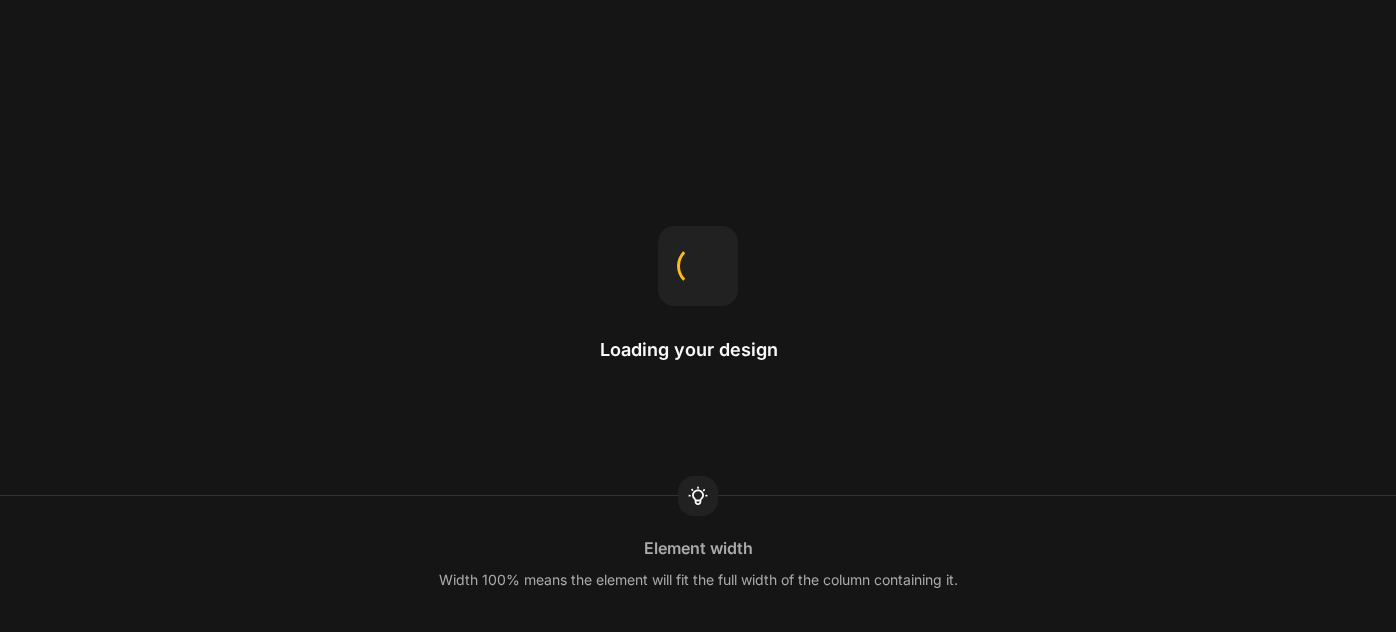 scroll, scrollTop: 0, scrollLeft: 0, axis: both 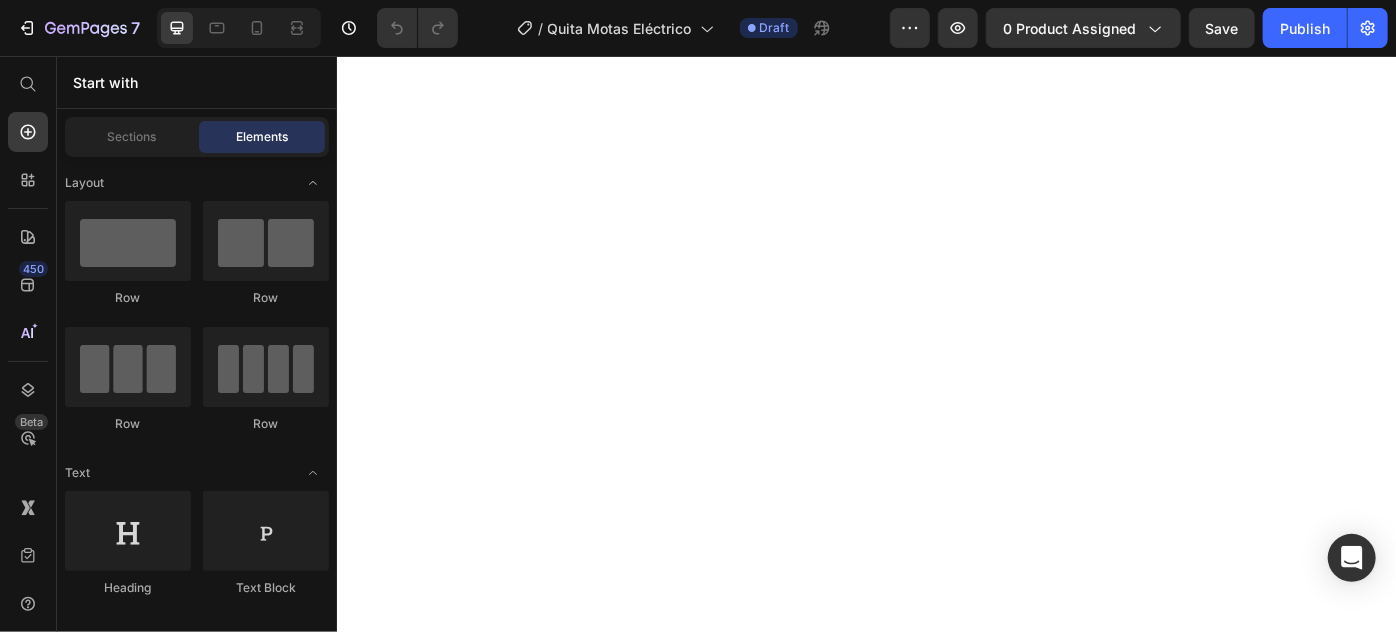 click at bounding box center (239, 28) 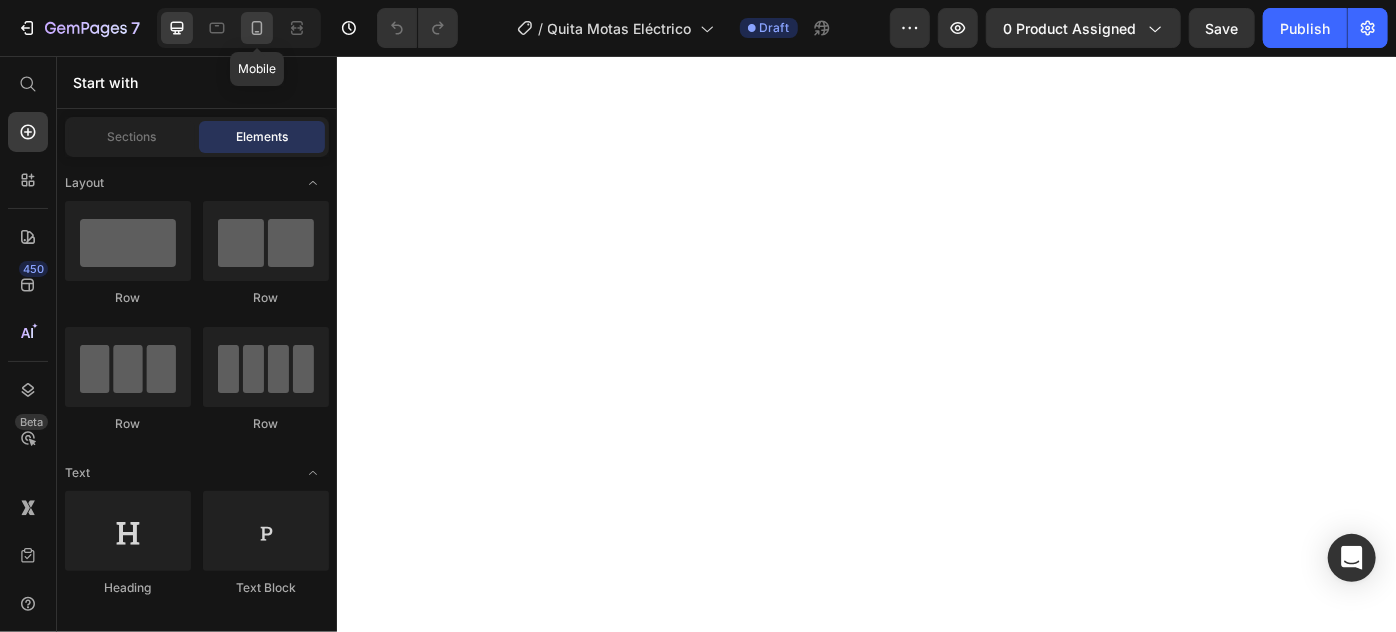 click 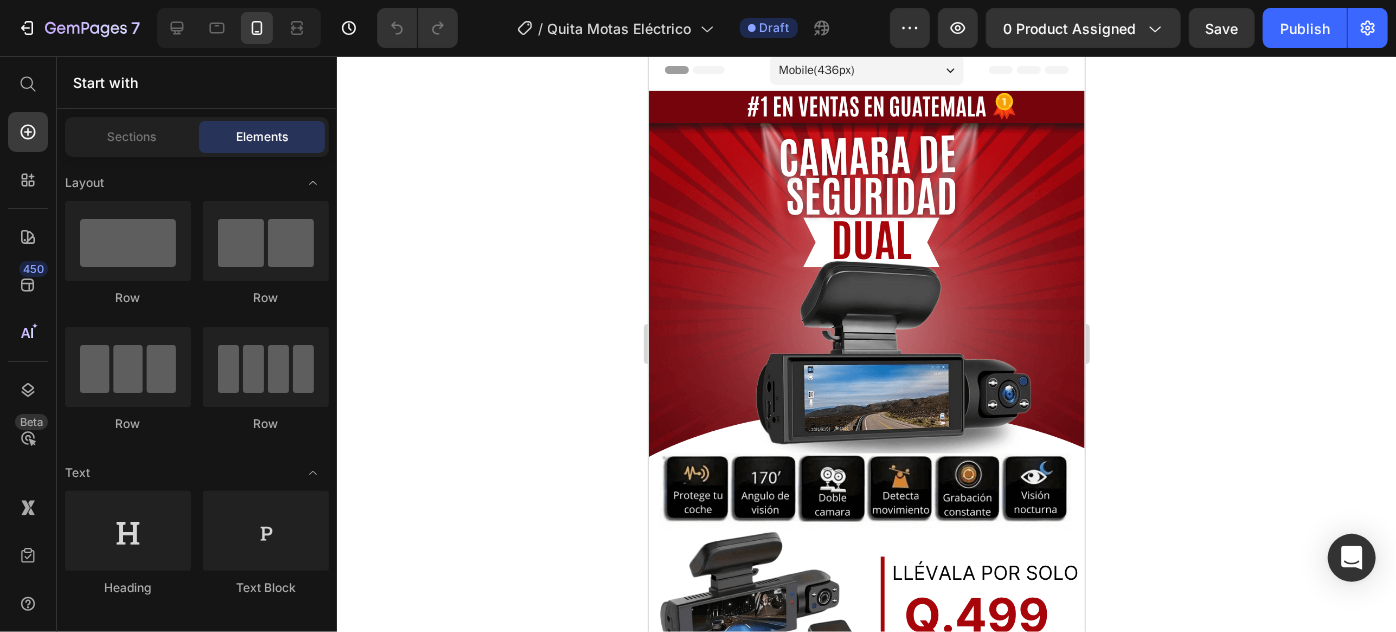 scroll, scrollTop: 0, scrollLeft: 0, axis: both 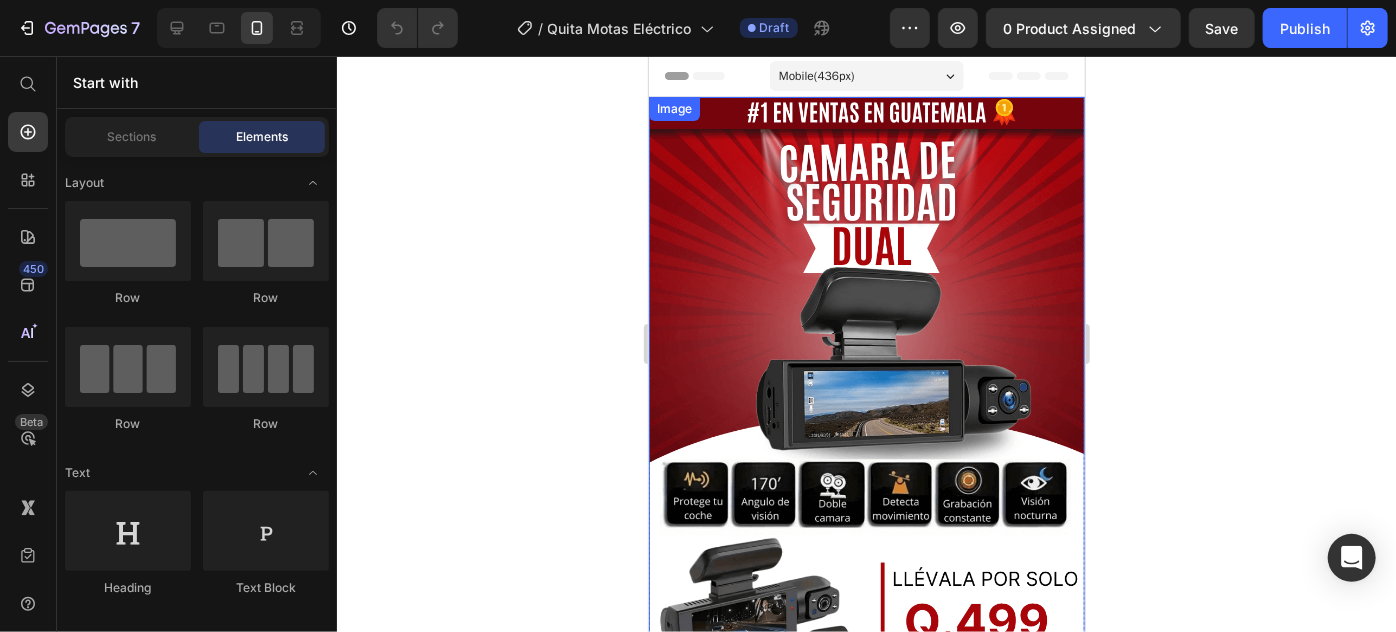 click at bounding box center (866, 399) 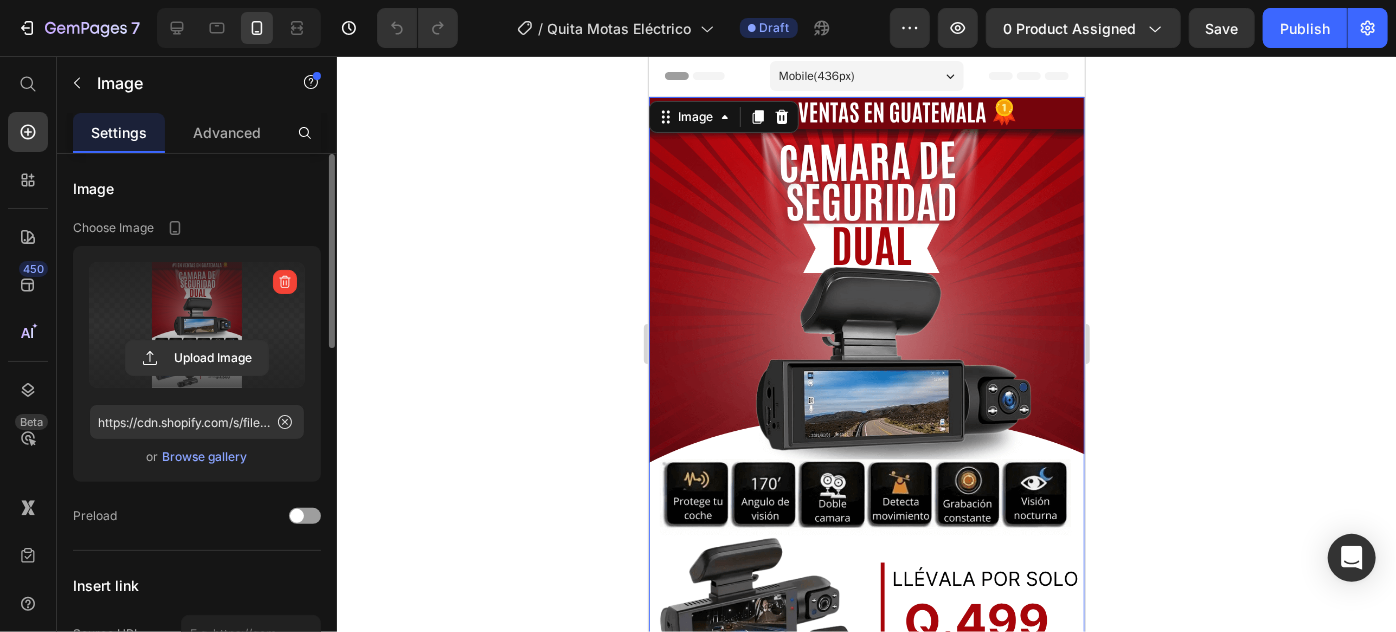 click at bounding box center [197, 325] 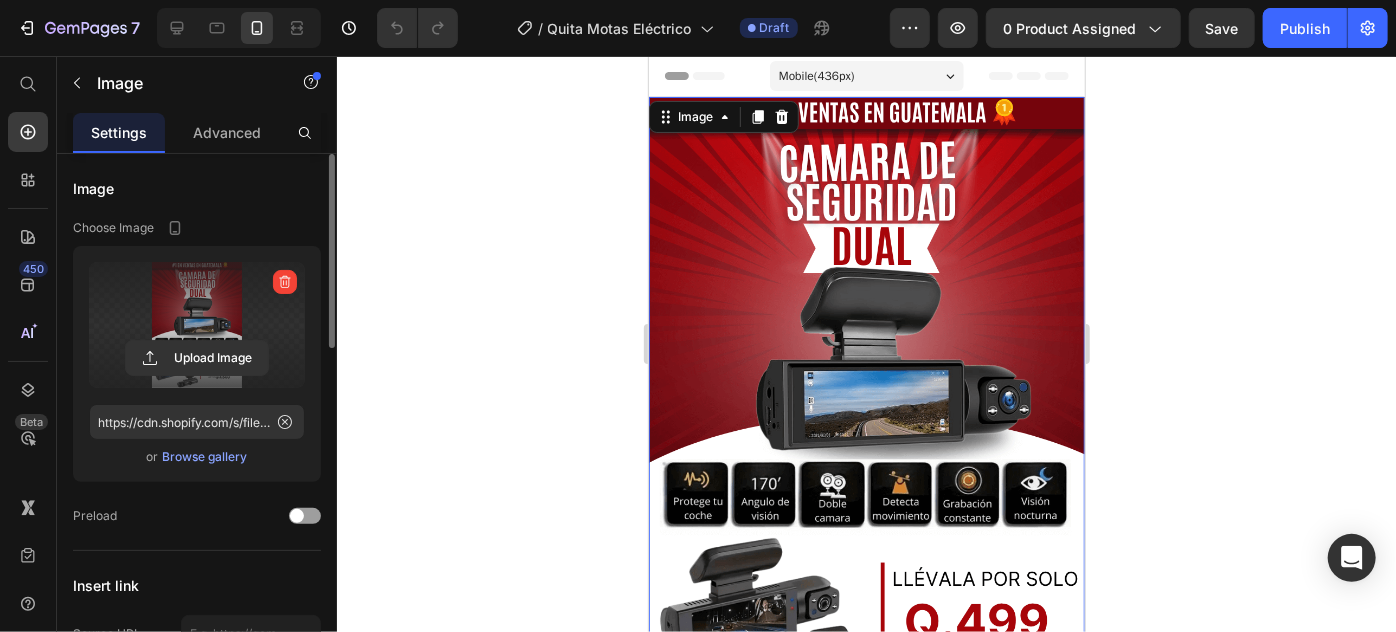 click 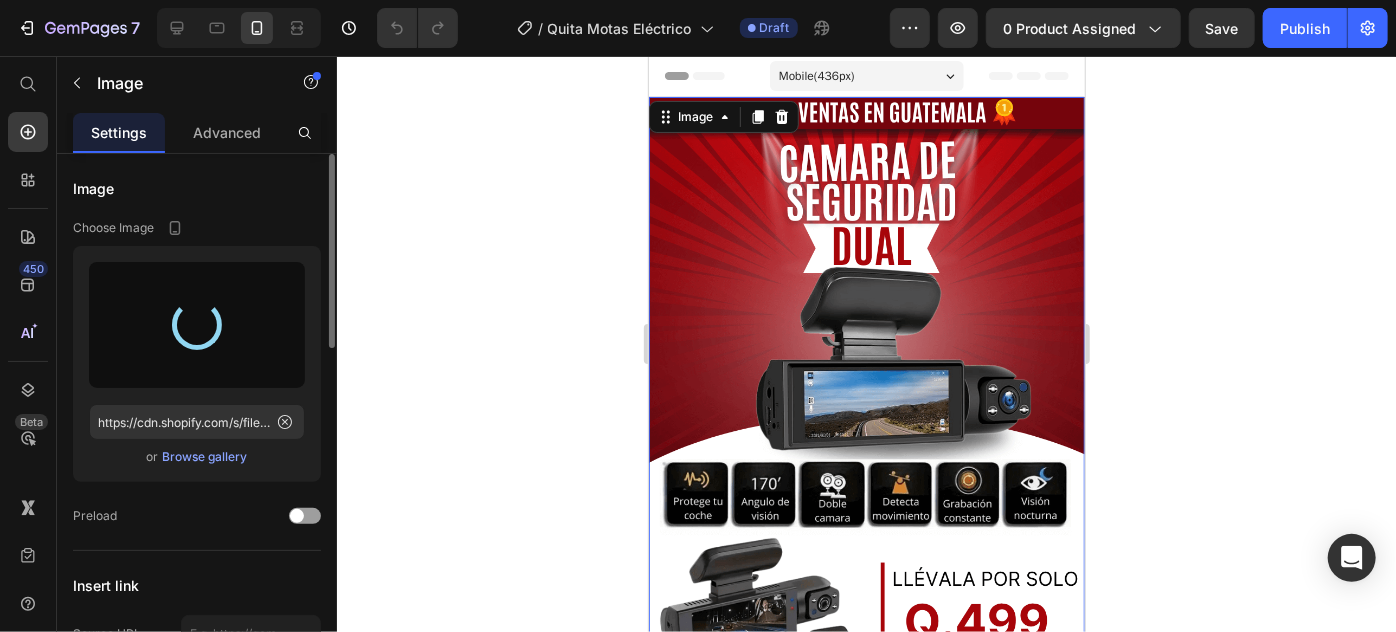 type on "https://cdn.shopify.com/s/files/1/0641/2707/4480/files/gempages_554415666472420212-dd08df81-b475-44c0-b267-60c6ce4b9736.png" 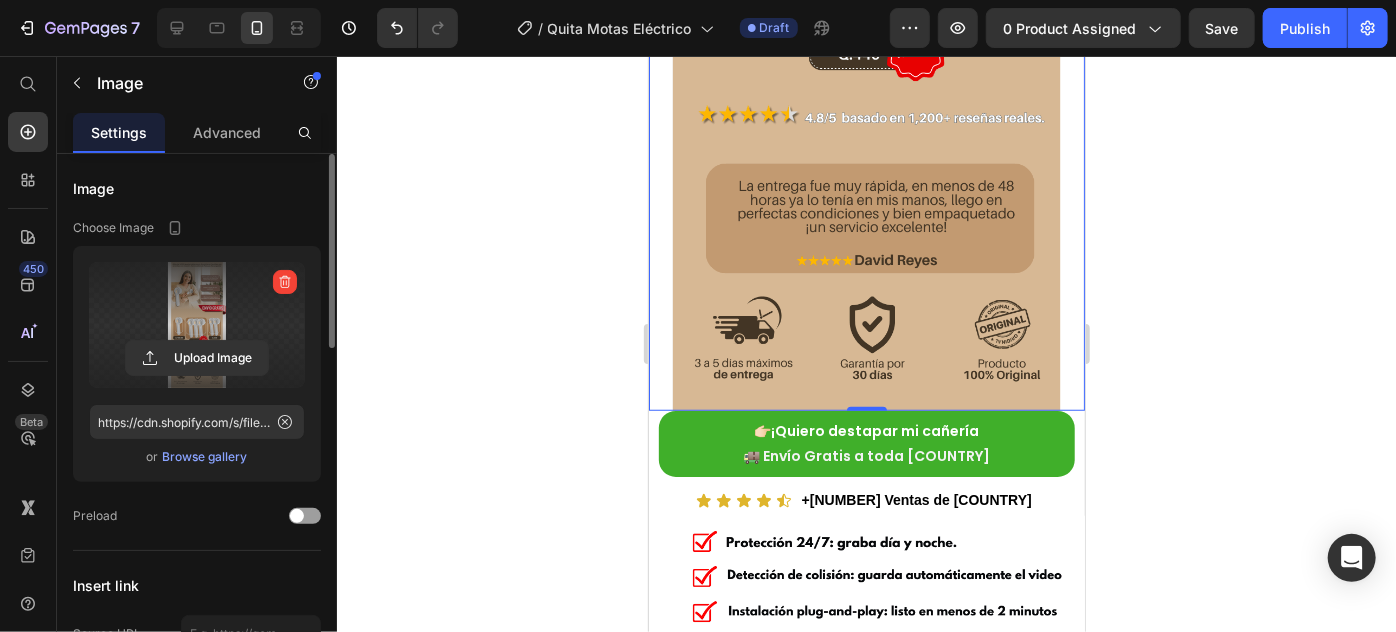scroll, scrollTop: 636, scrollLeft: 0, axis: vertical 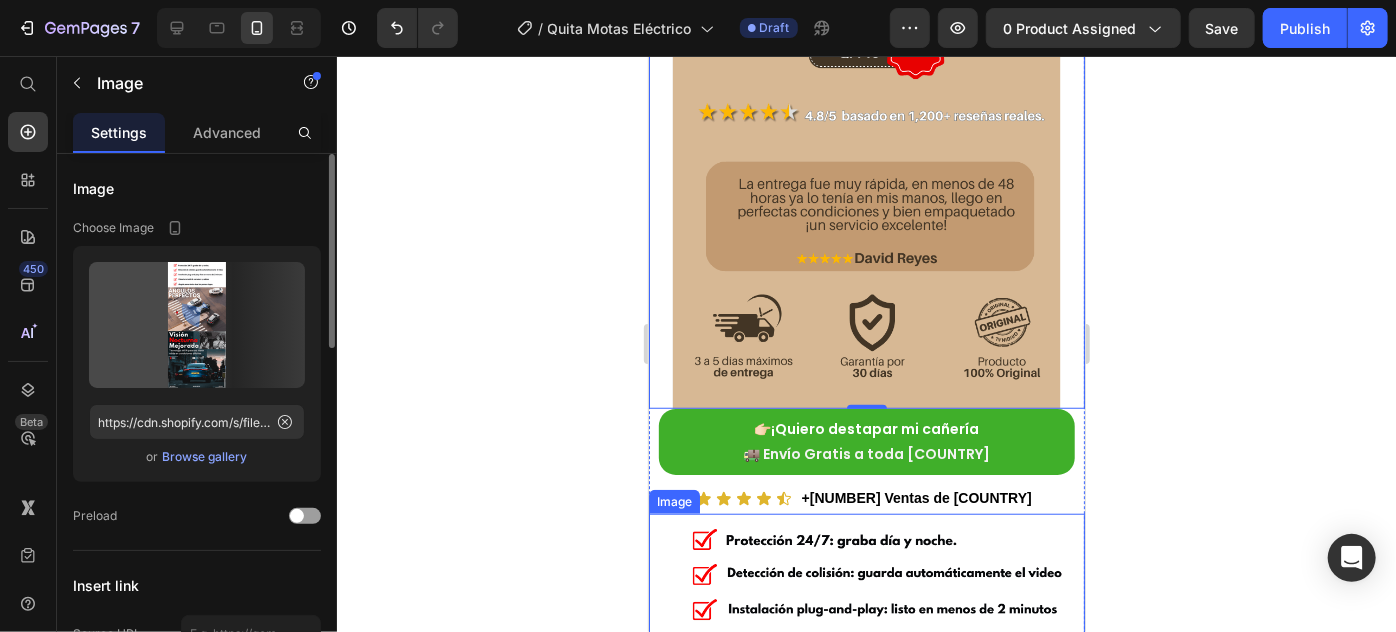 click at bounding box center (866, 987) 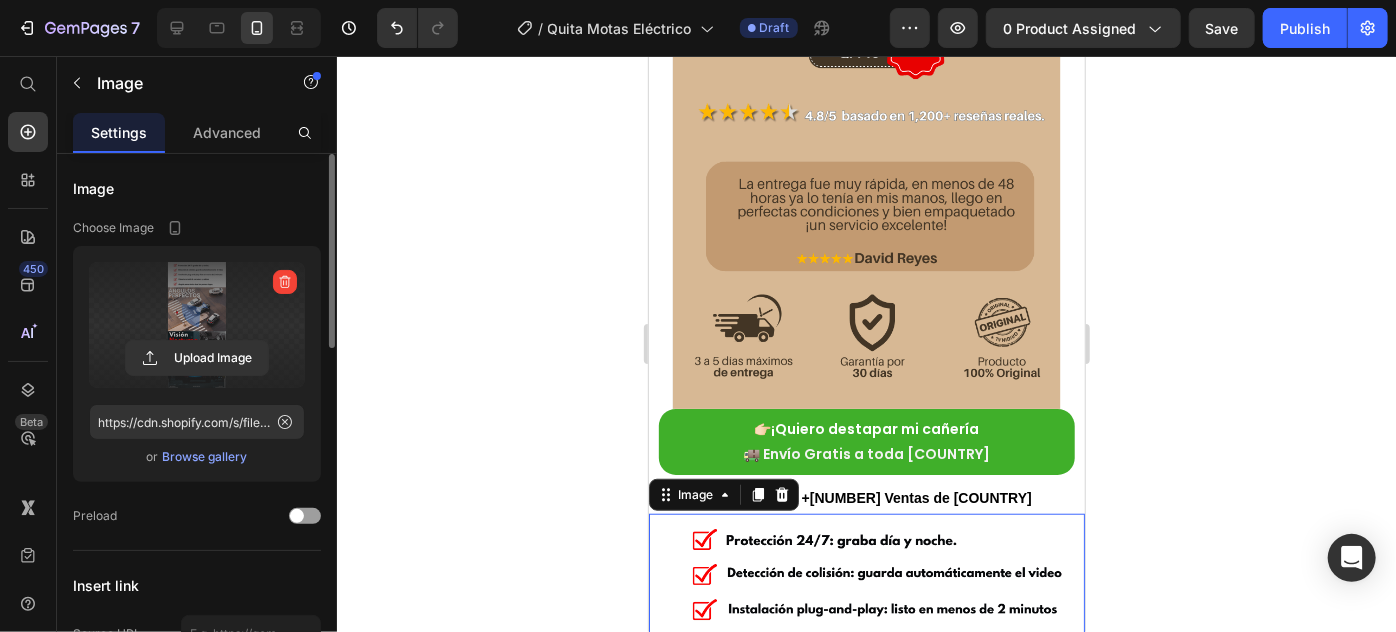 click at bounding box center (197, 325) 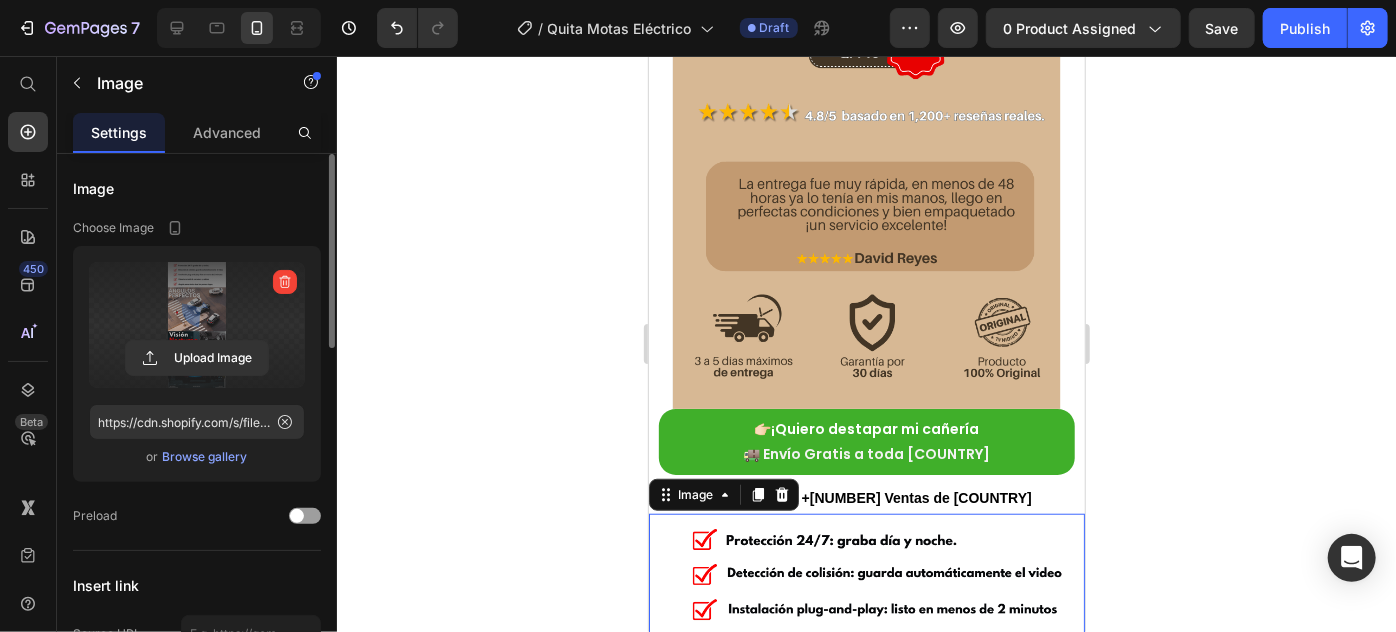 click 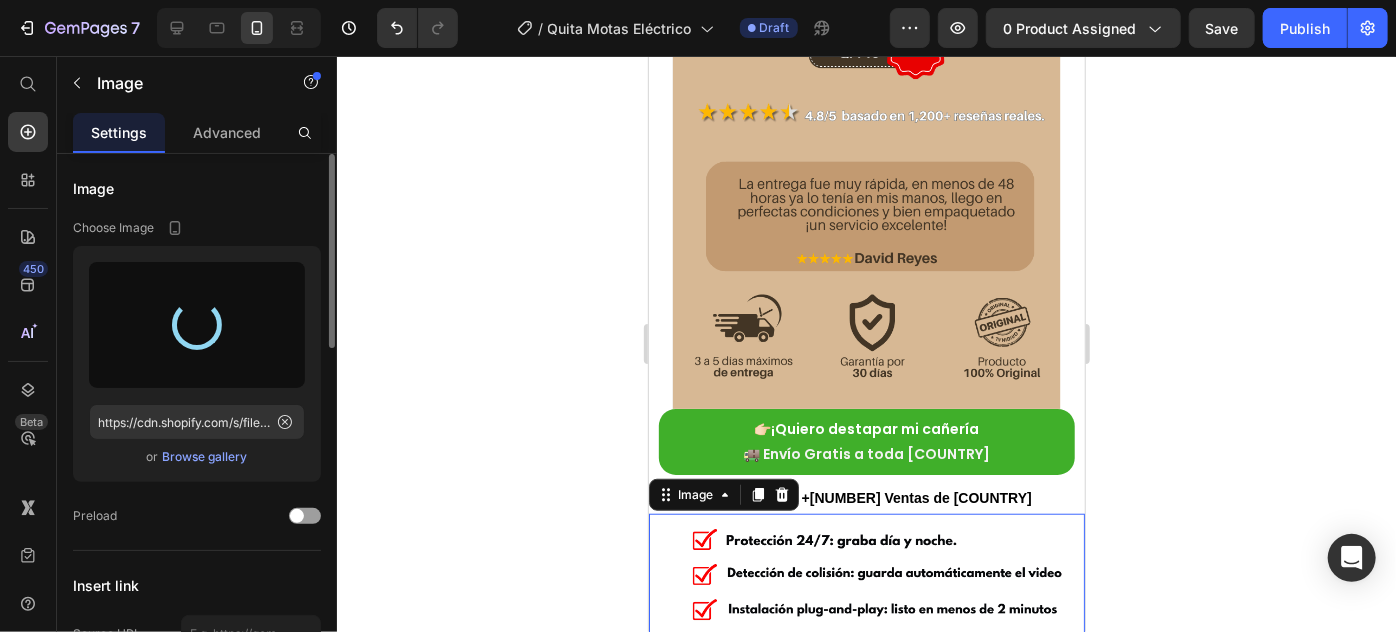 type on "https://cdn.shopify.com/s/files/1/0641/2707/4480/files/gempages_554415666472420212-1230ac31-20c7-4401-a3fb-026ea315cc1d.png" 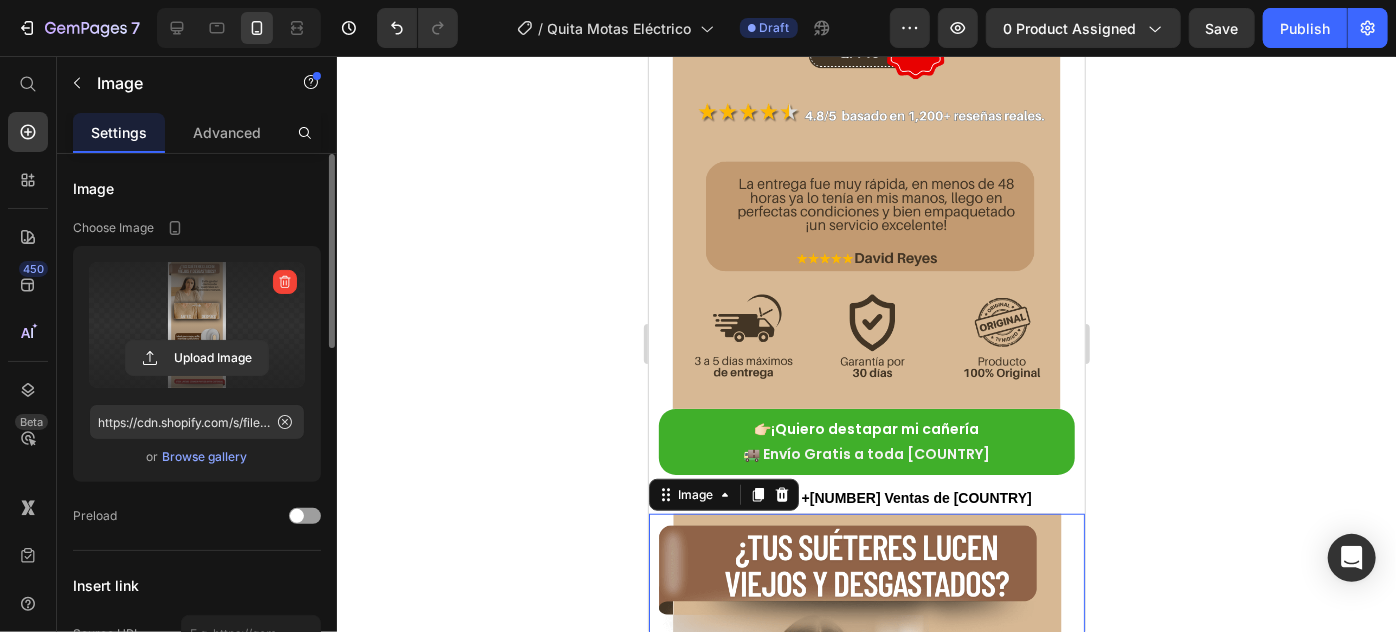click 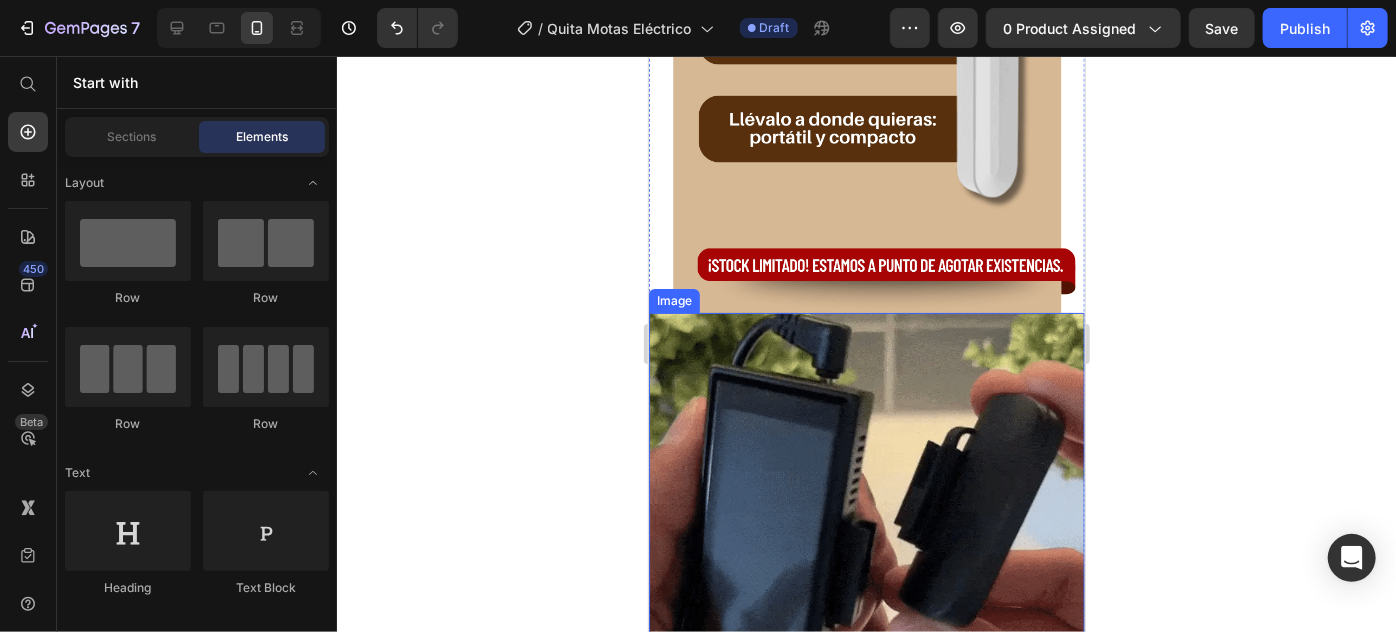 scroll, scrollTop: 1818, scrollLeft: 0, axis: vertical 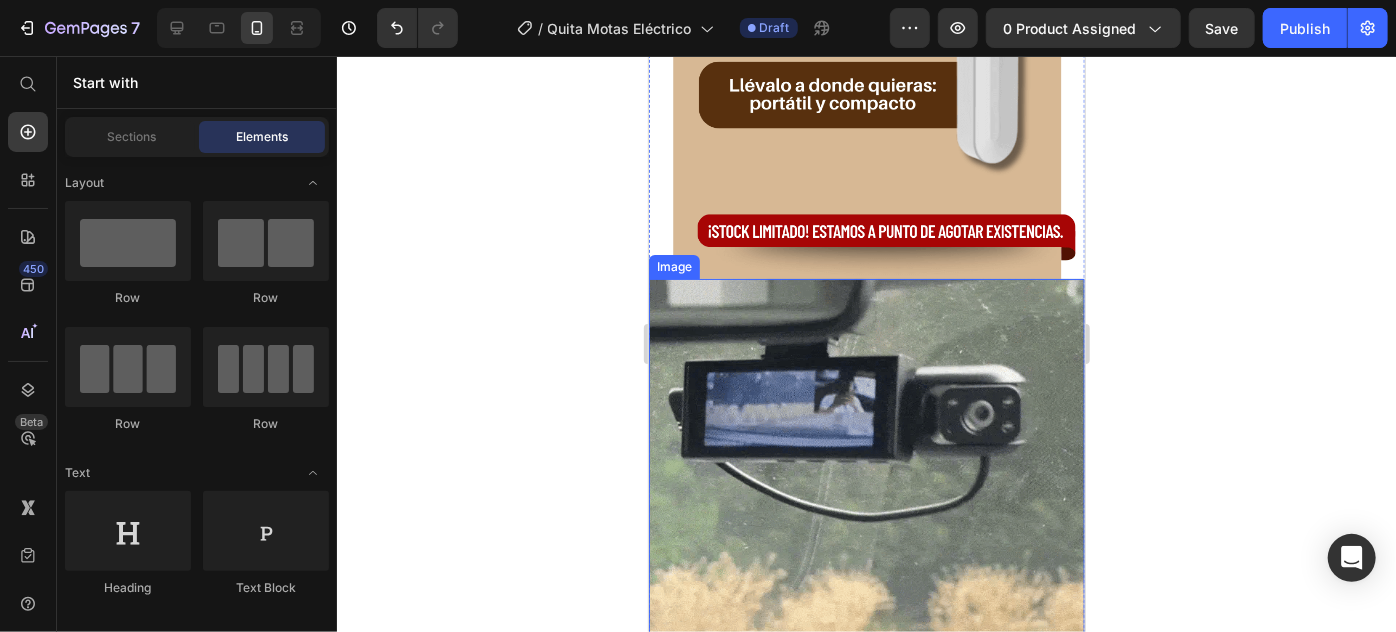 click at bounding box center [866, 496] 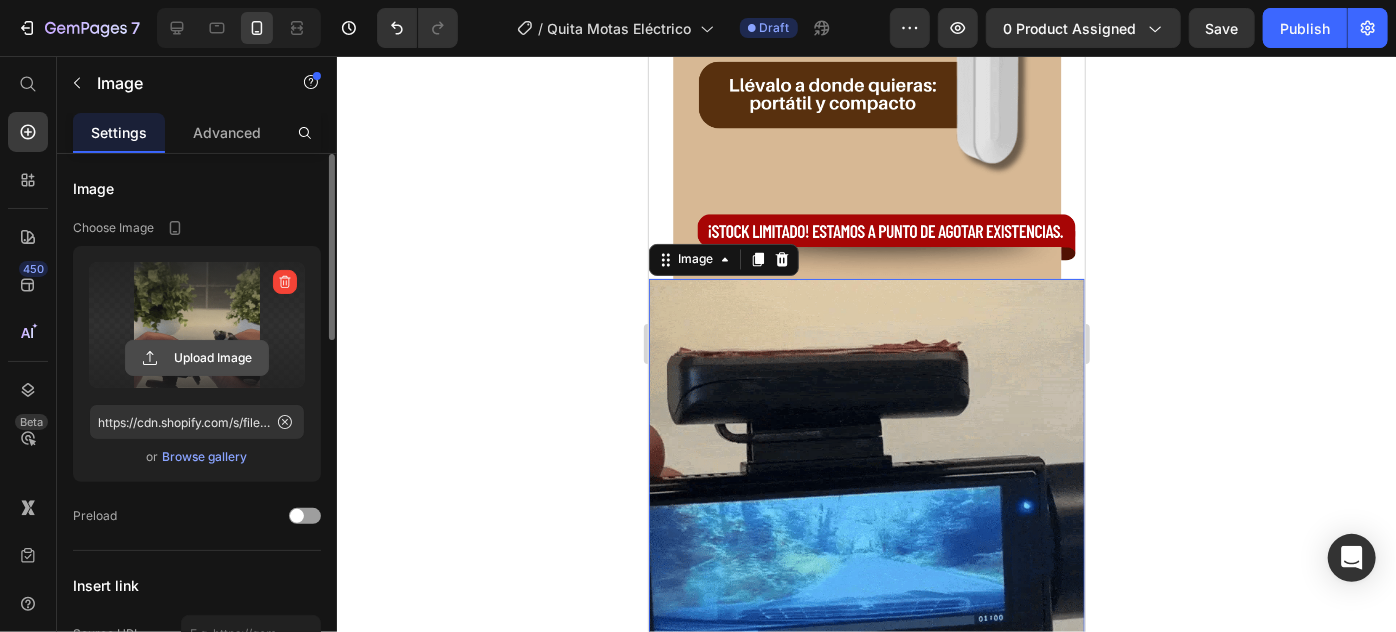 click 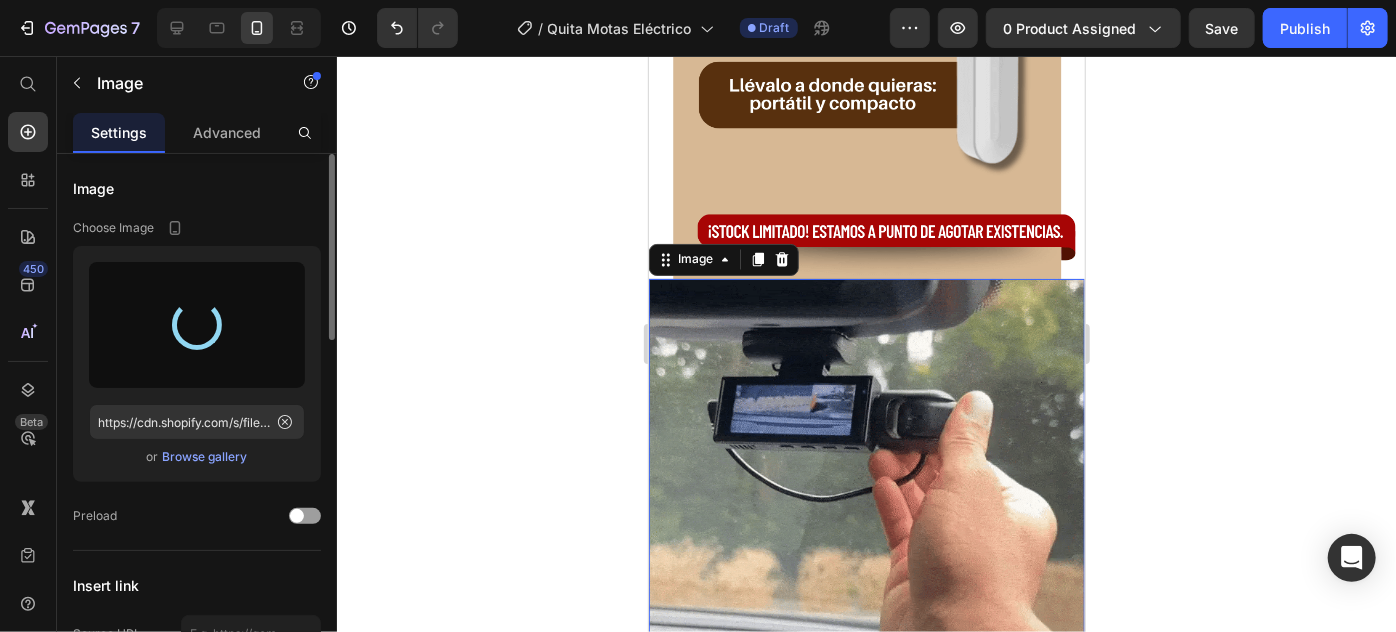 type on "https://cdn.shopify.com/s/files/1/0641/2707/4480/files/gempages_554415666472420212-175bb820-6e96-4f95-9af8-8272a65e8305.png" 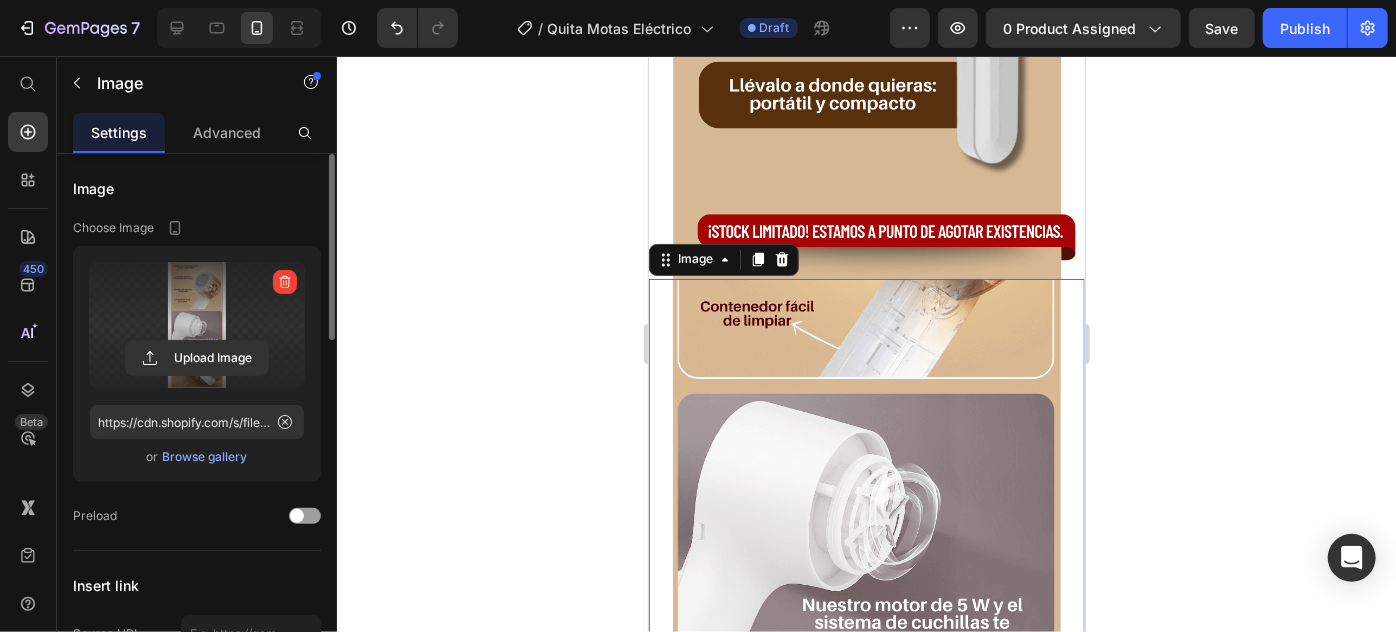 click at bounding box center [866, 496] 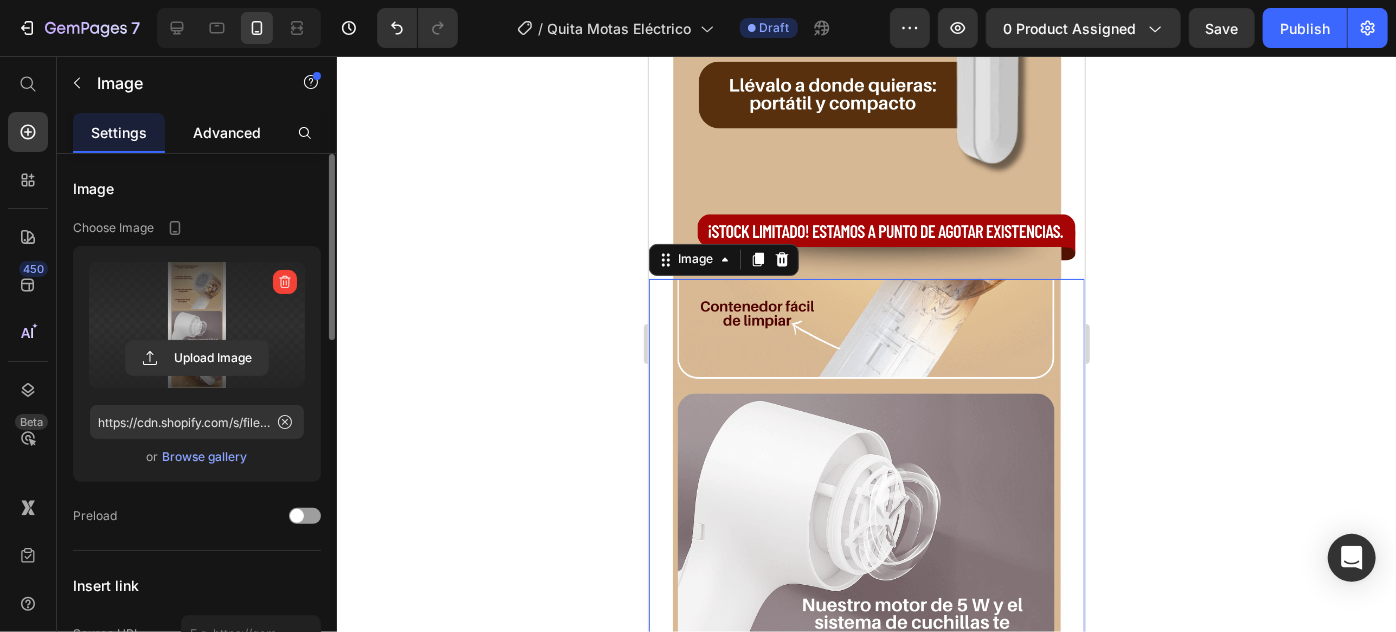 click on "Advanced" at bounding box center [227, 132] 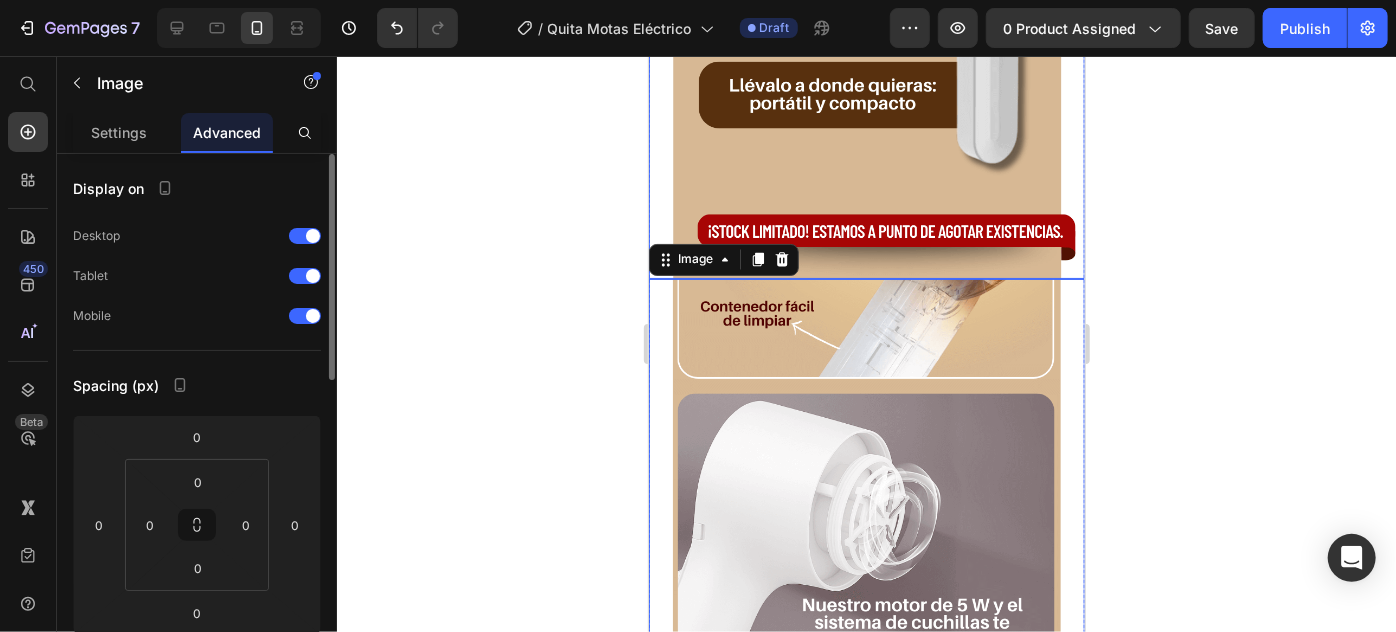click at bounding box center [866, -195] 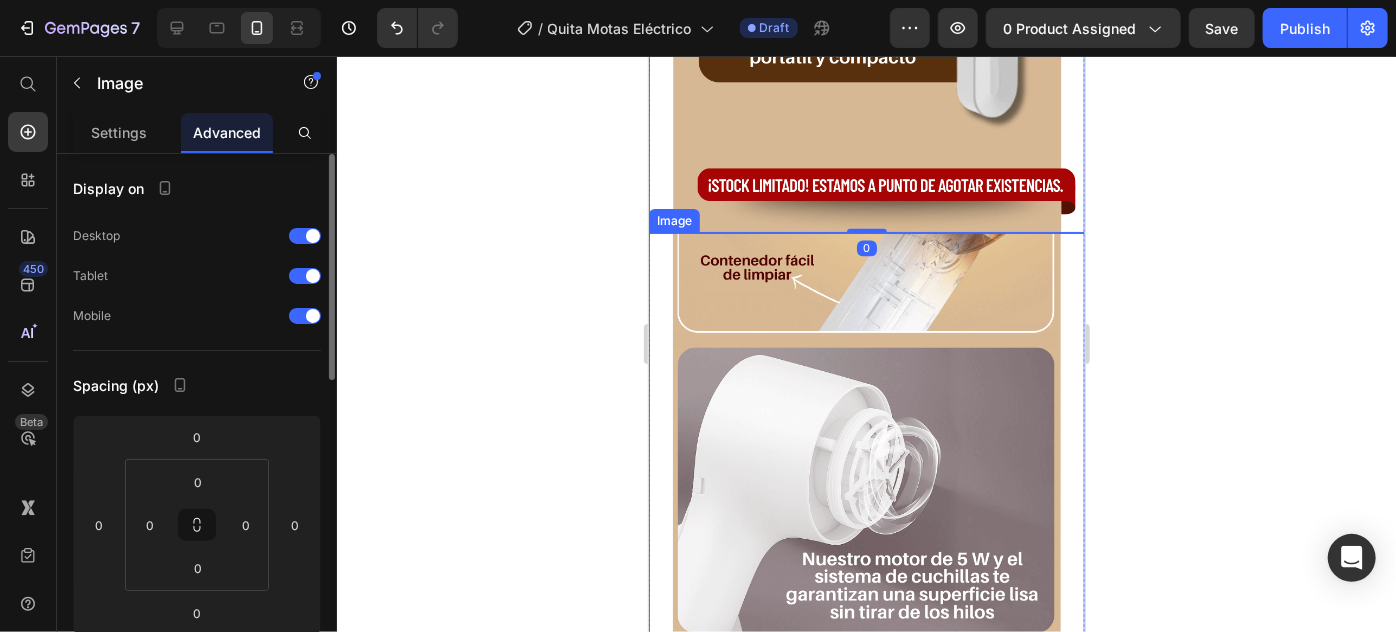 scroll, scrollTop: 1909, scrollLeft: 0, axis: vertical 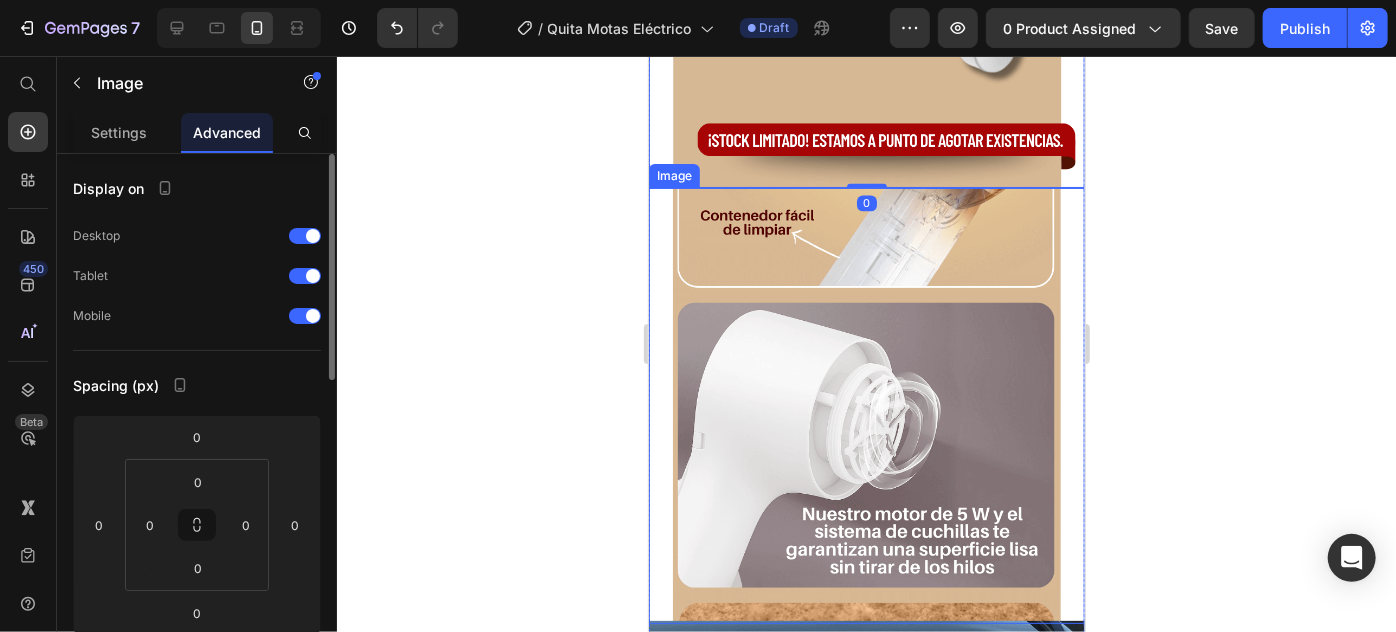 click 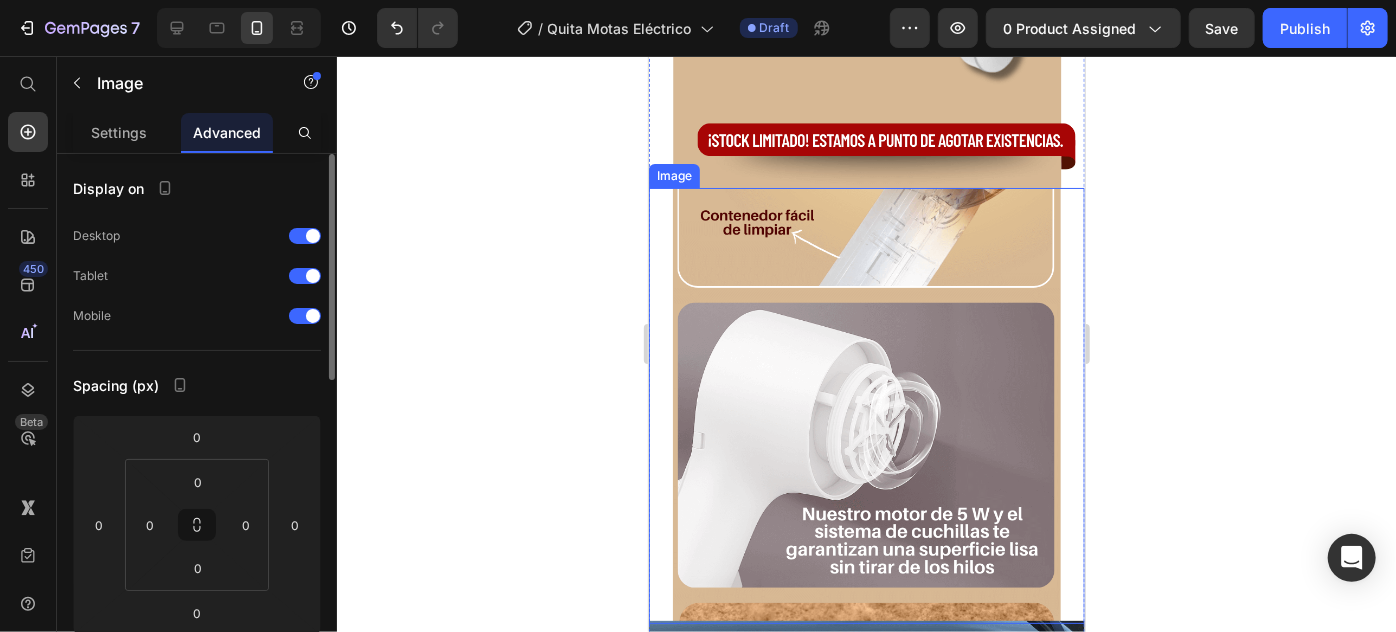 click at bounding box center [866, 405] 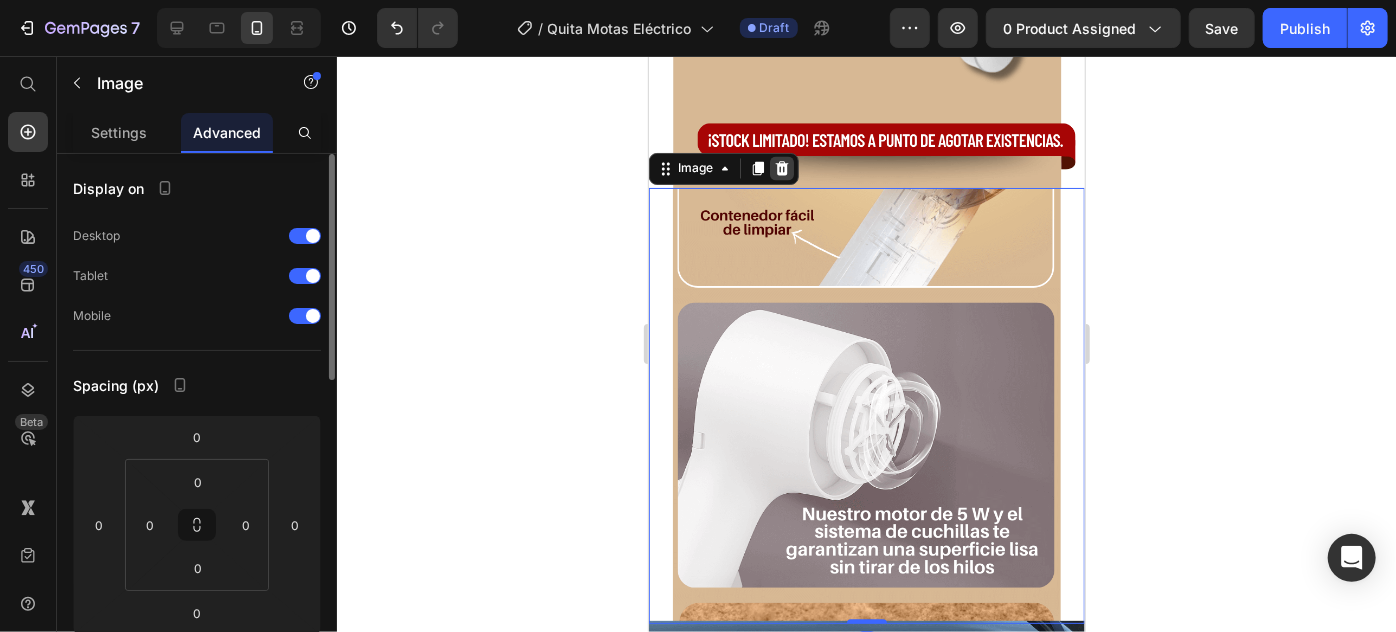 click 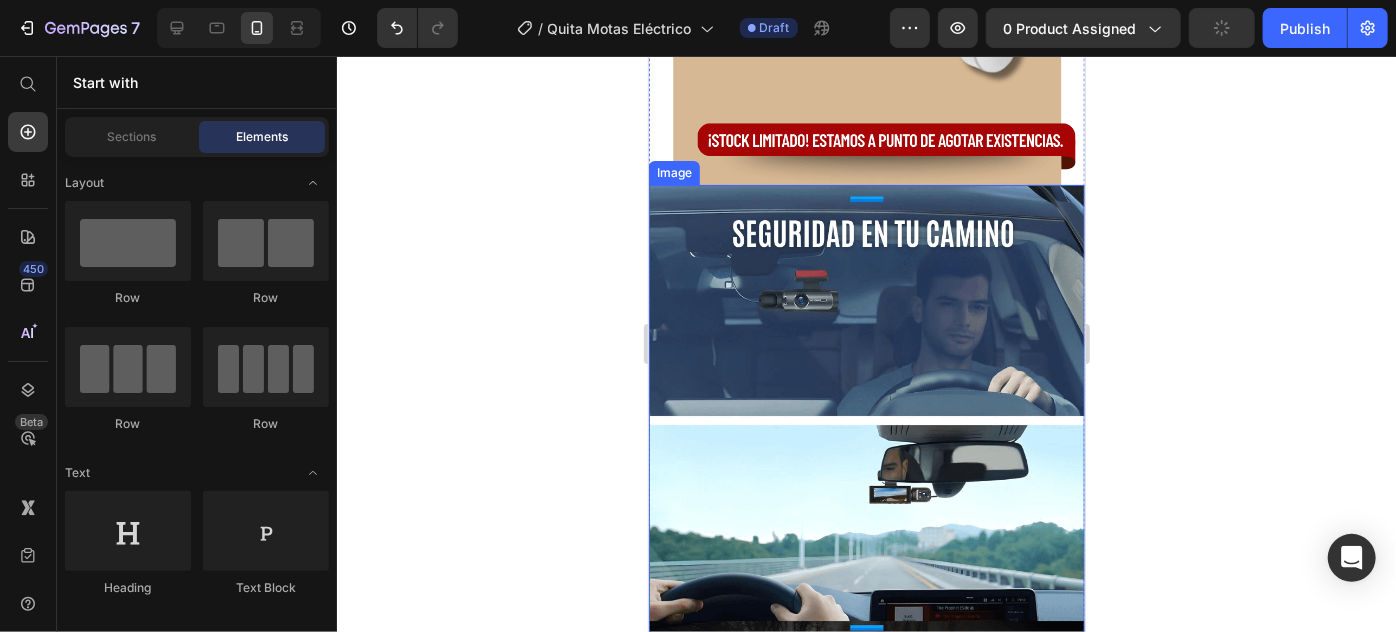 click at bounding box center [866, 627] 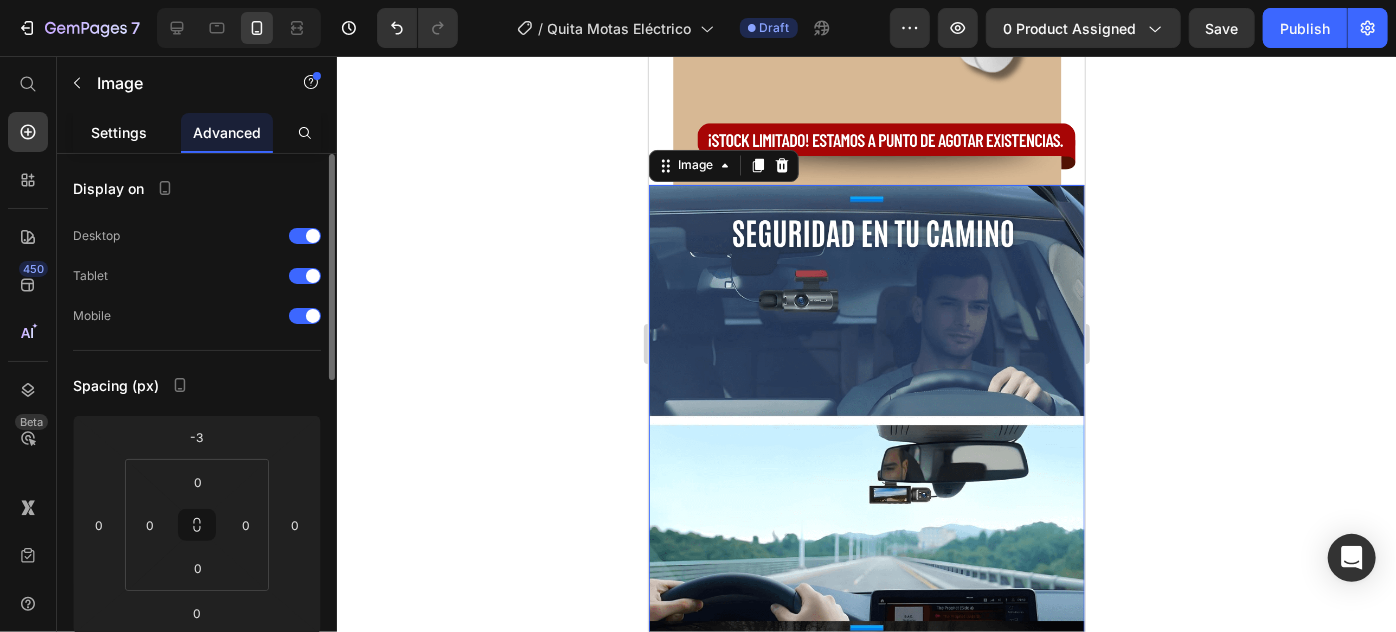 click on "Settings" at bounding box center (119, 132) 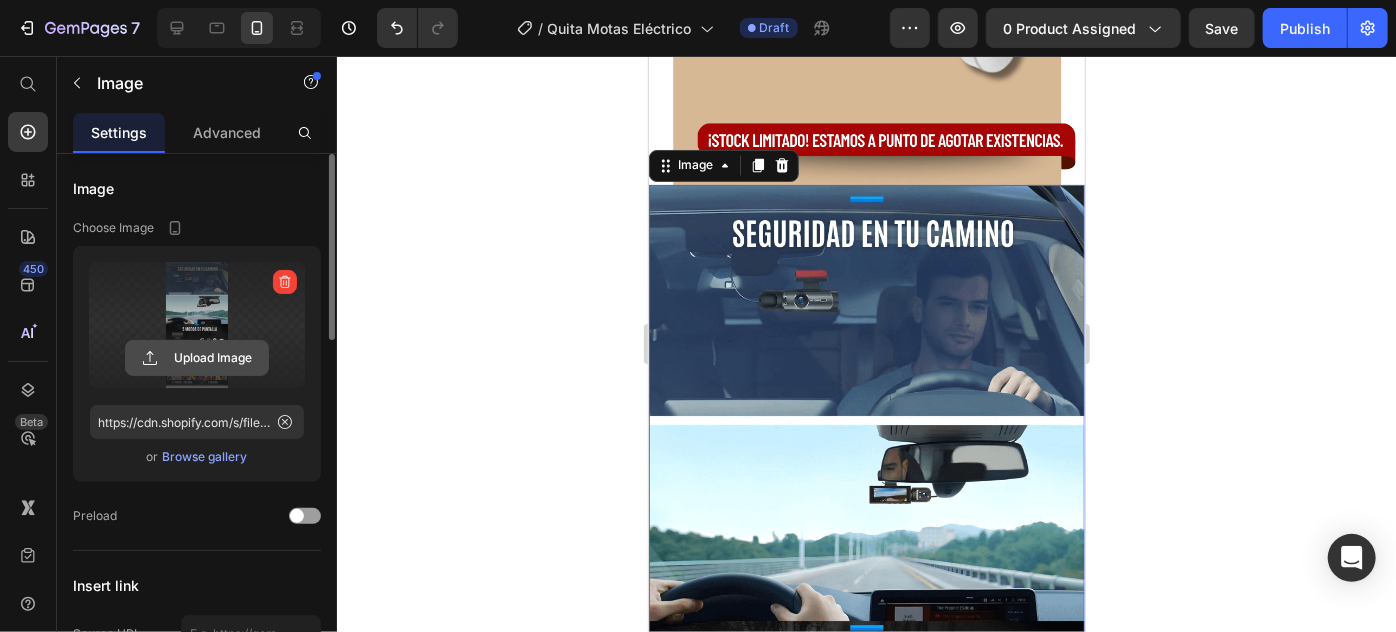 click 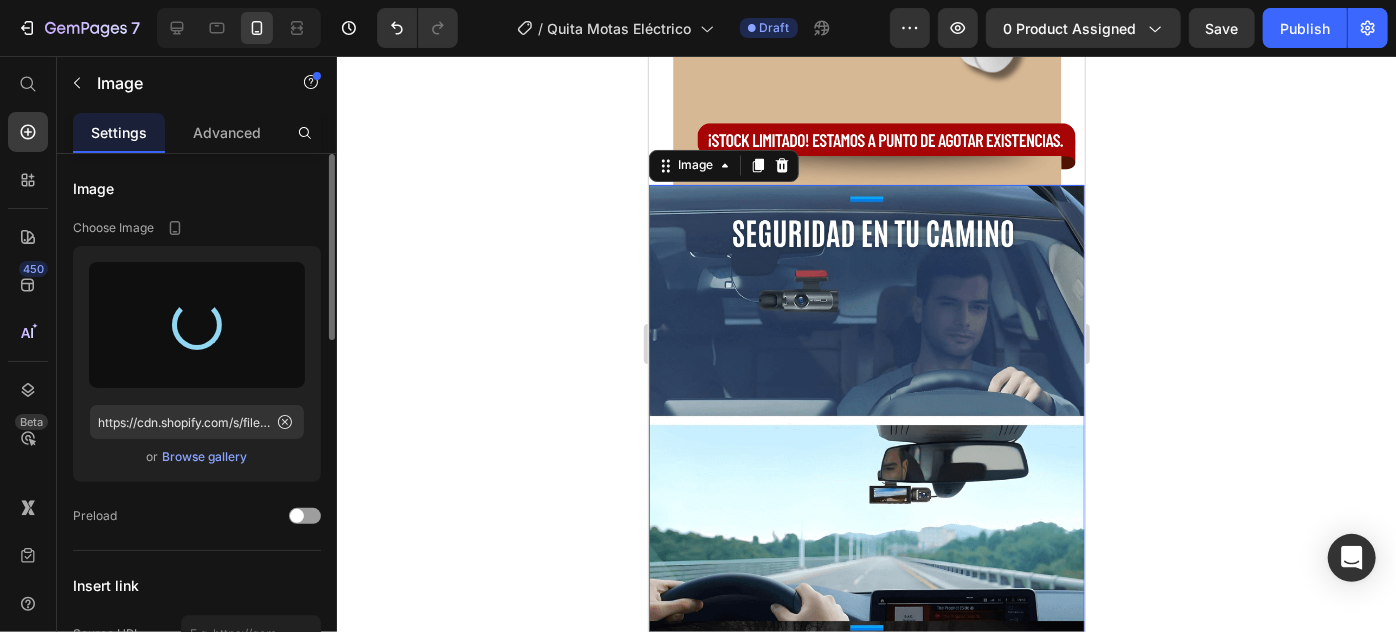 type on "https://cdn.shopify.com/s/files/1/0641/2707/4480/files/gempages_554415666472420212-175bb820-6e96-4f95-9af8-8272a65e8305.png" 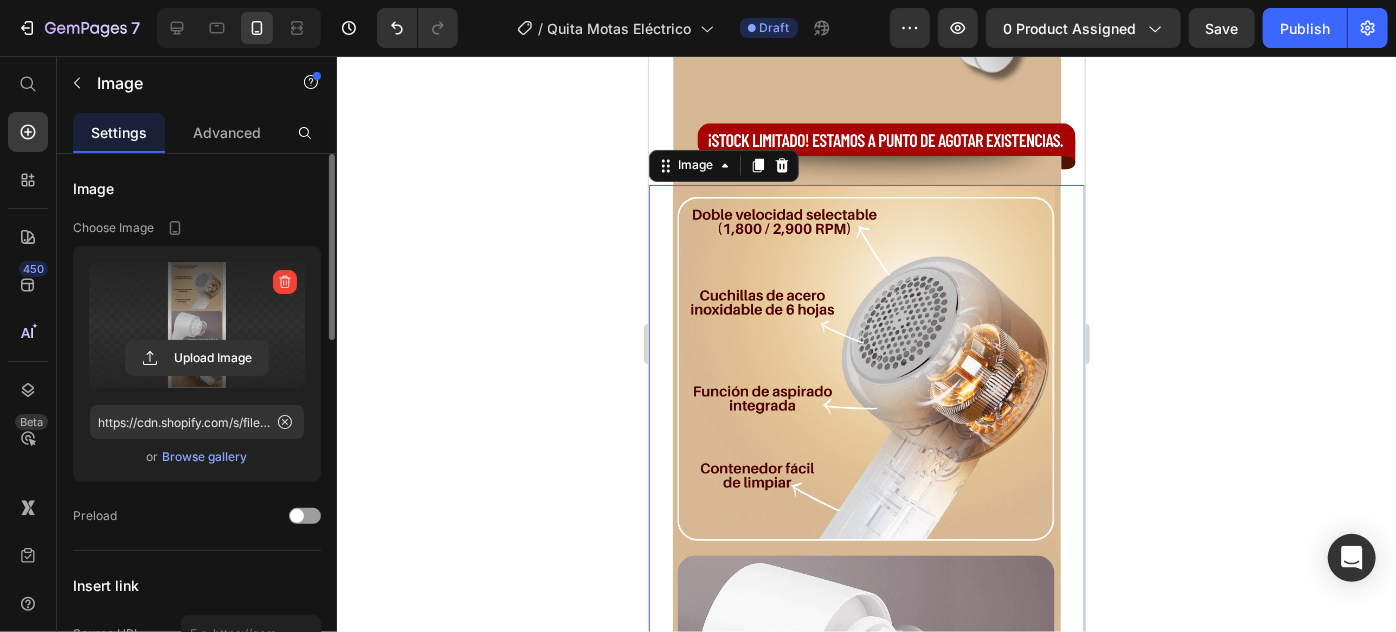 click 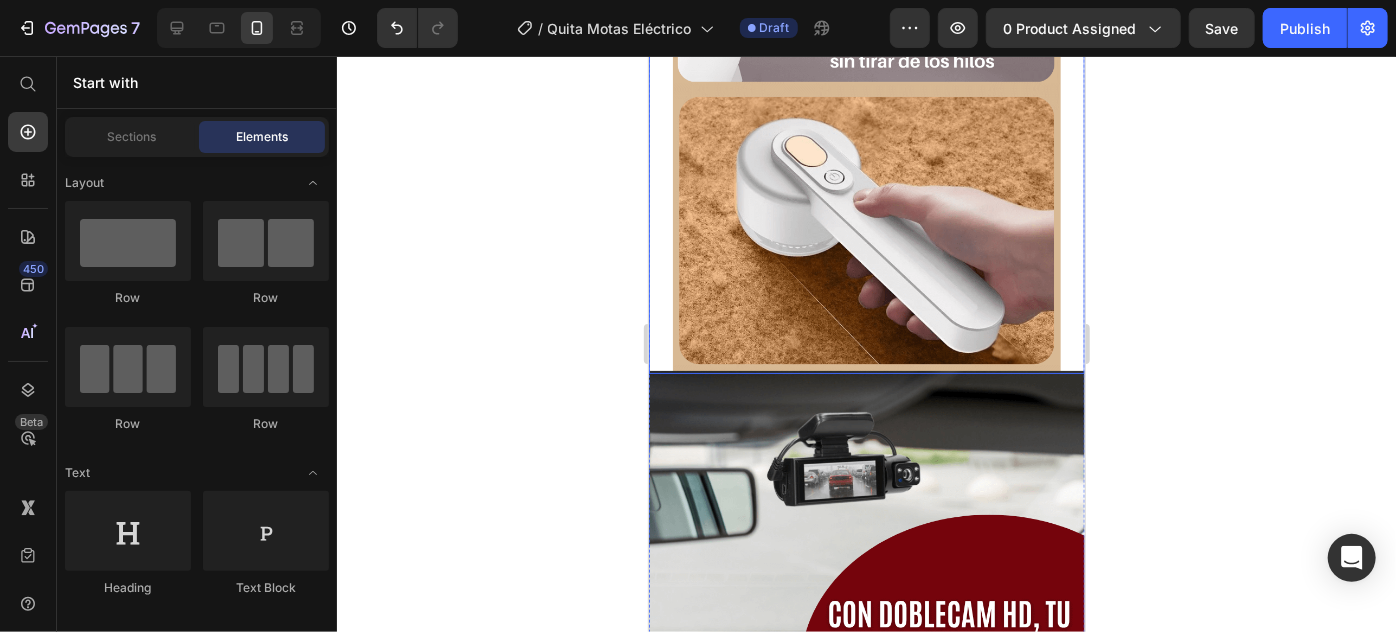 scroll, scrollTop: 2727, scrollLeft: 0, axis: vertical 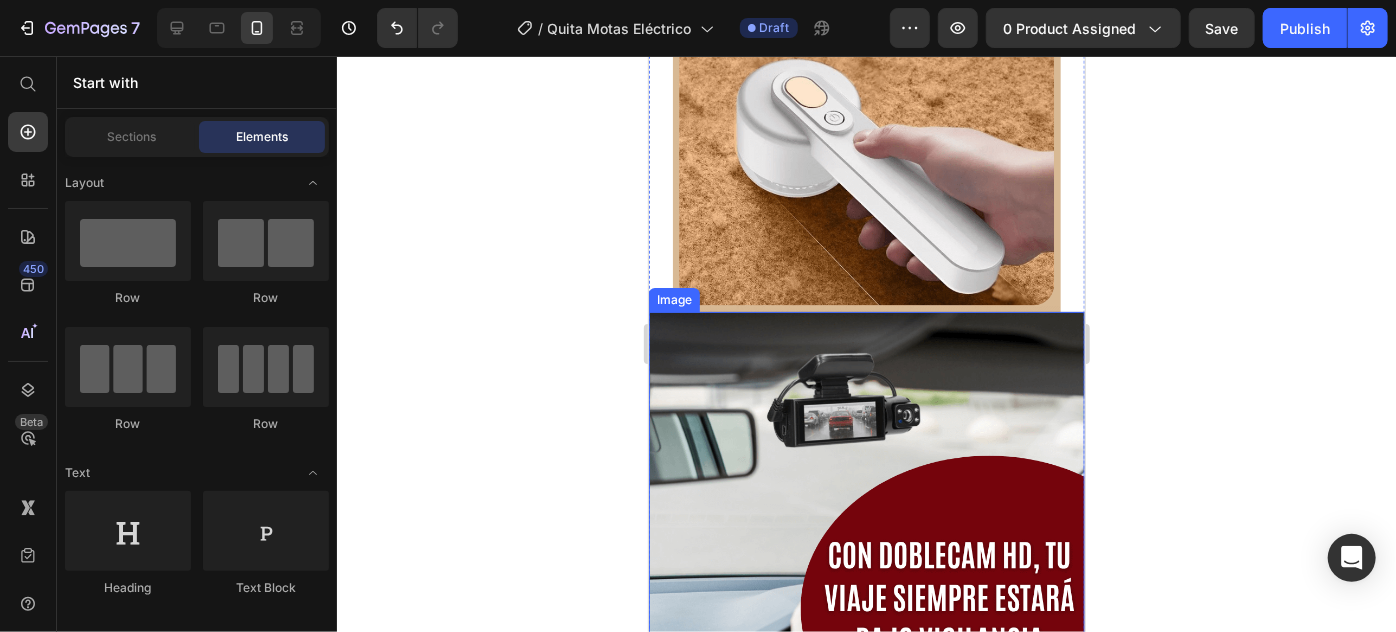 click at bounding box center (866, 747) 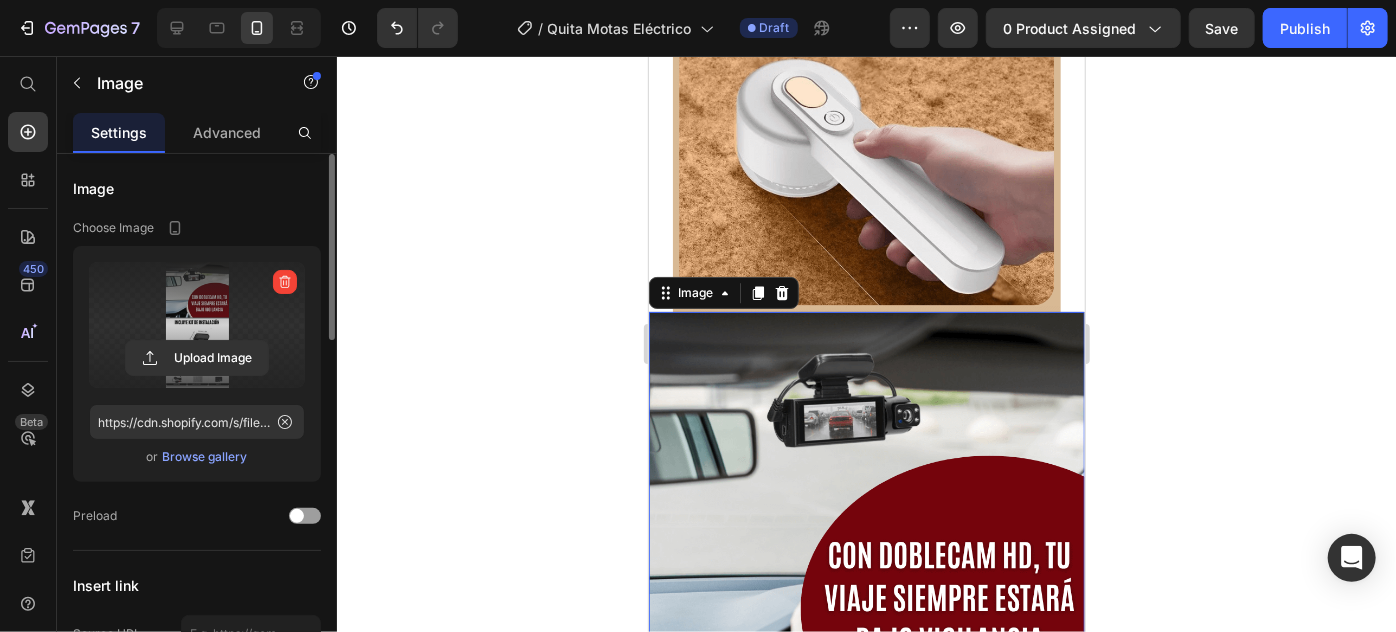 click at bounding box center [197, 325] 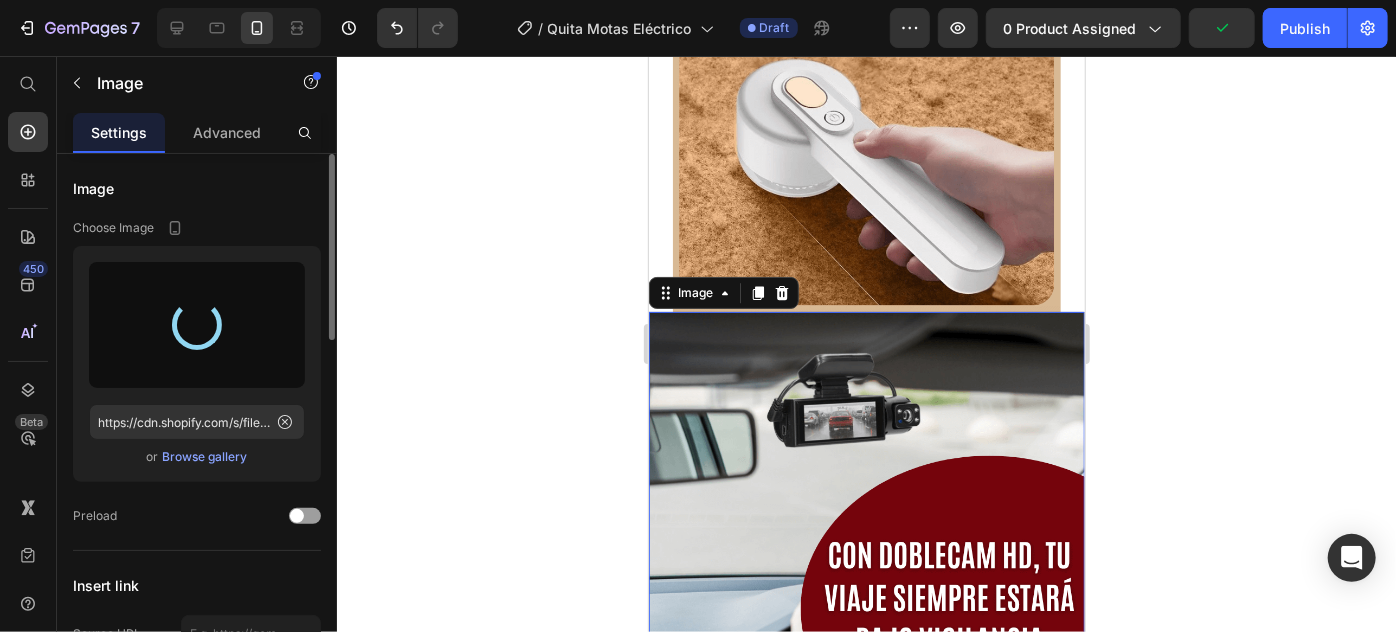 type on "https://cdn.shopify.com/s/files/1/0641/2707/4480/files/gempages_554415666472420212-444b96cb-b516-47eb-baa8-0199dcacd214.png" 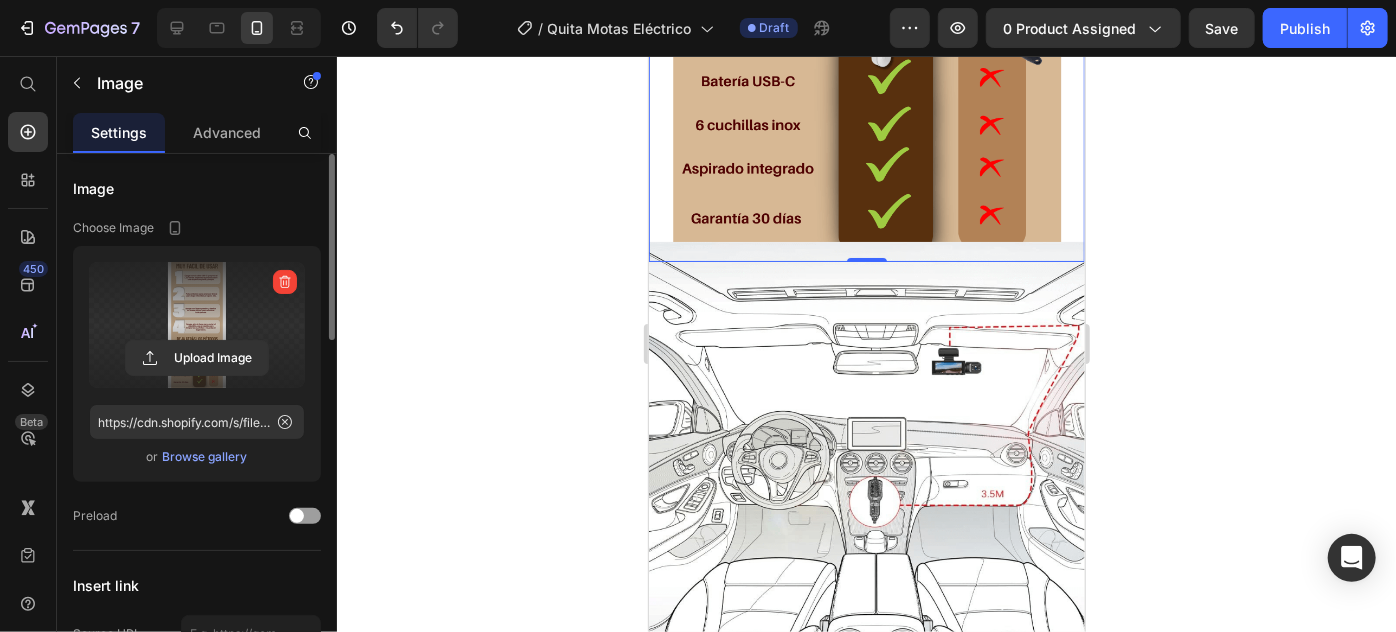 scroll, scrollTop: 3727, scrollLeft: 0, axis: vertical 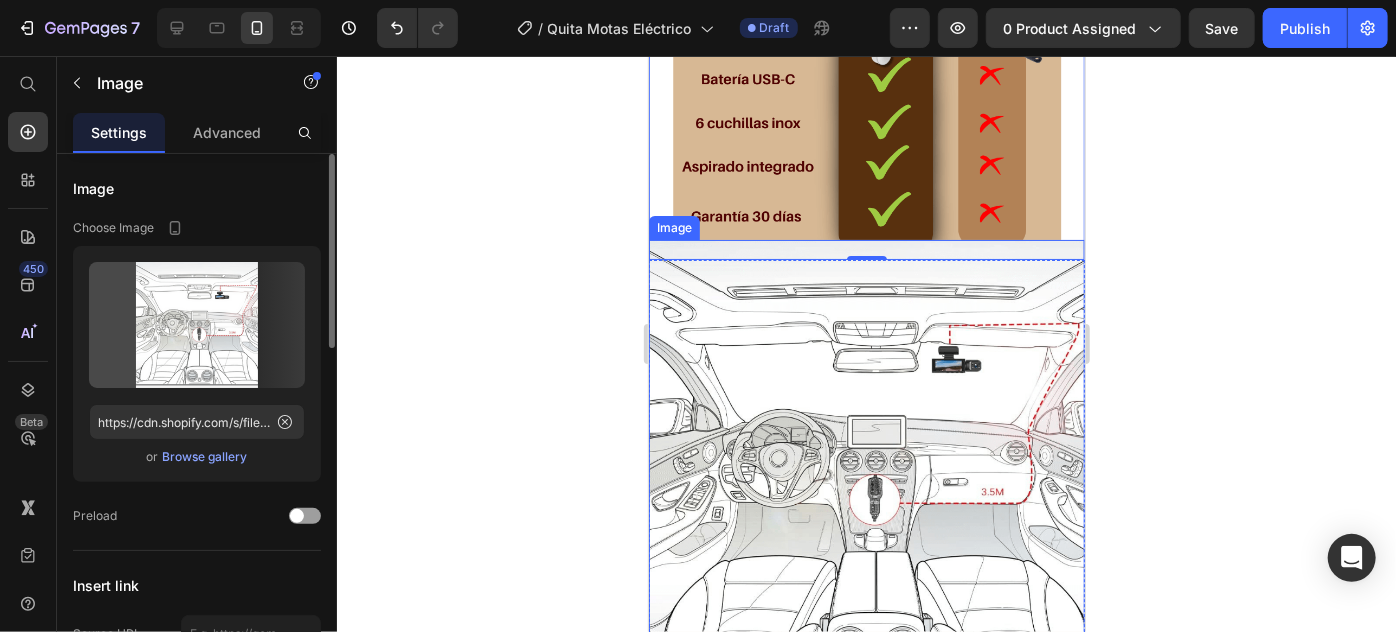 click at bounding box center (866, 464) 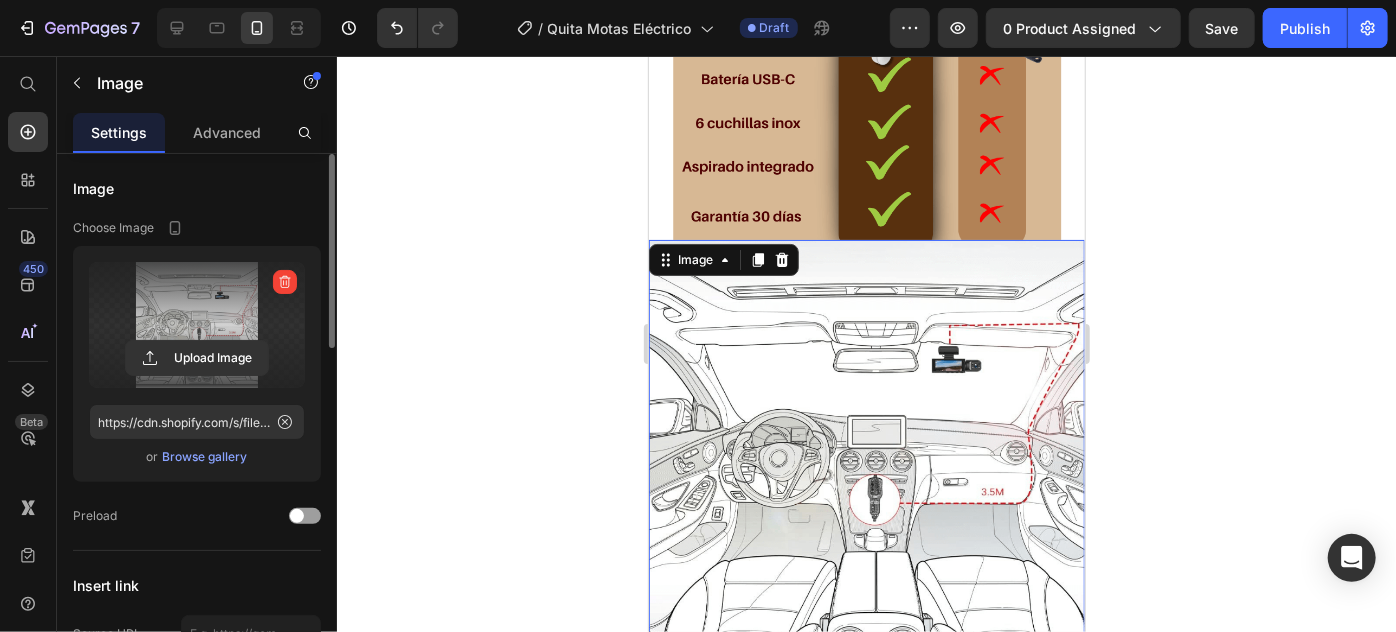 click at bounding box center (197, 325) 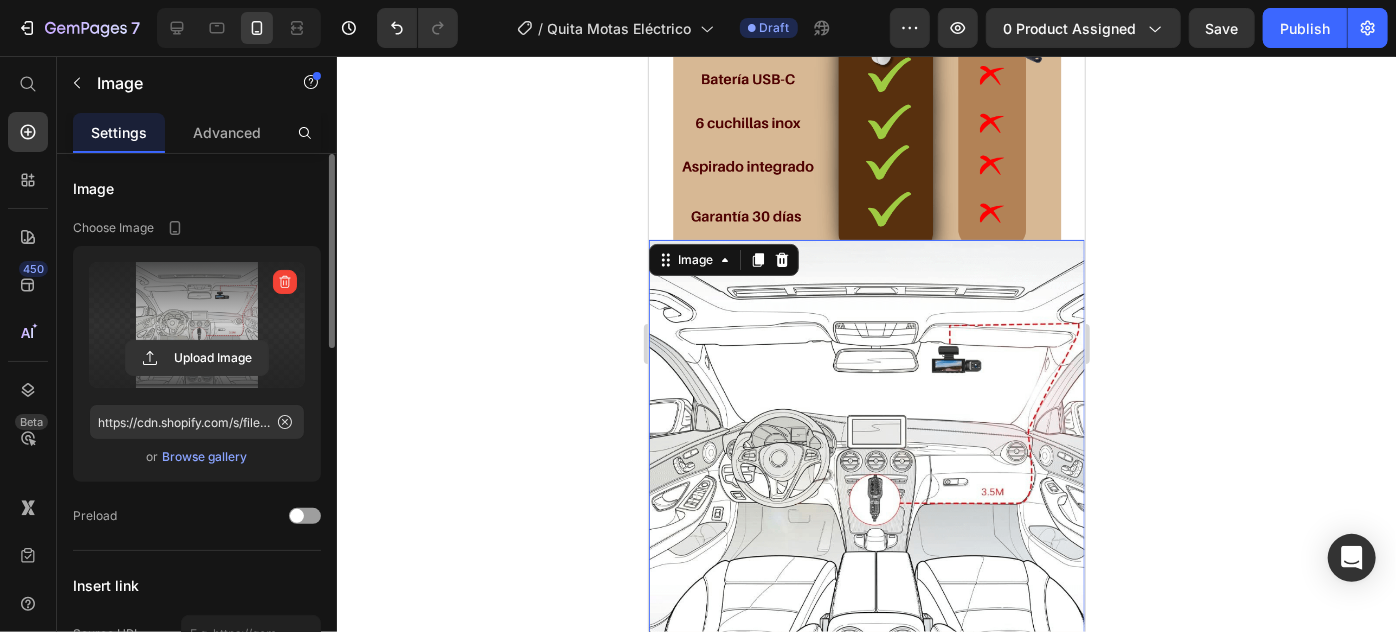 click 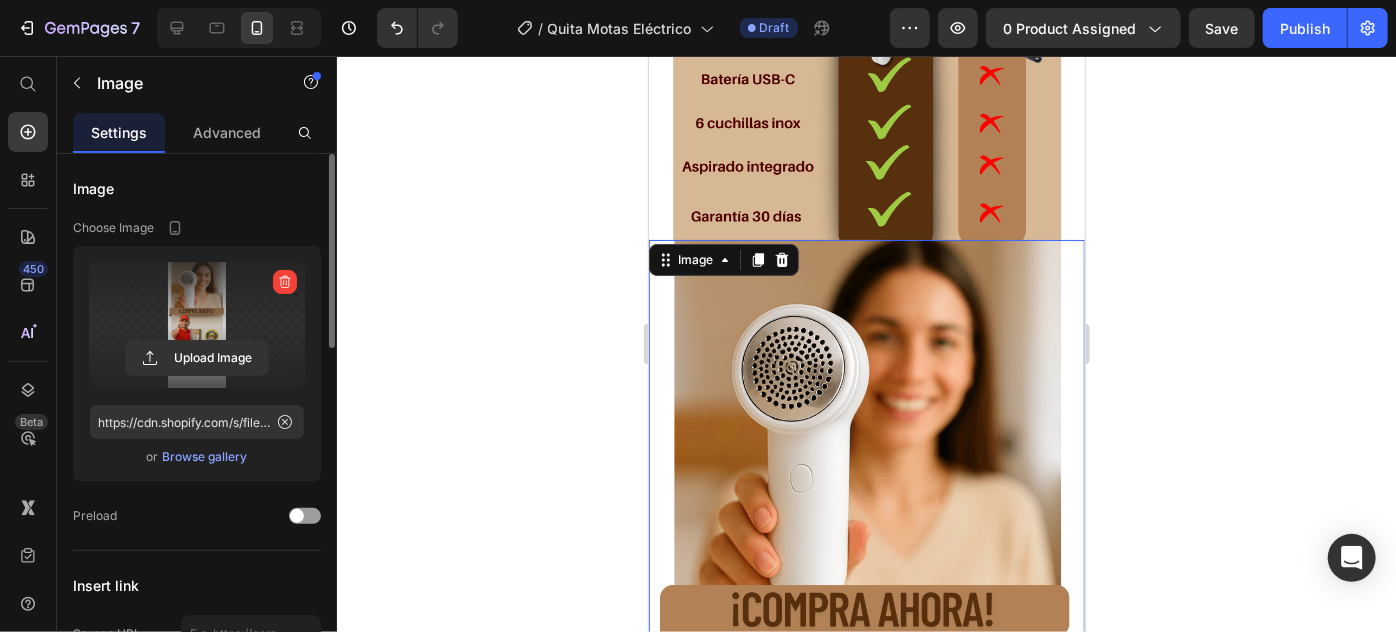click at bounding box center (866, 713) 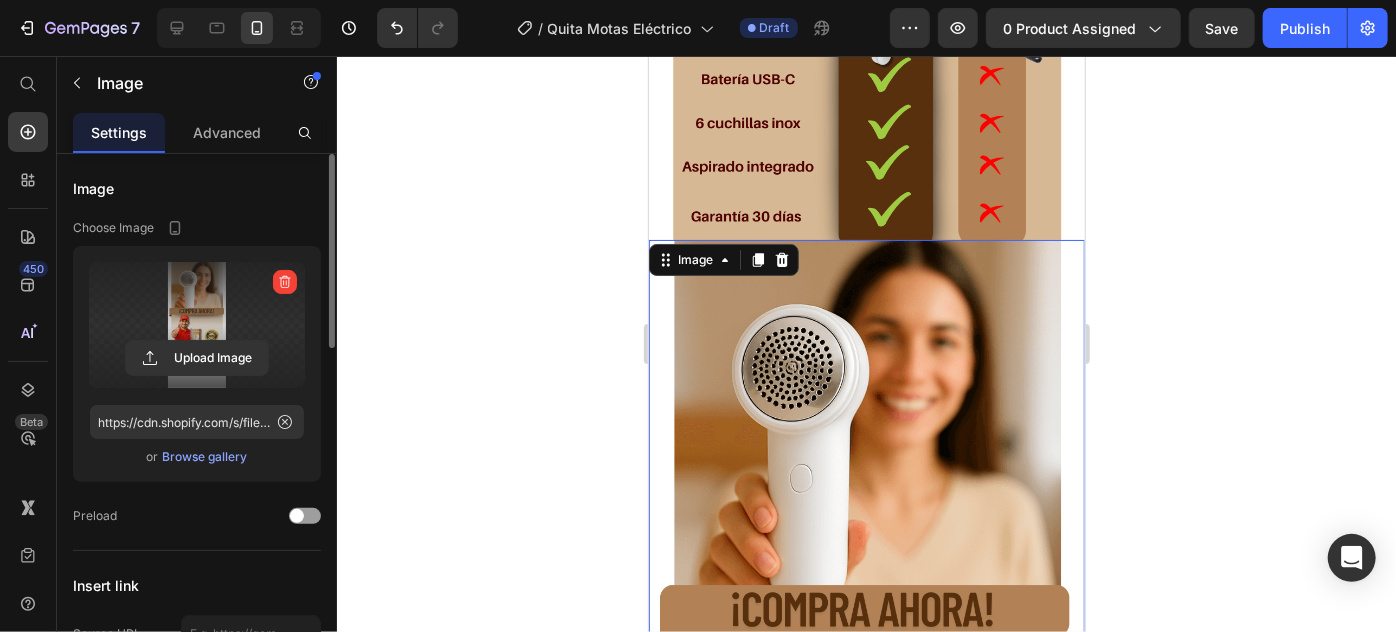 click at bounding box center [197, 325] 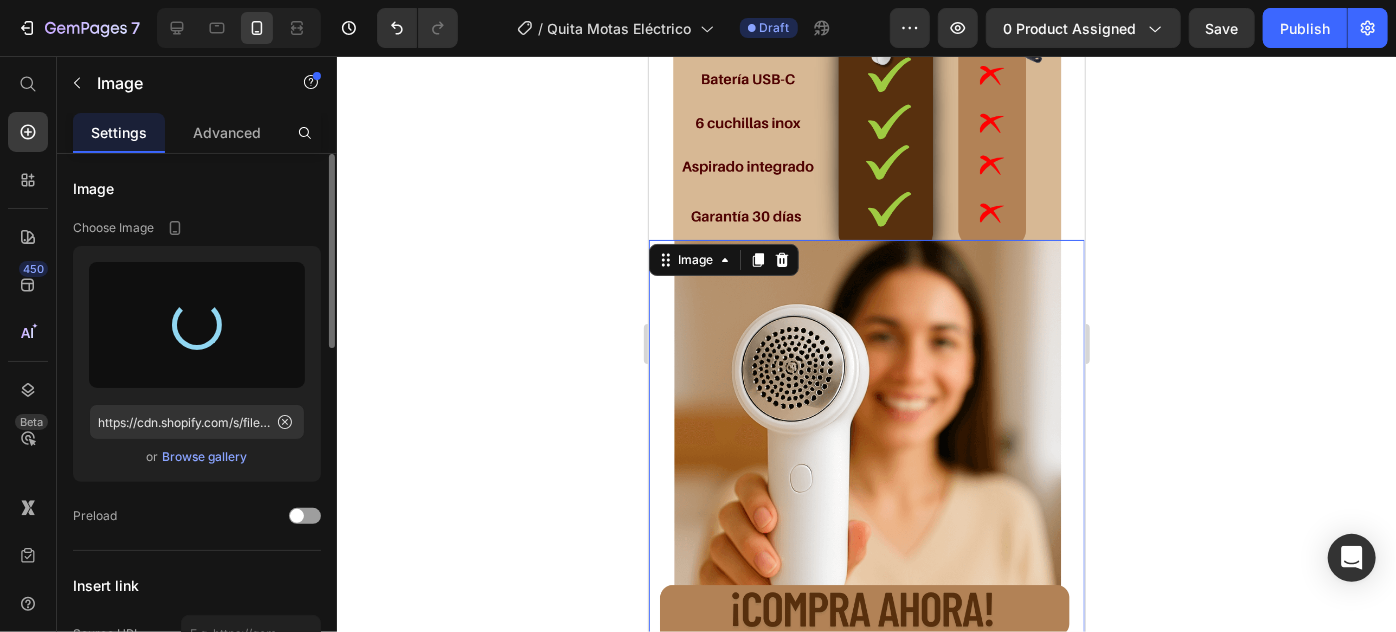type on "https://cdn.shopify.com/s/files/1/0641/2707/4480/files/gempages_554415666472420212-6e576f1f-8c0e-4e73-ba76-8c51666bb80d.png" 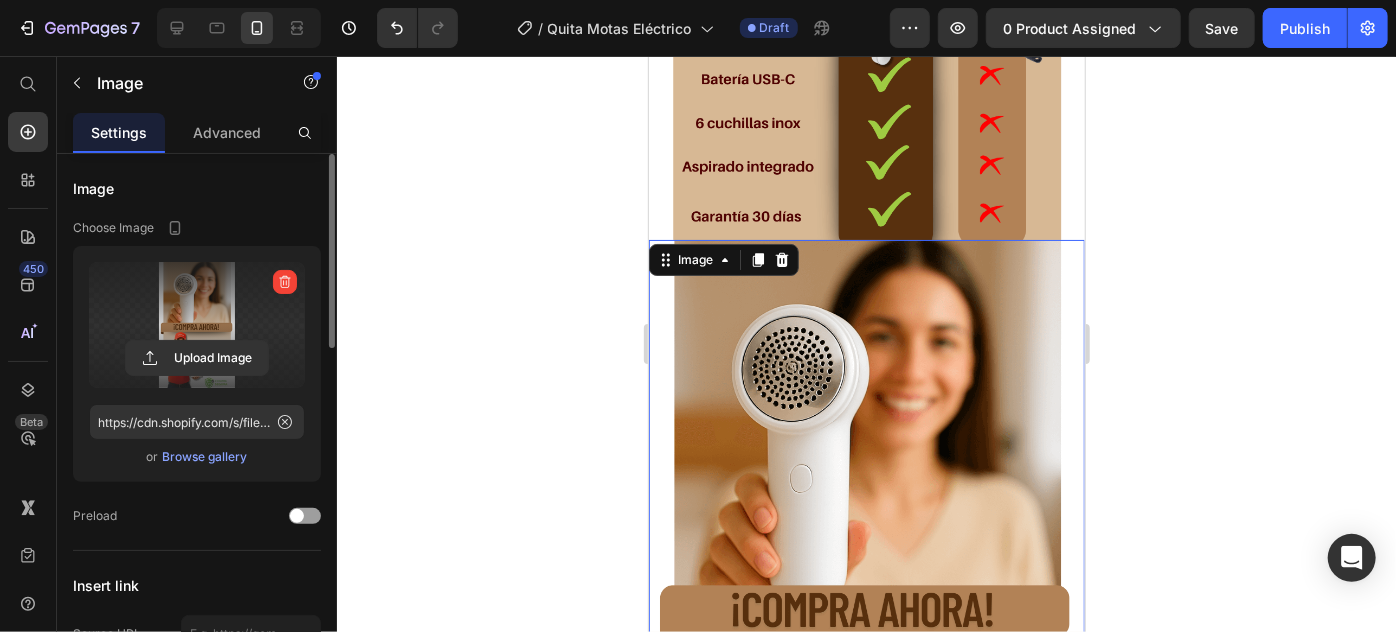 click 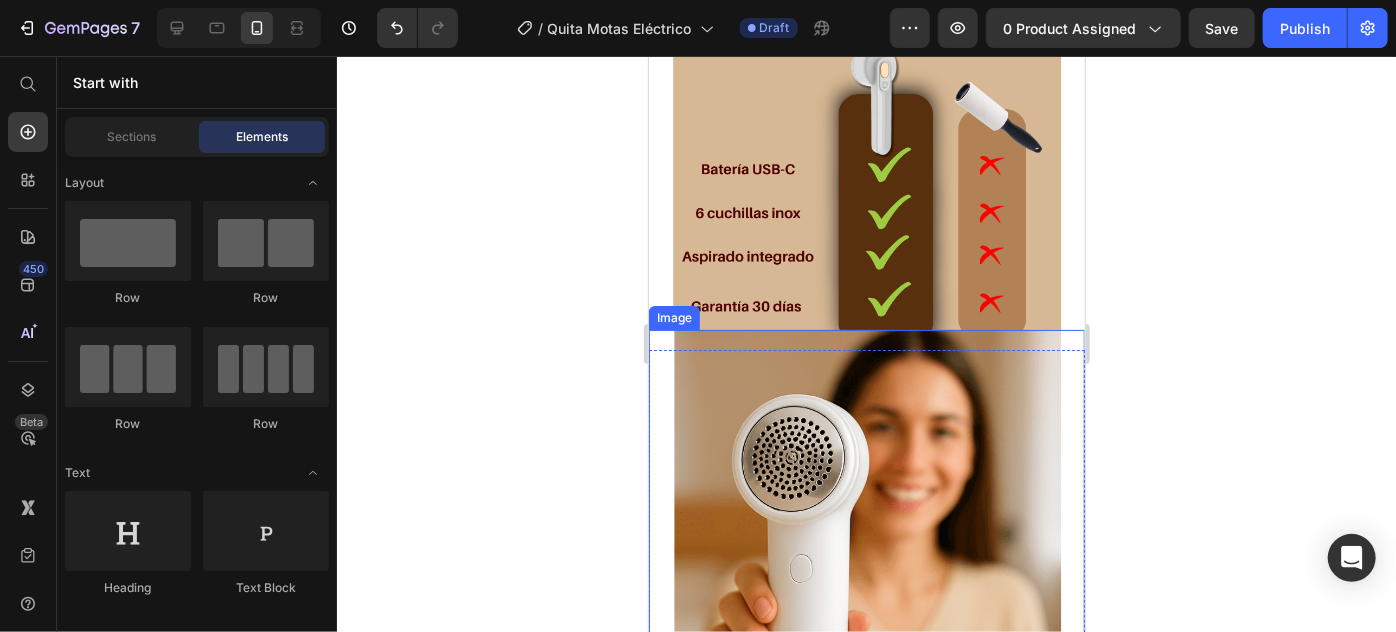 scroll, scrollTop: 3636, scrollLeft: 0, axis: vertical 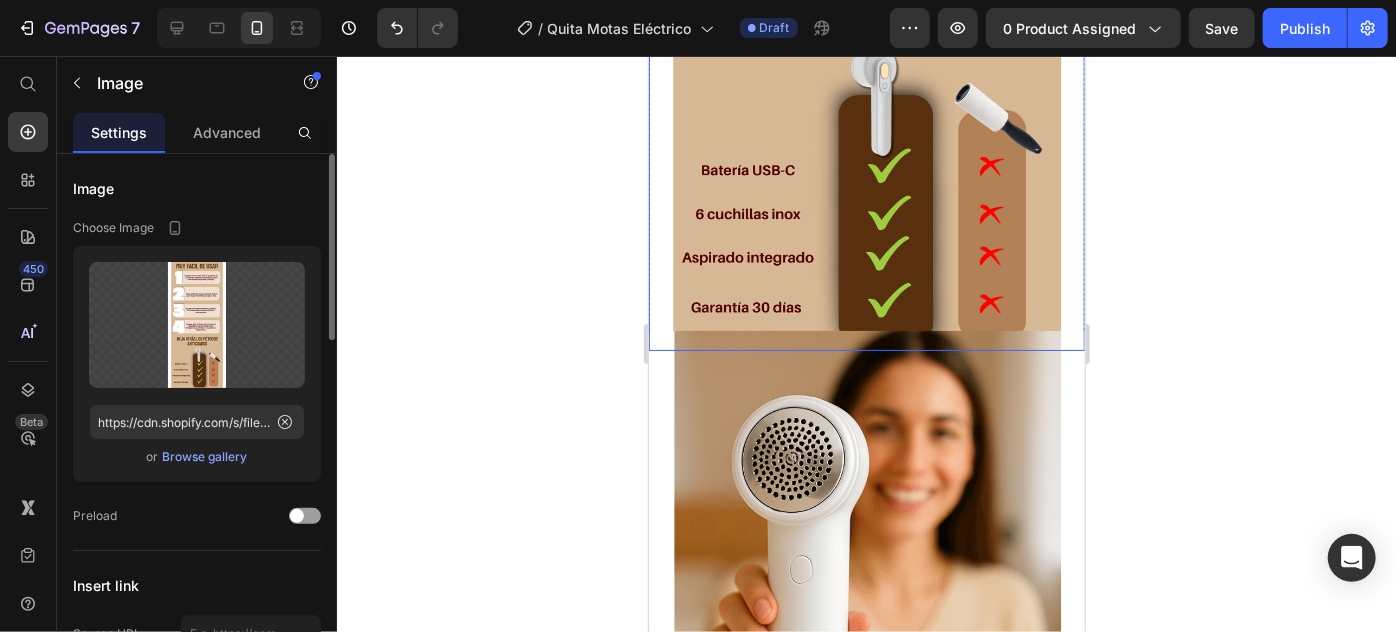 click at bounding box center (866, -124) 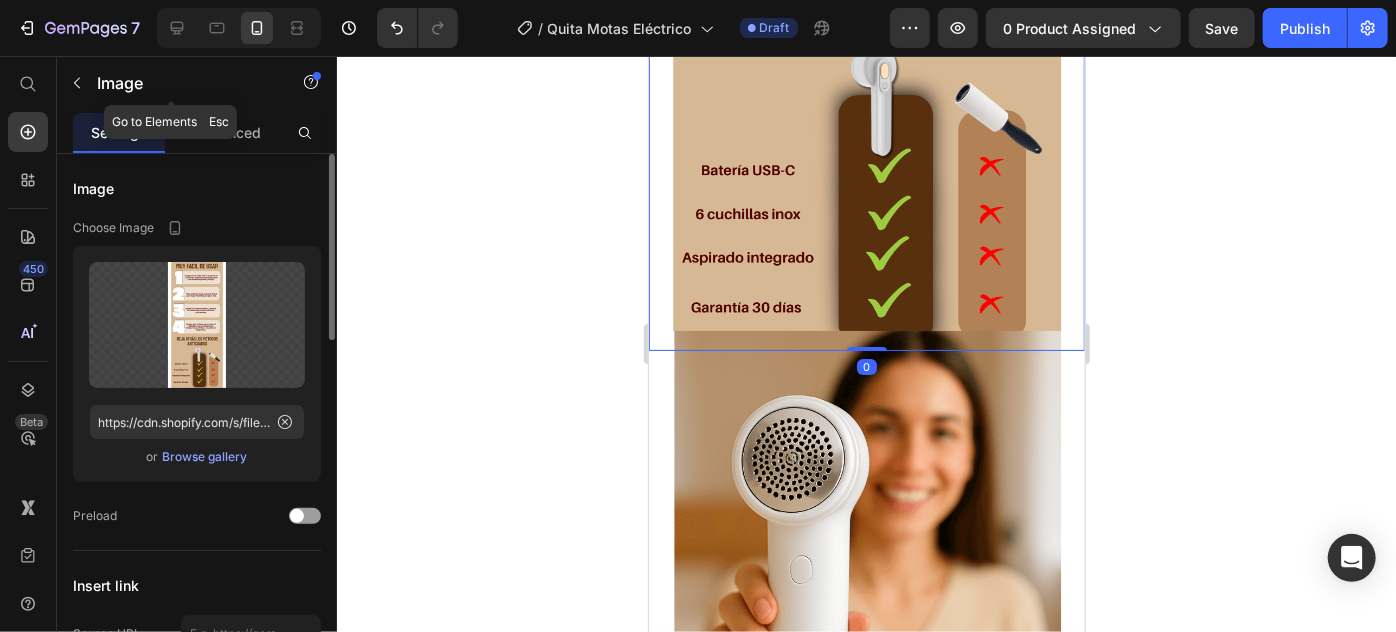 click on "Image" 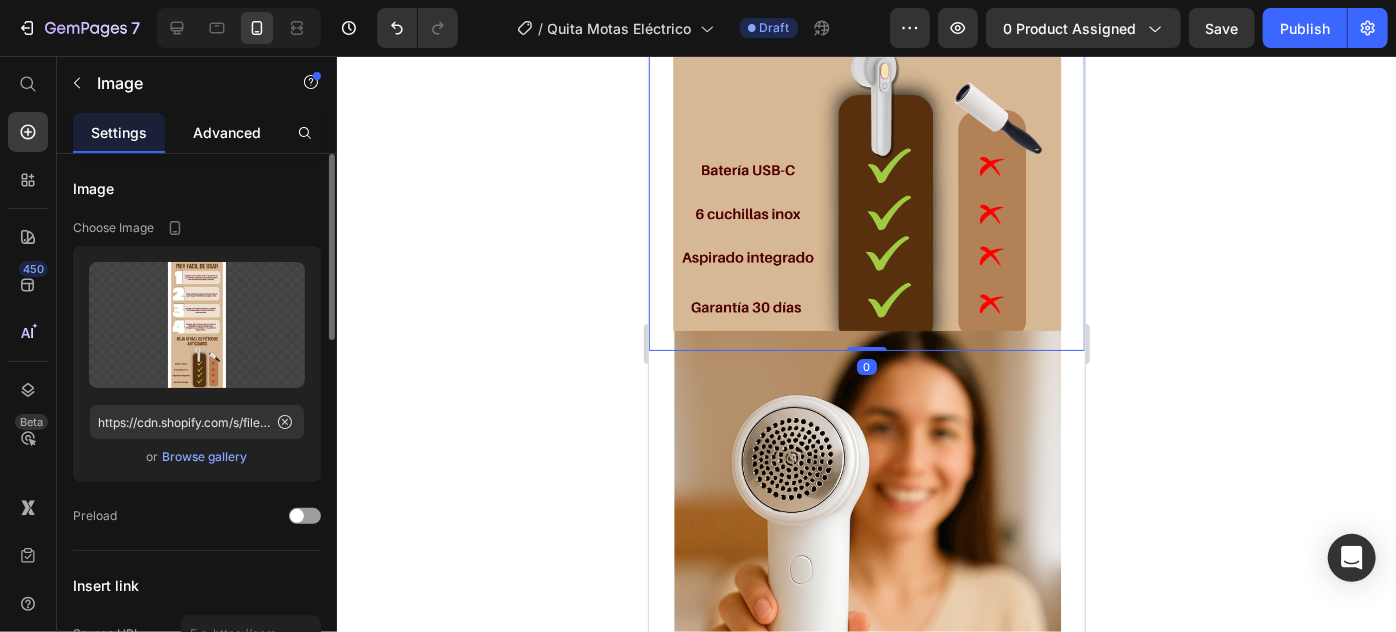 click on "Advanced" 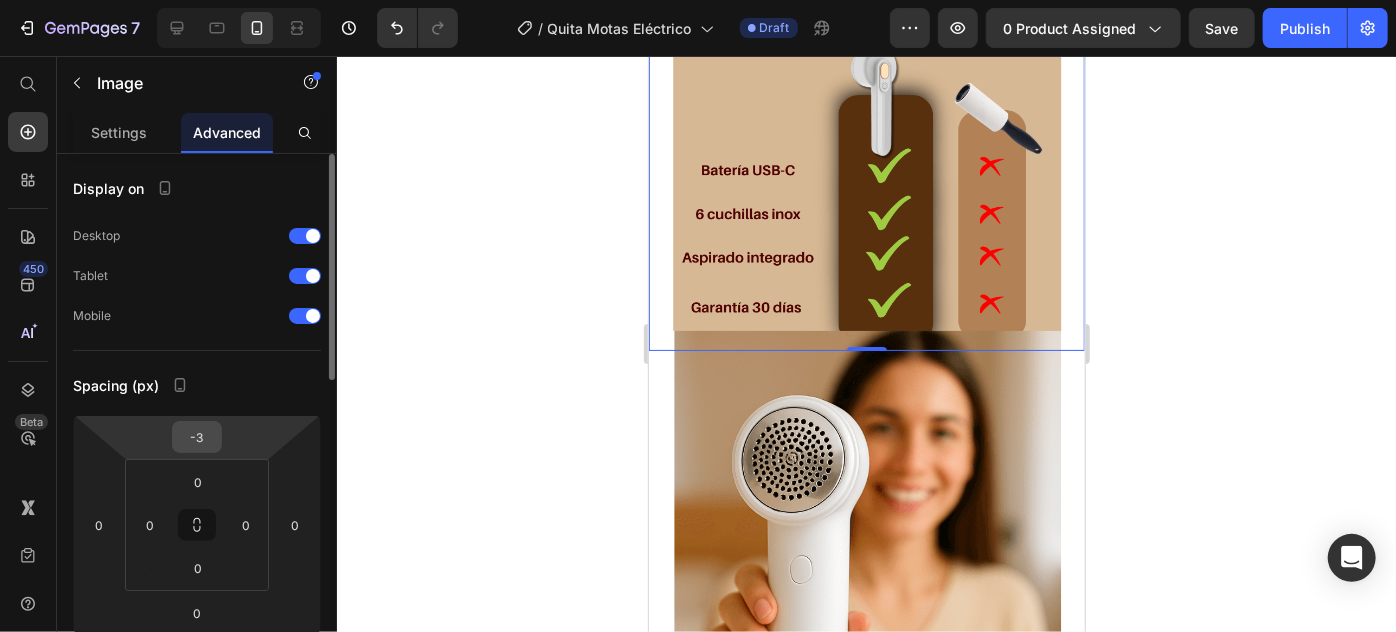 drag, startPoint x: 192, startPoint y: 444, endPoint x: 205, endPoint y: 444, distance: 13 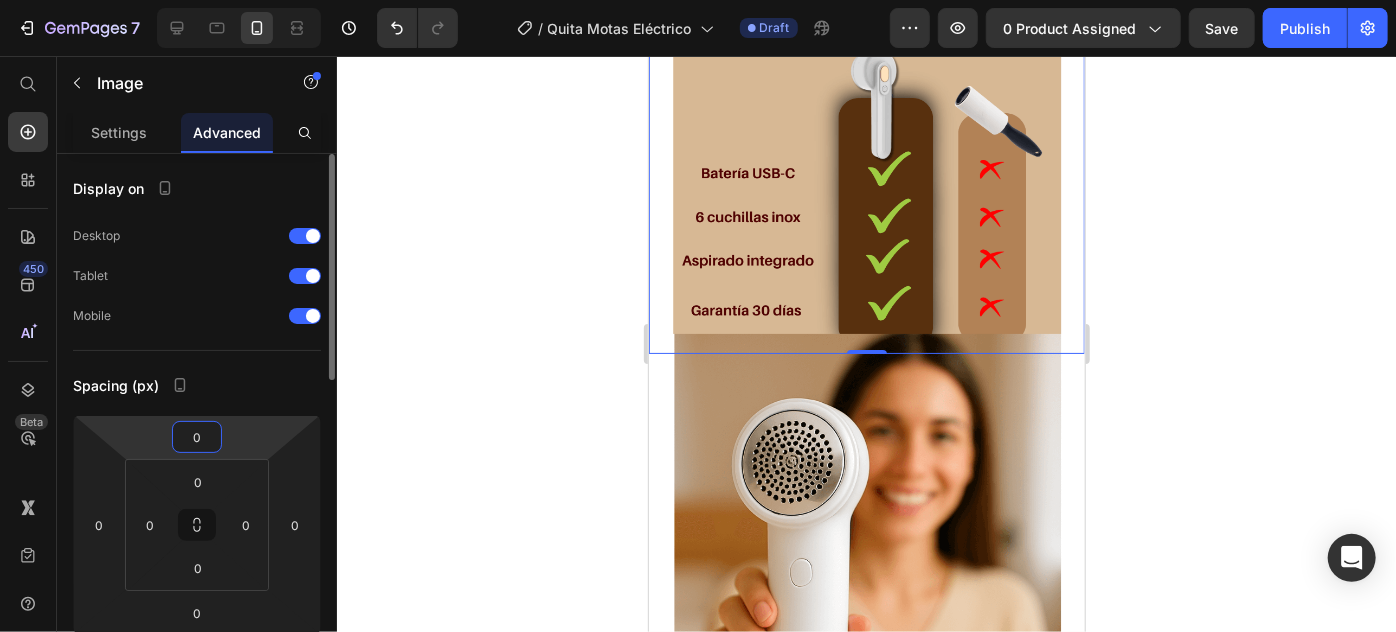 type on "0" 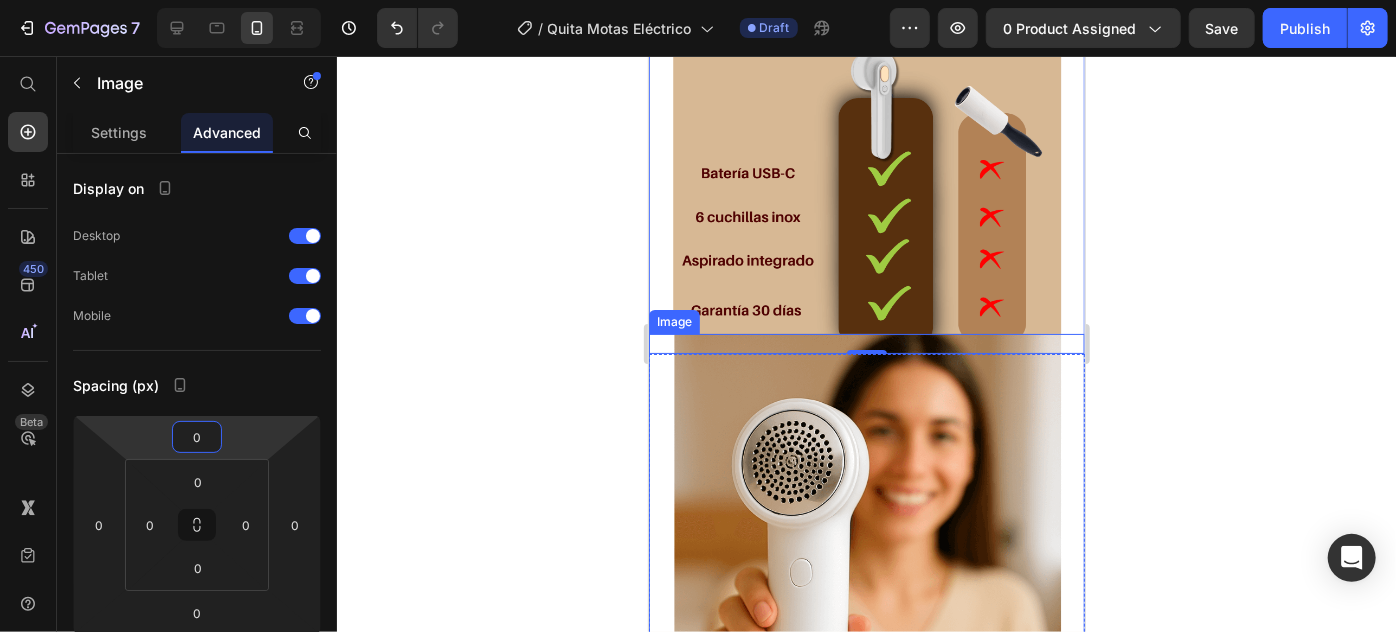 click at bounding box center (866, 690) 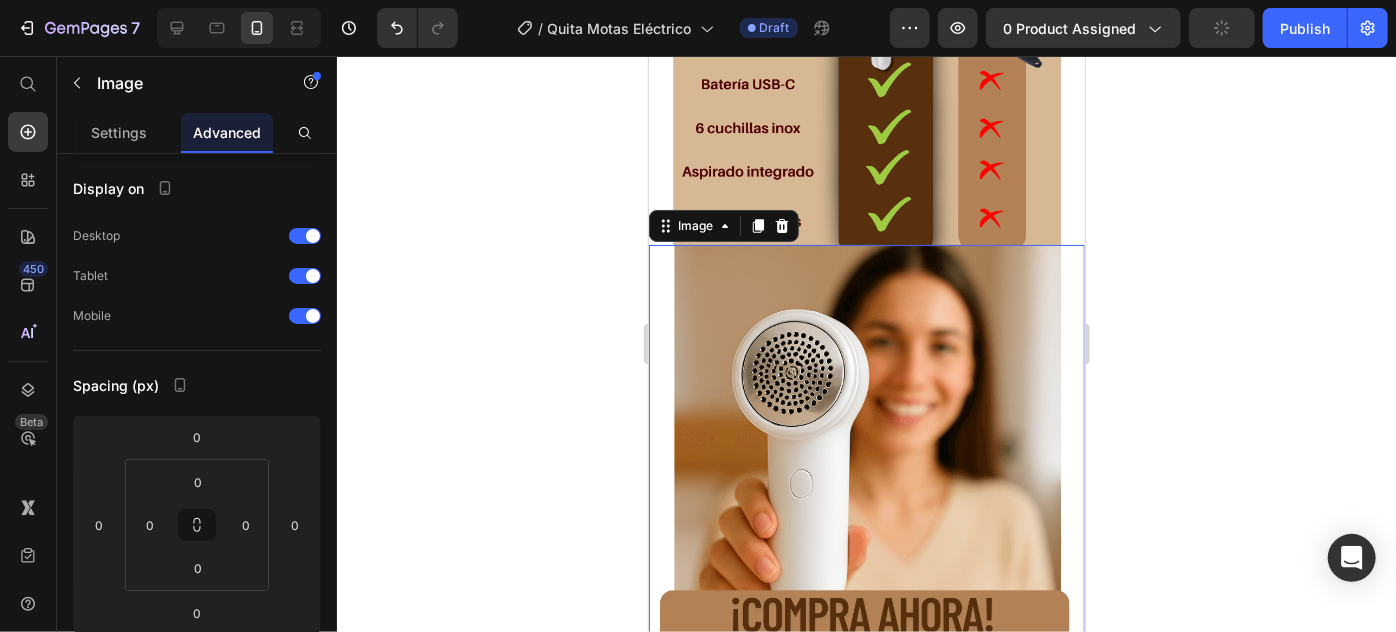scroll, scrollTop: 3727, scrollLeft: 0, axis: vertical 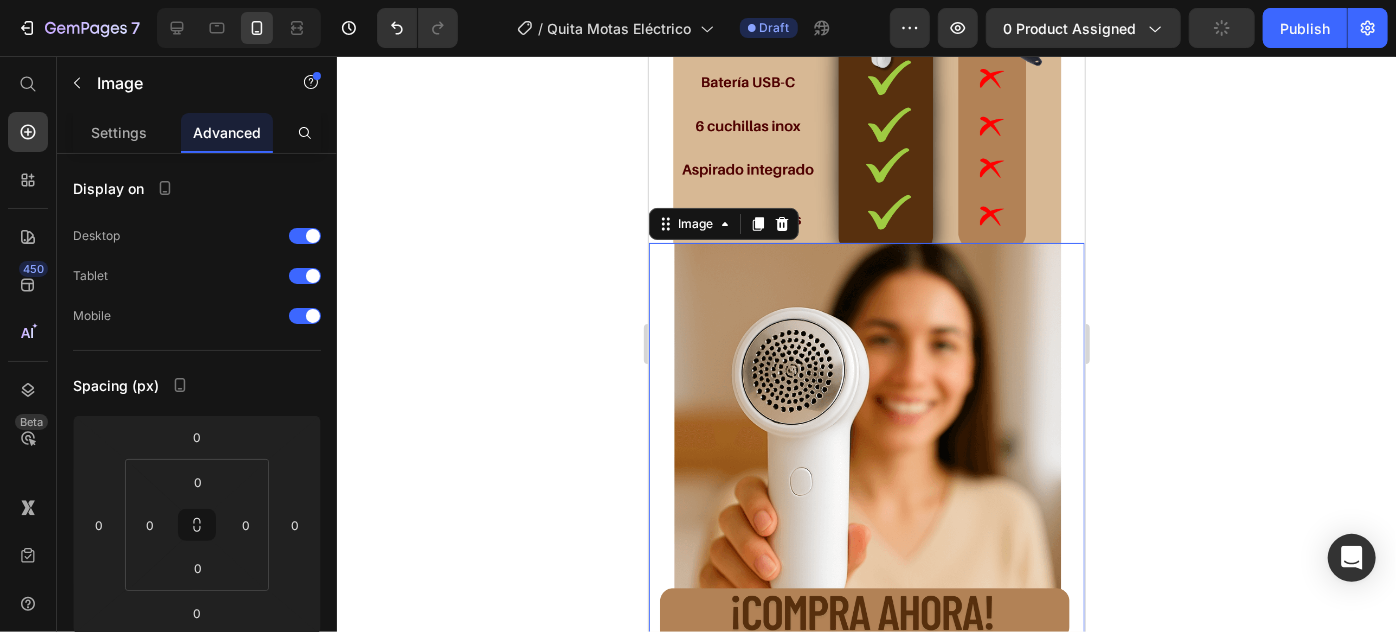 click at bounding box center (866, 599) 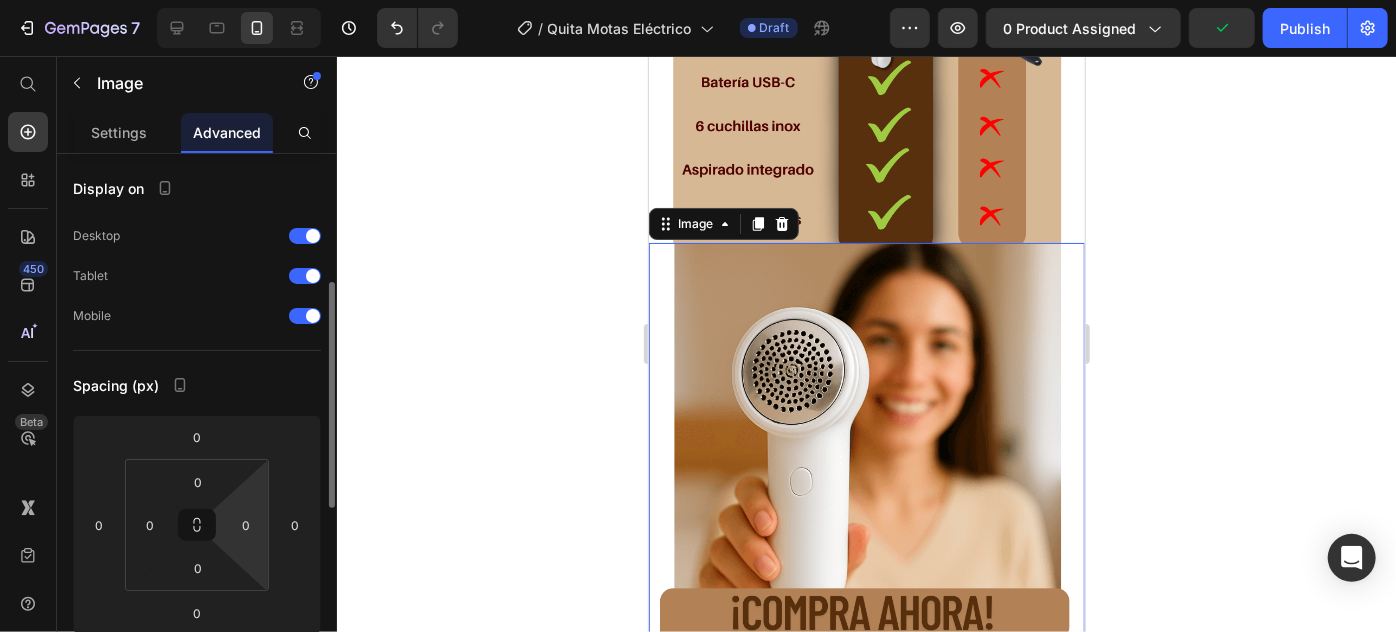 scroll, scrollTop: 181, scrollLeft: 0, axis: vertical 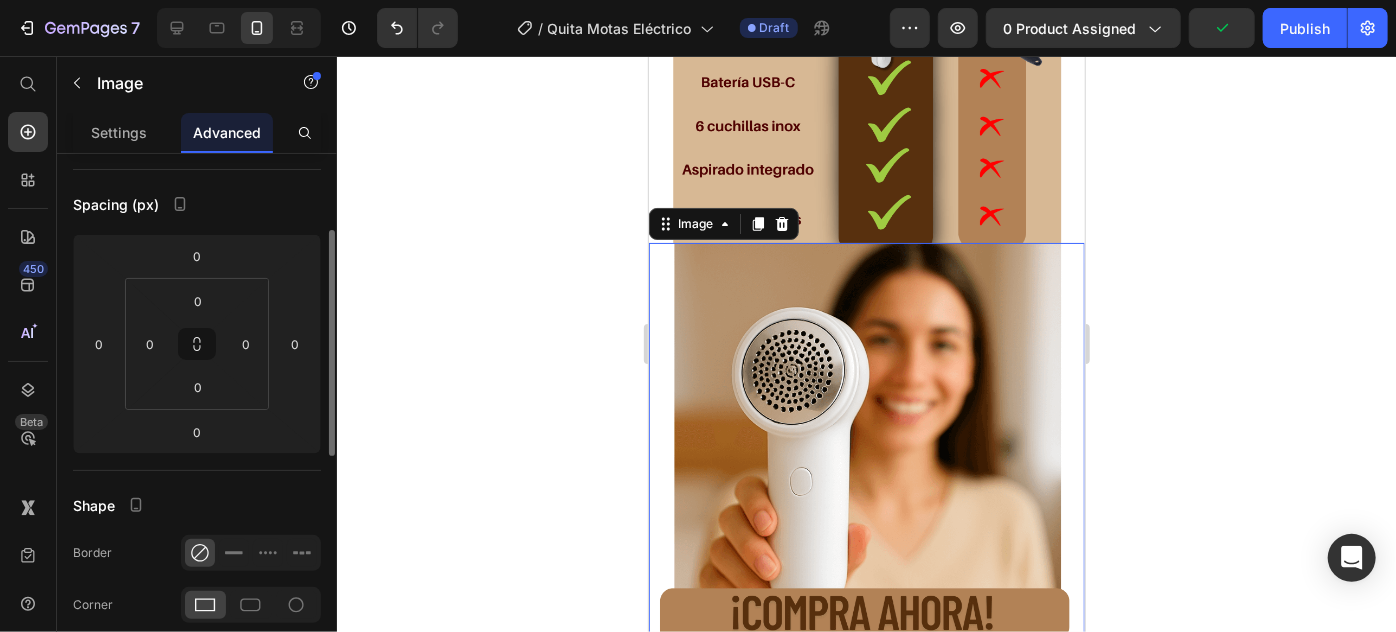 click 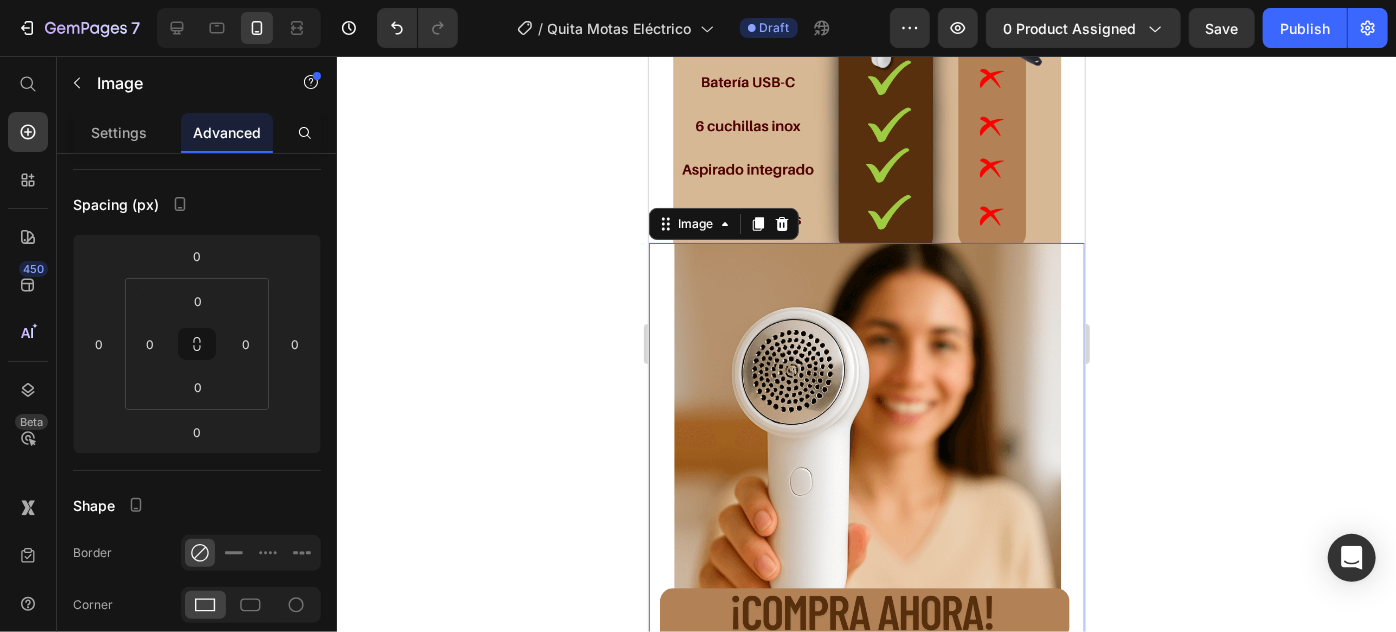 click at bounding box center [866, 599] 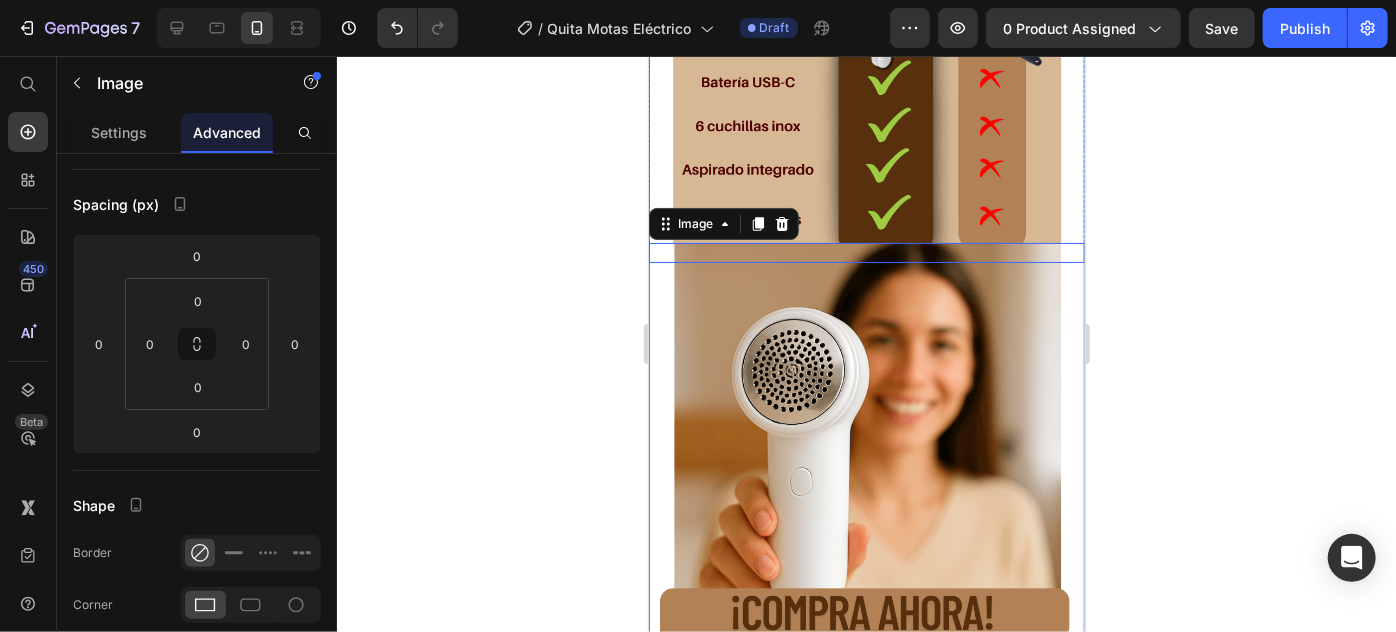 click at bounding box center [866, -212] 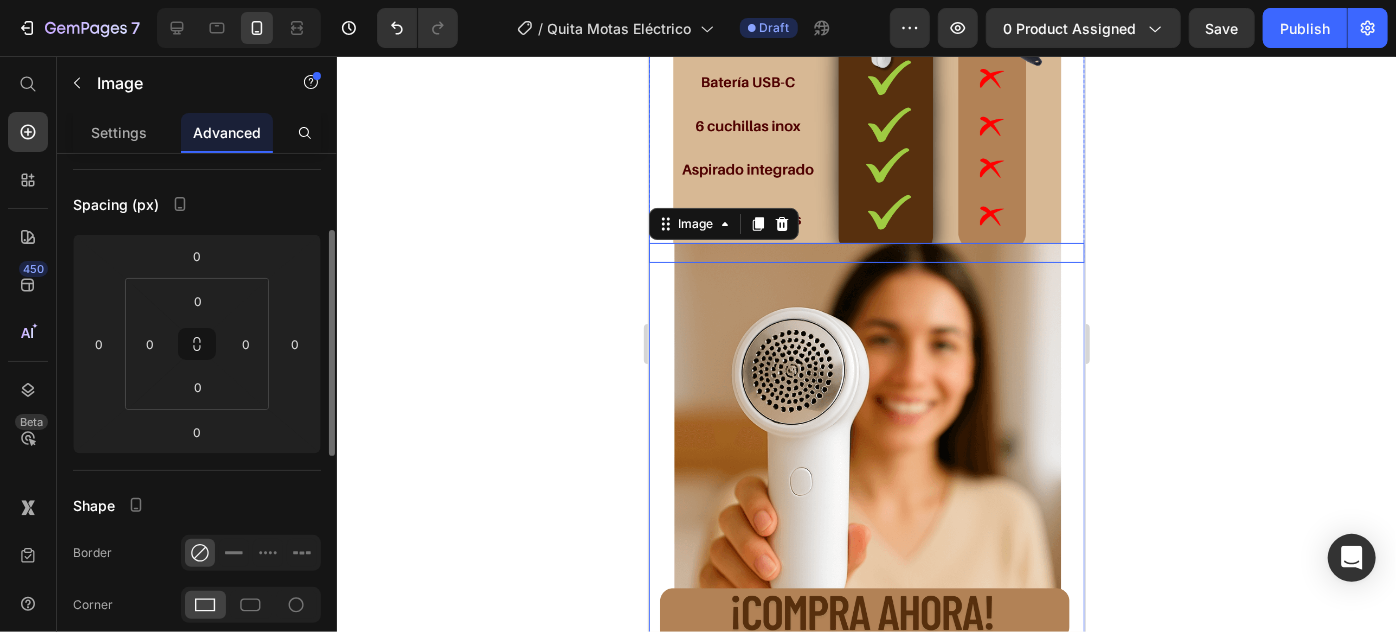scroll, scrollTop: 181, scrollLeft: 0, axis: vertical 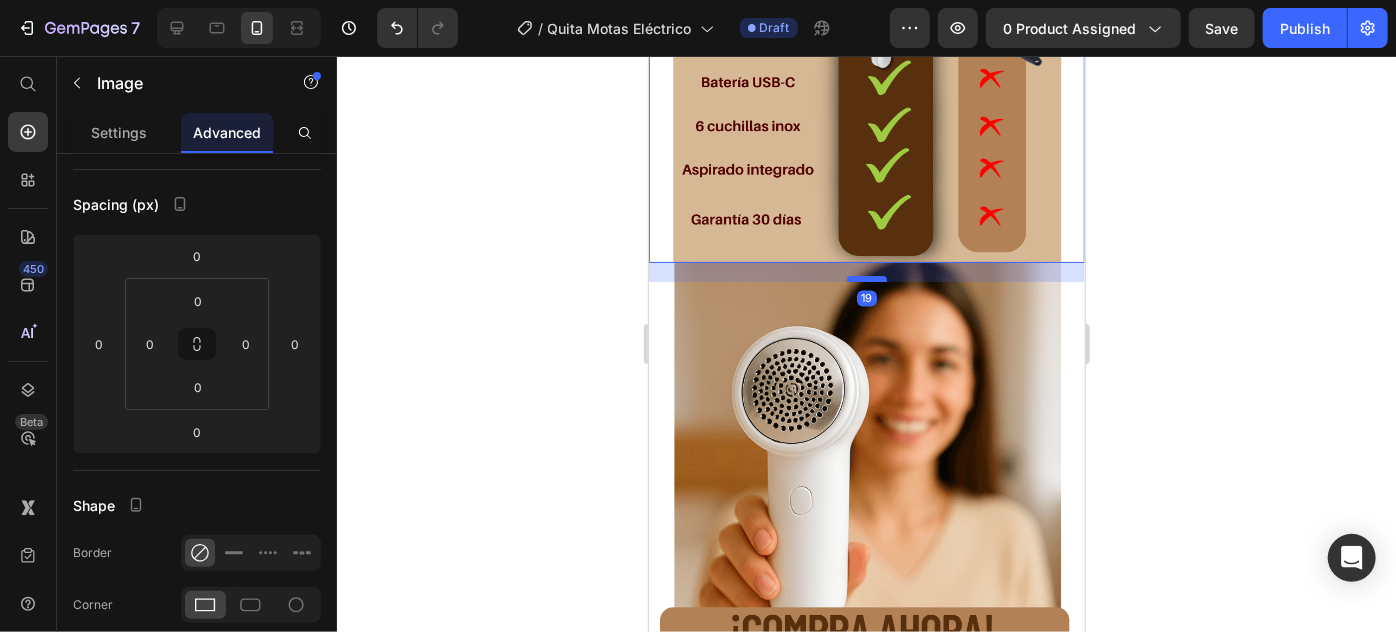 drag, startPoint x: 868, startPoint y: 142, endPoint x: 875, endPoint y: 161, distance: 20.248457 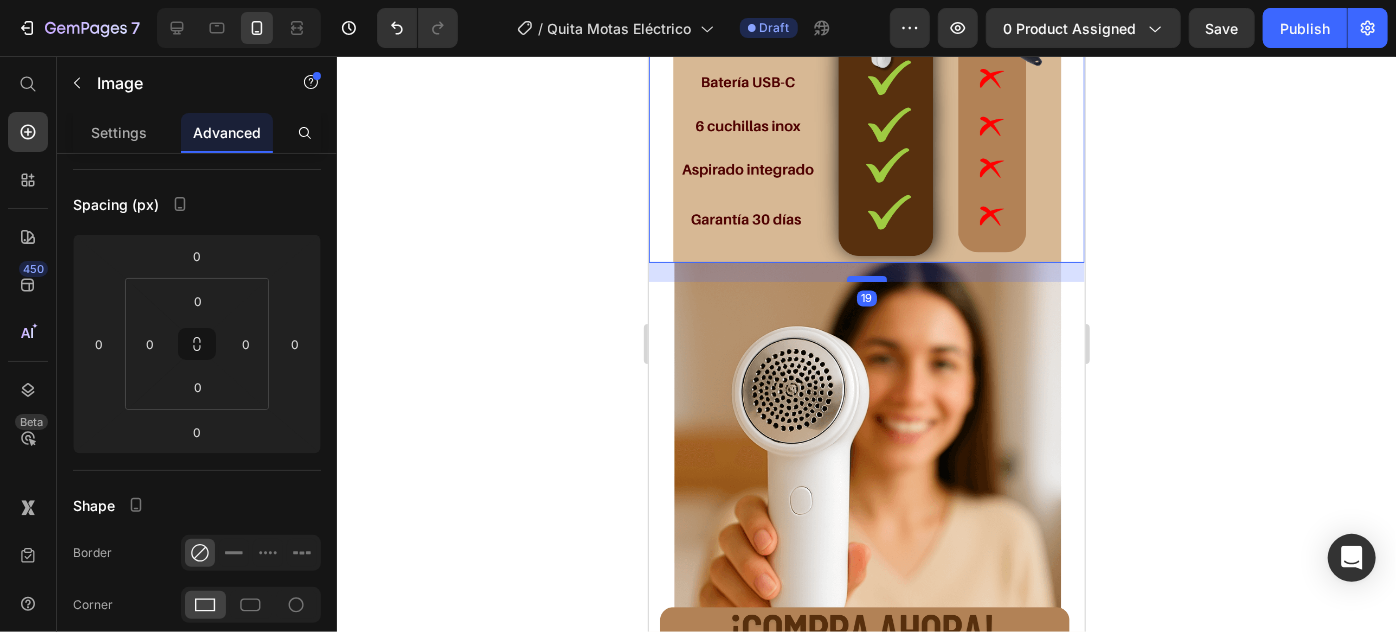 click at bounding box center [866, 278] 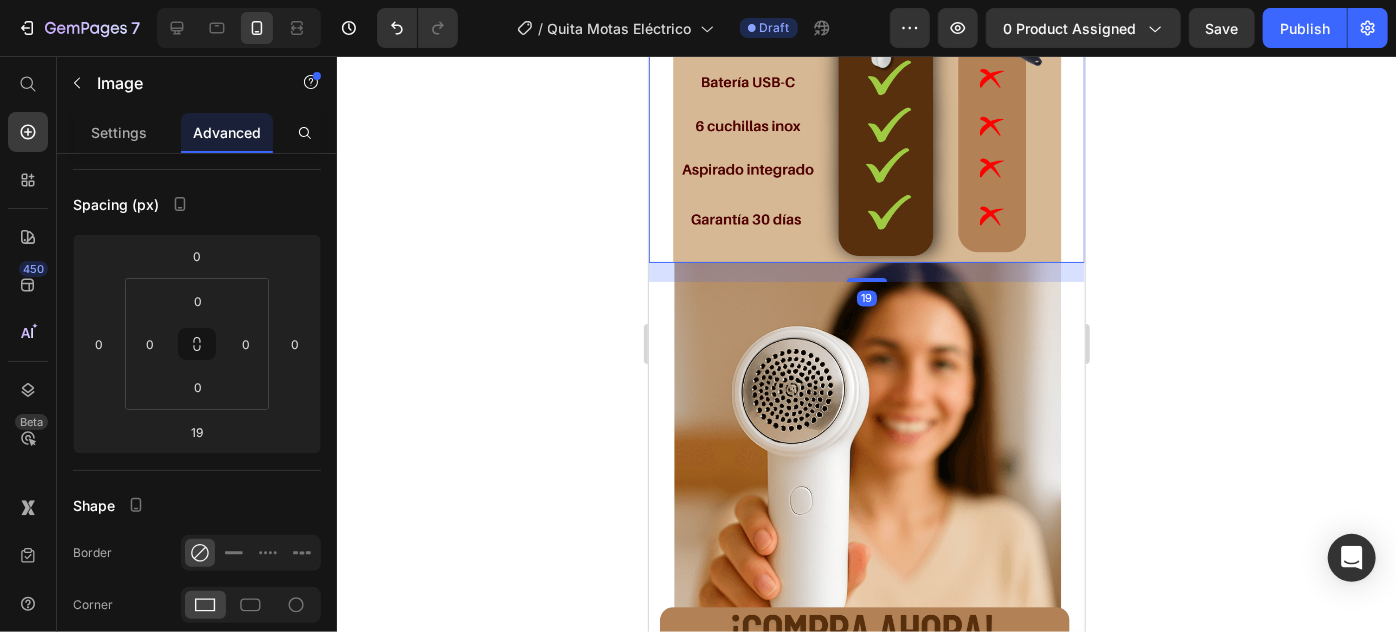 click 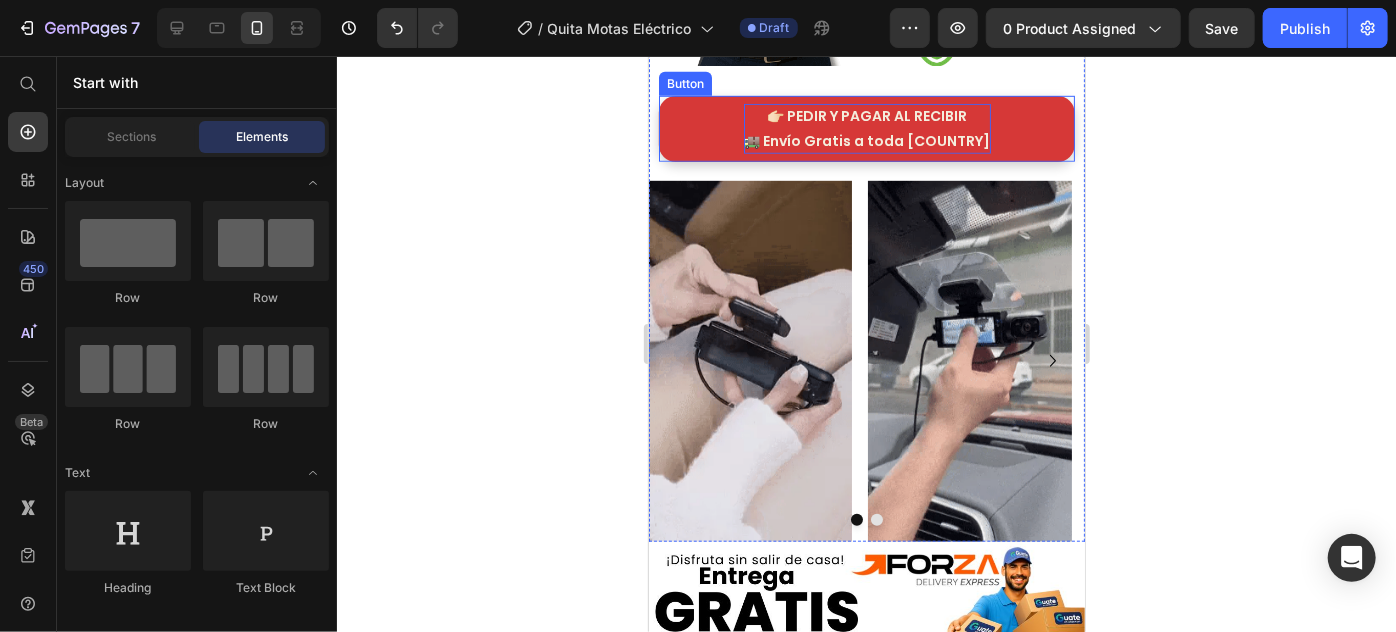 scroll, scrollTop: 4545, scrollLeft: 0, axis: vertical 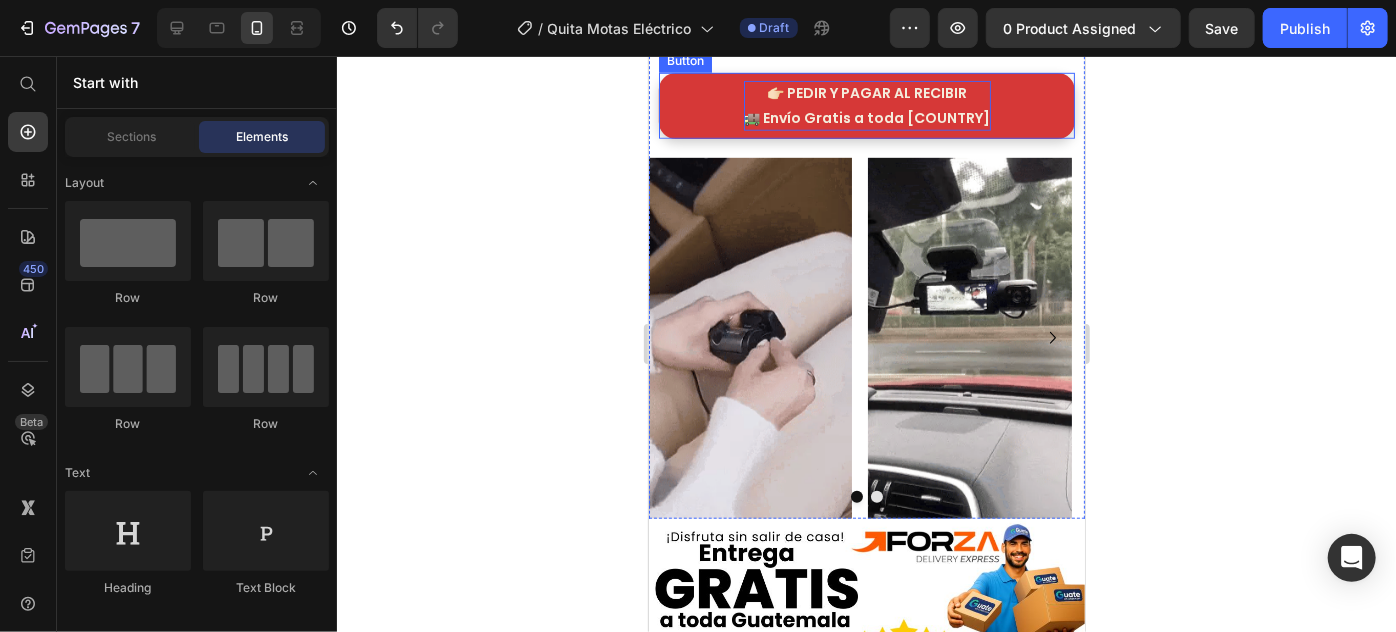 click at bounding box center (968, 337) 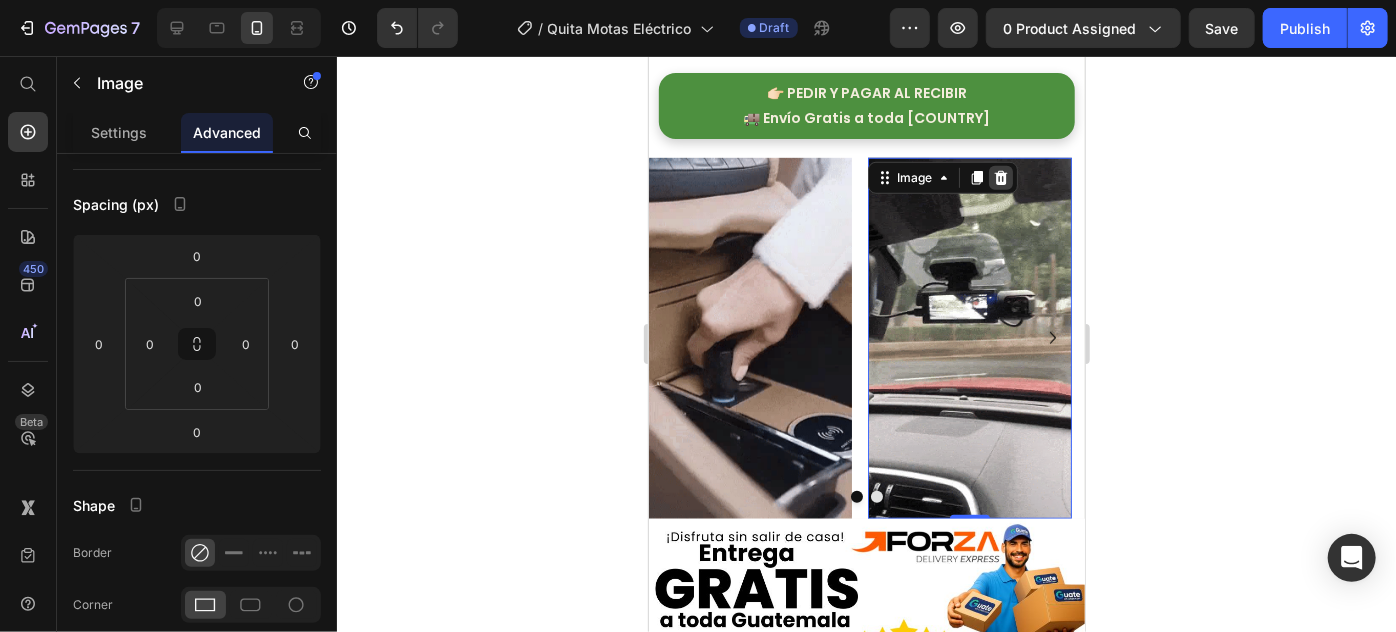 click 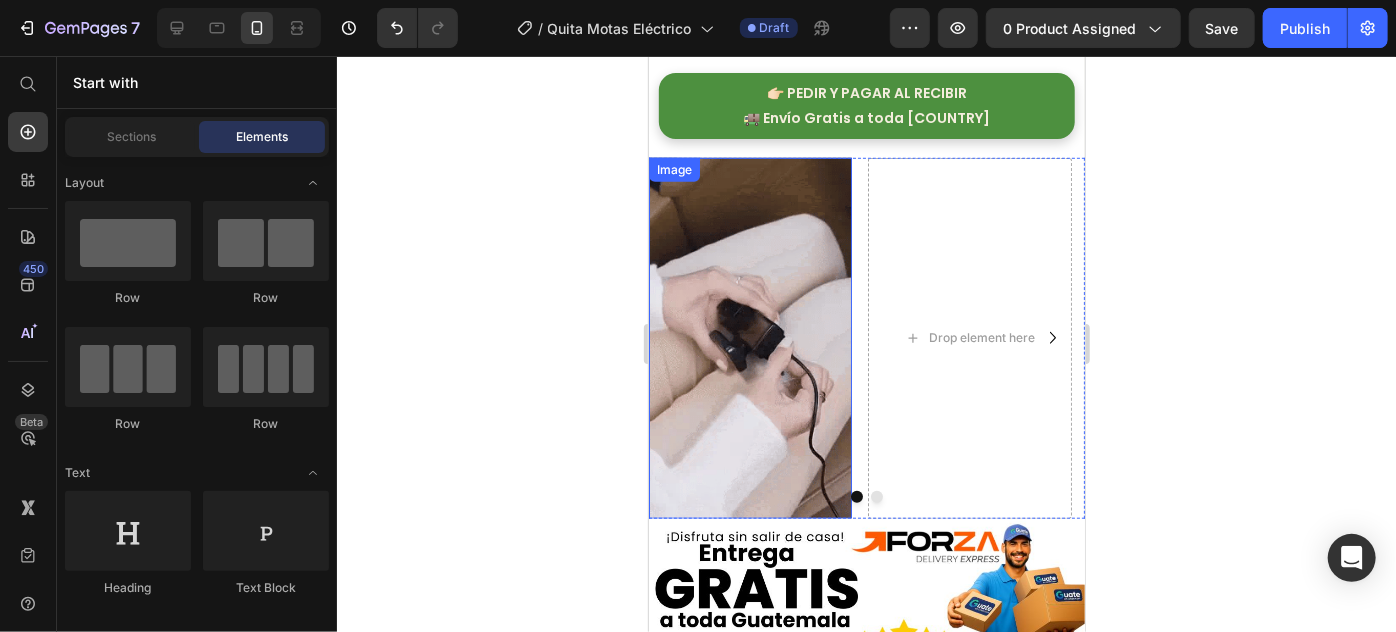 click on "Image" at bounding box center (673, 169) 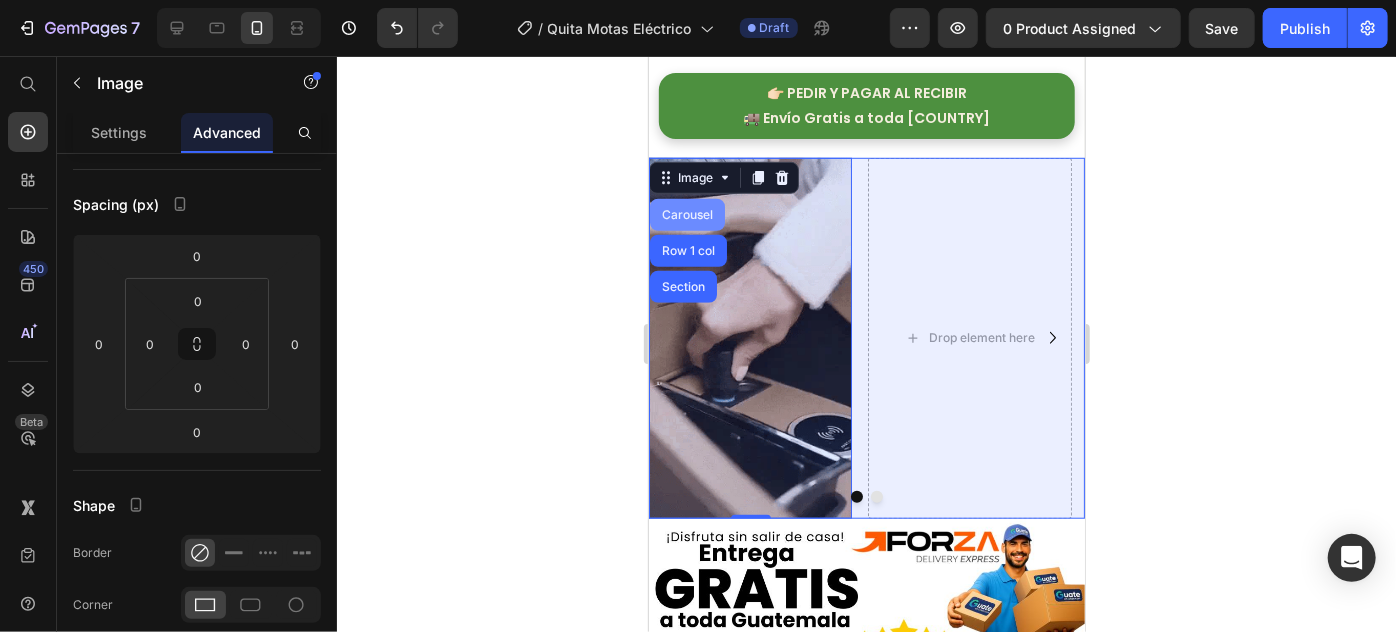 click on "Carousel" at bounding box center (686, 214) 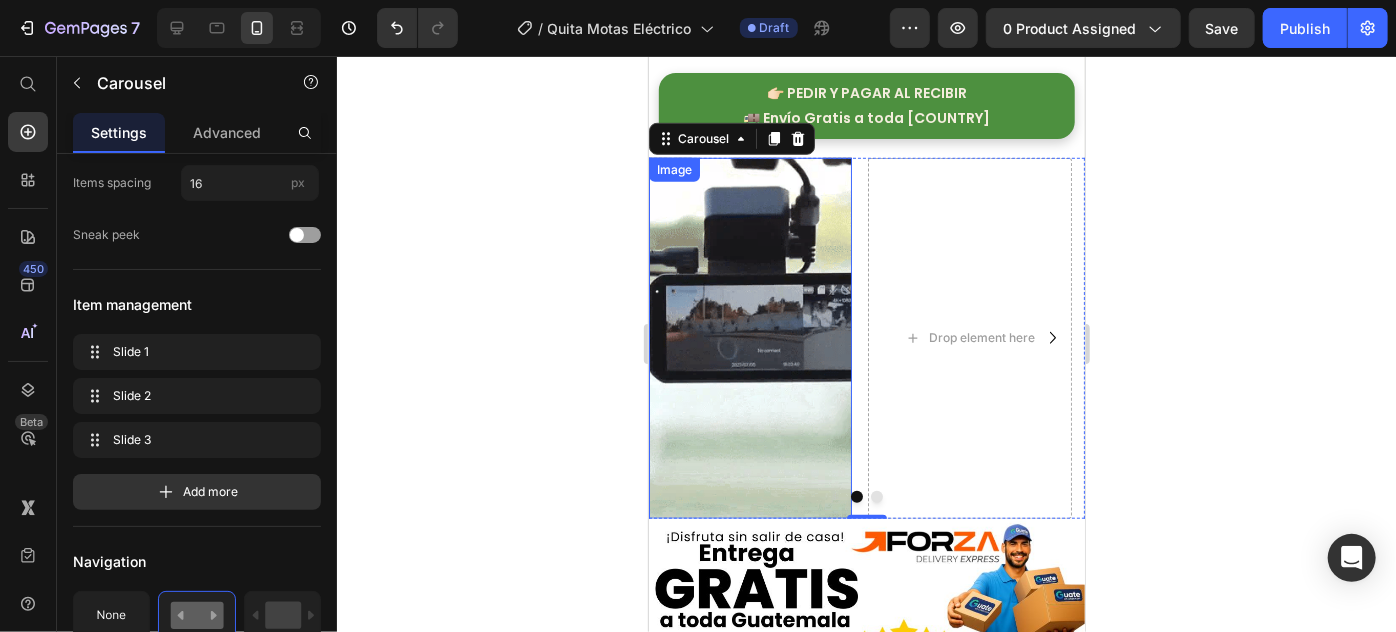 scroll, scrollTop: 0, scrollLeft: 0, axis: both 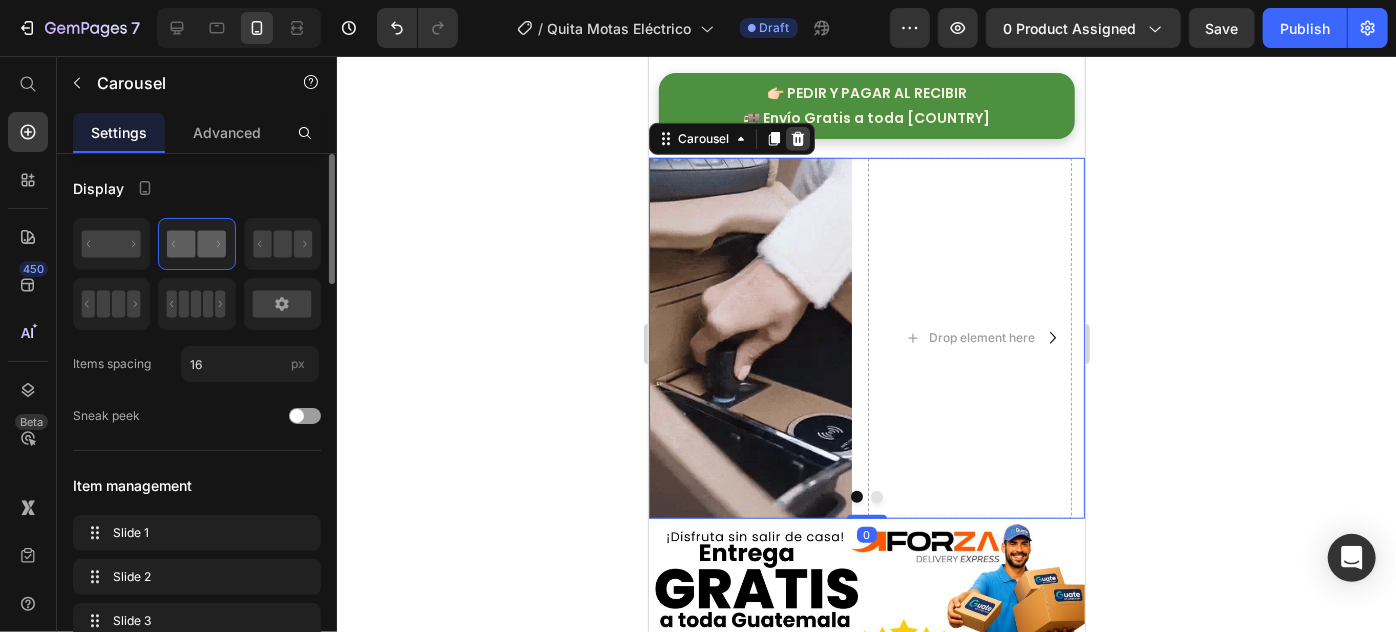 click 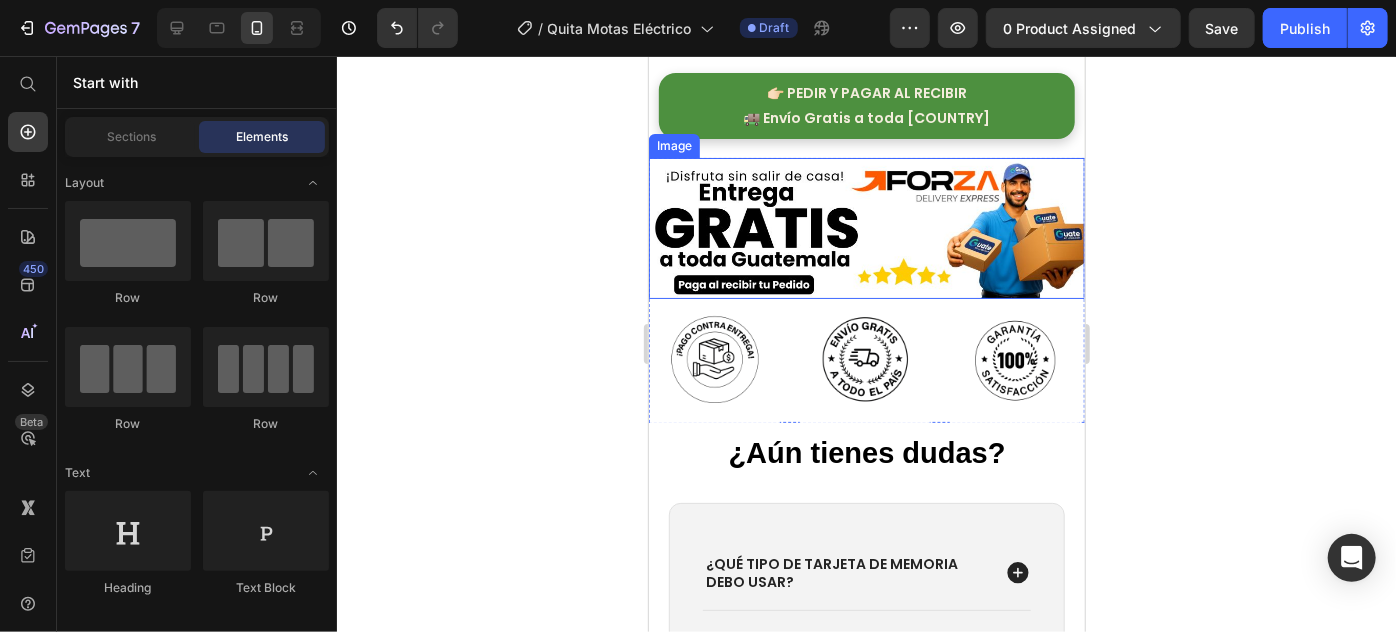 click 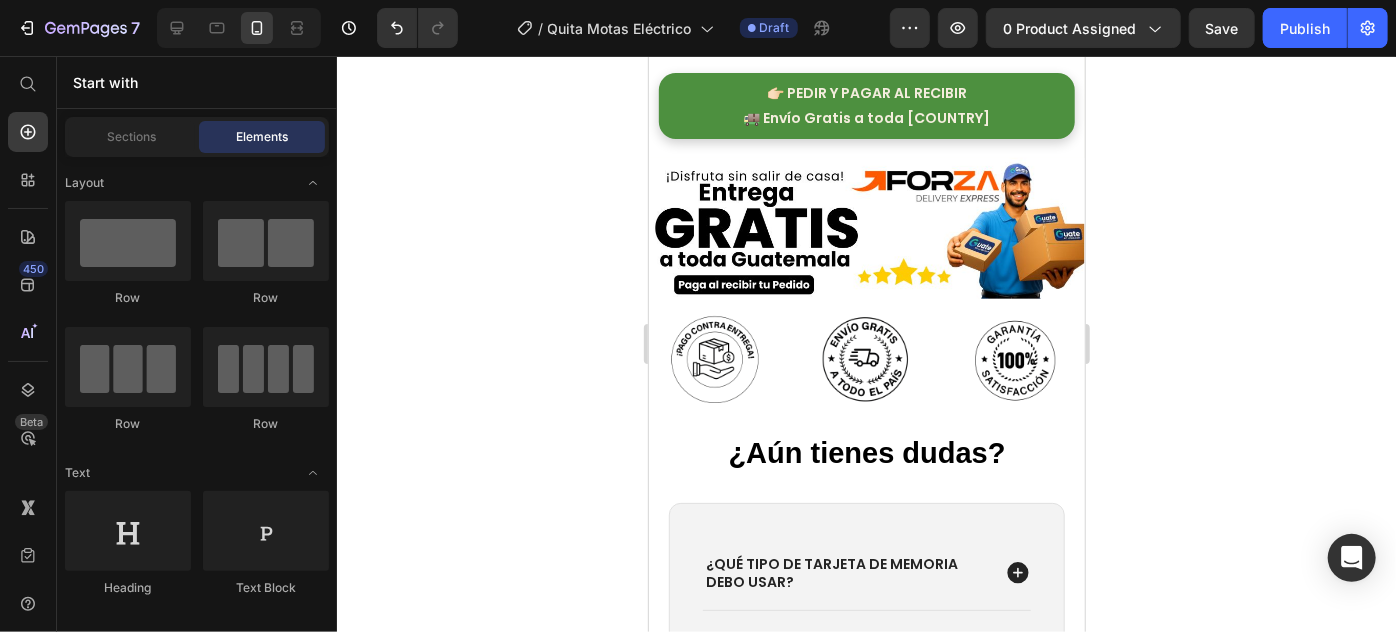 click 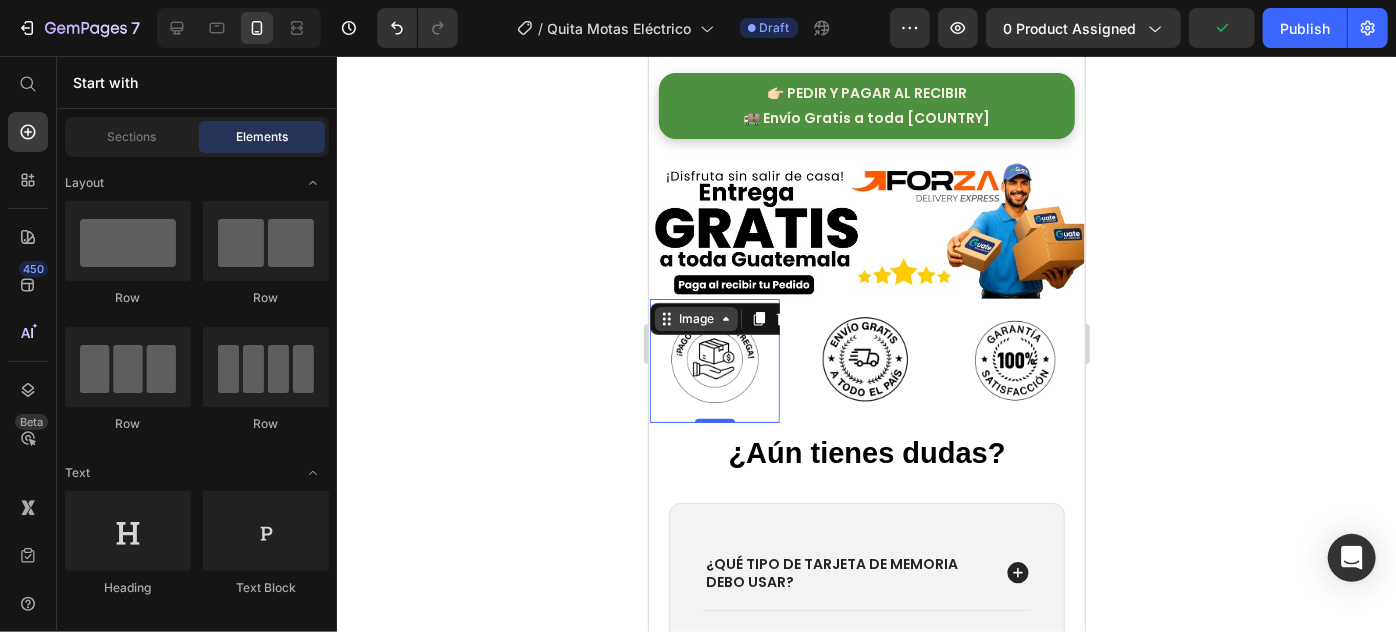 click on "Image" at bounding box center [695, 318] 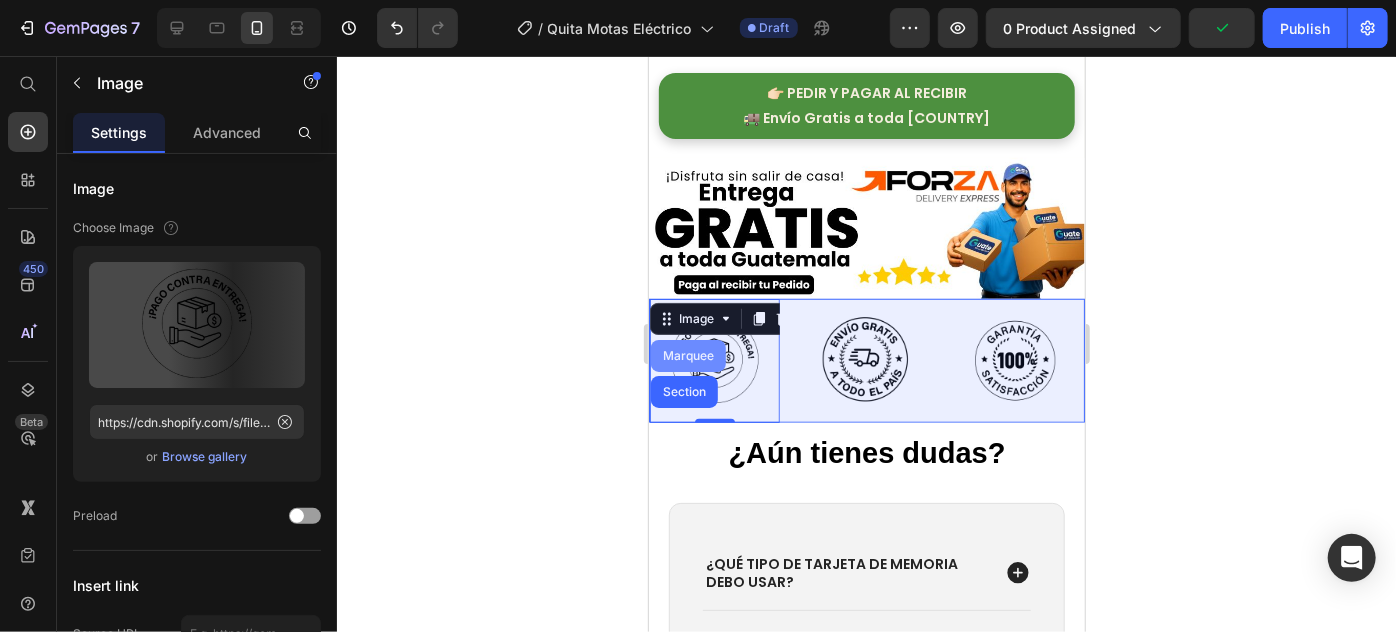 click on "Marquee" at bounding box center [687, 355] 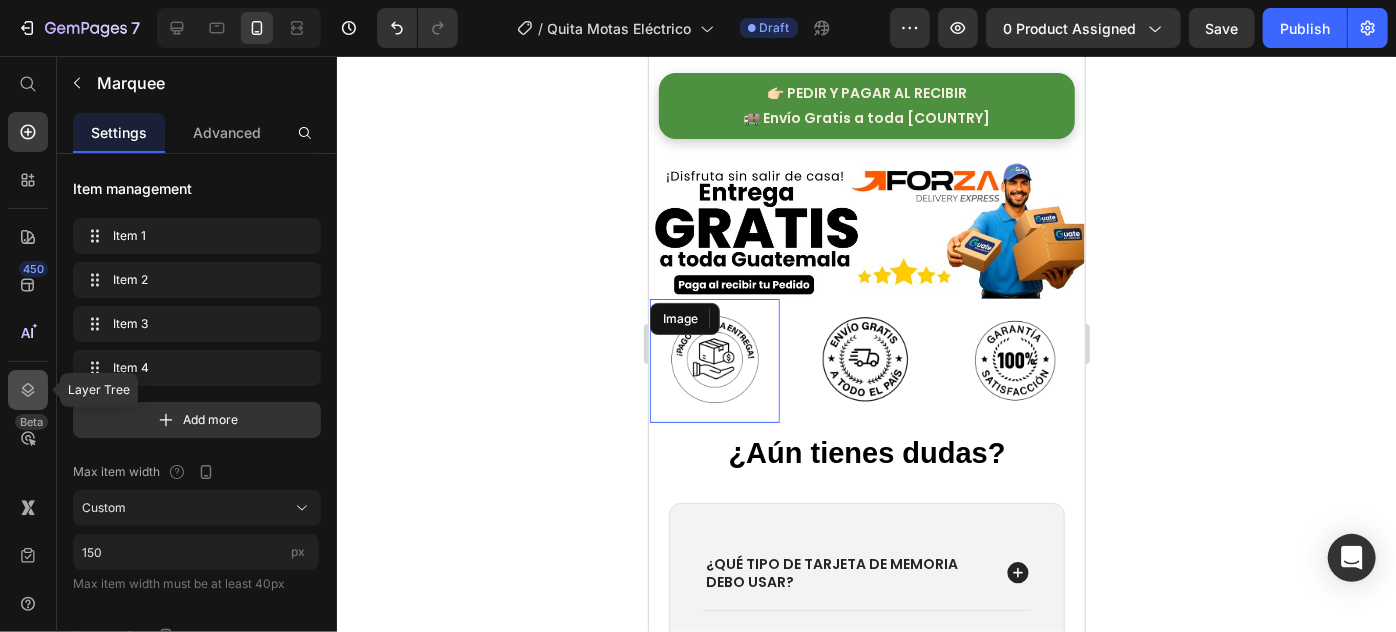 click 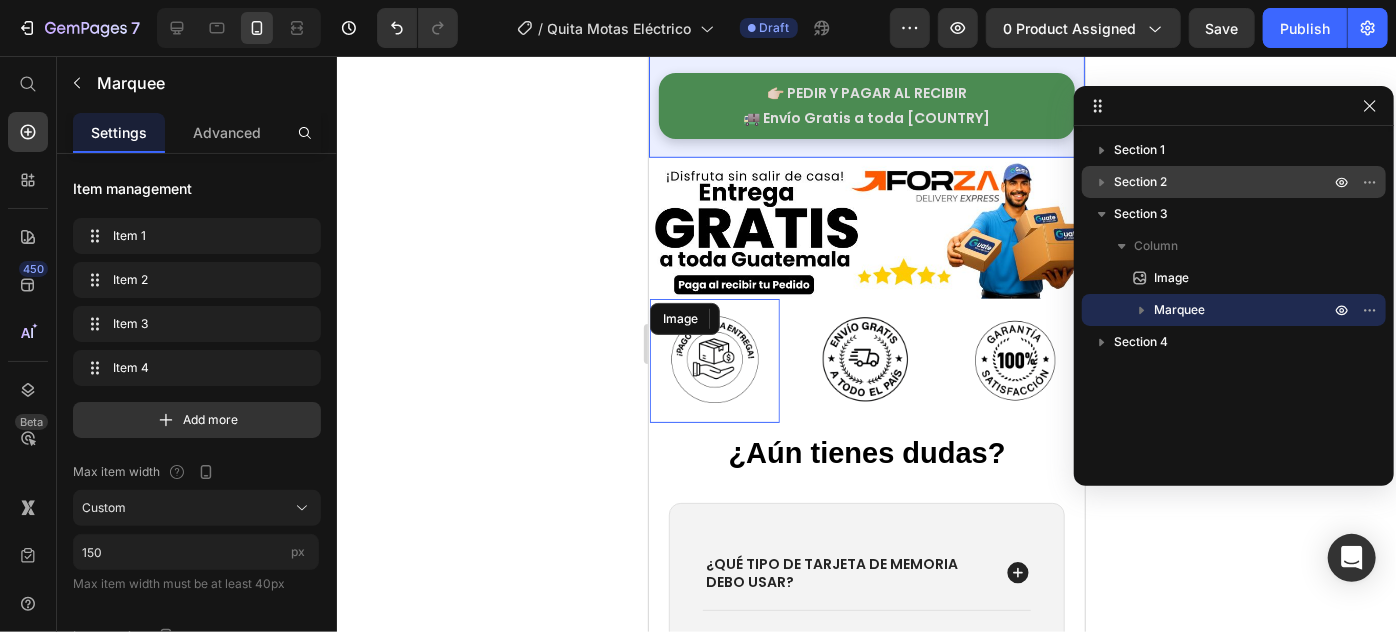 drag, startPoint x: 1176, startPoint y: 311, endPoint x: 1171, endPoint y: 189, distance: 122.10242 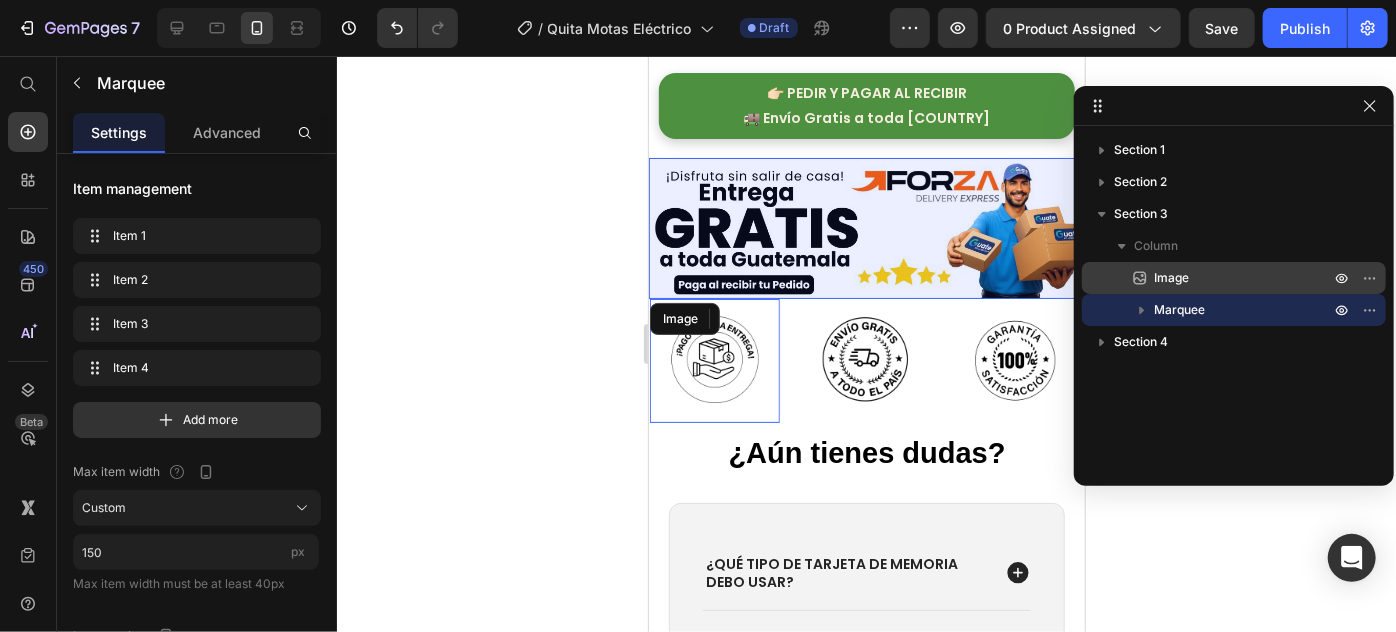 drag, startPoint x: 1141, startPoint y: 307, endPoint x: 1143, endPoint y: 268, distance: 39.051247 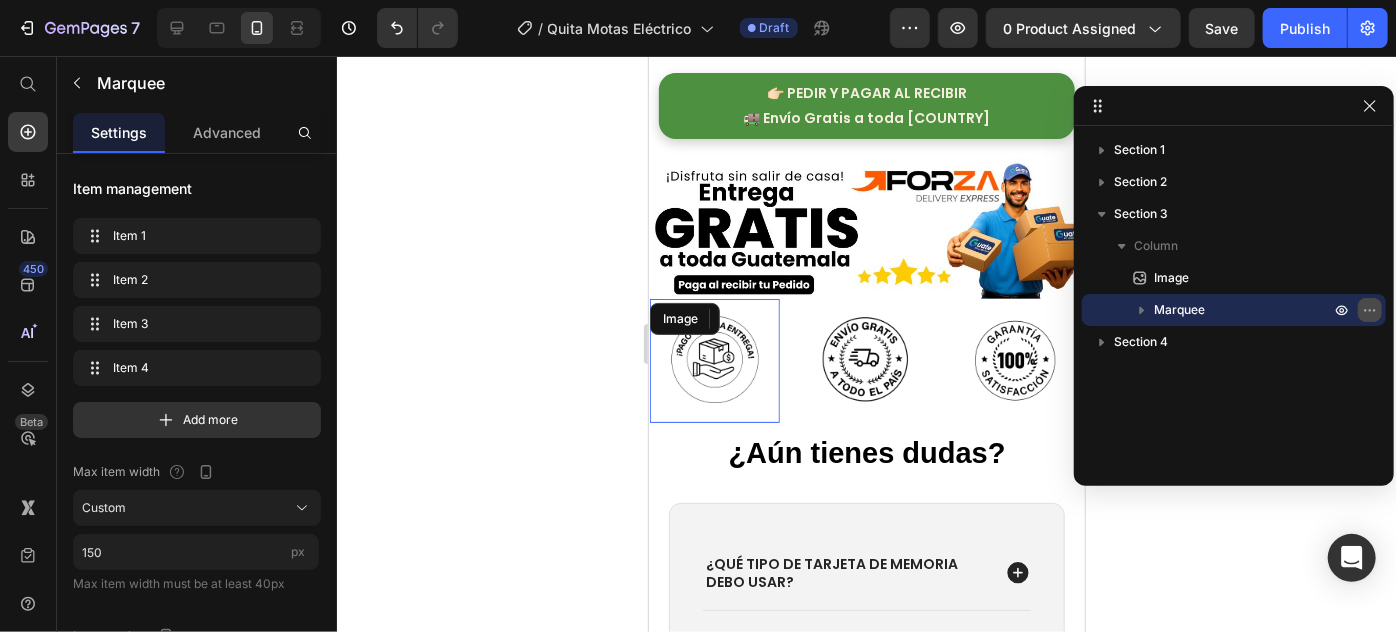 click 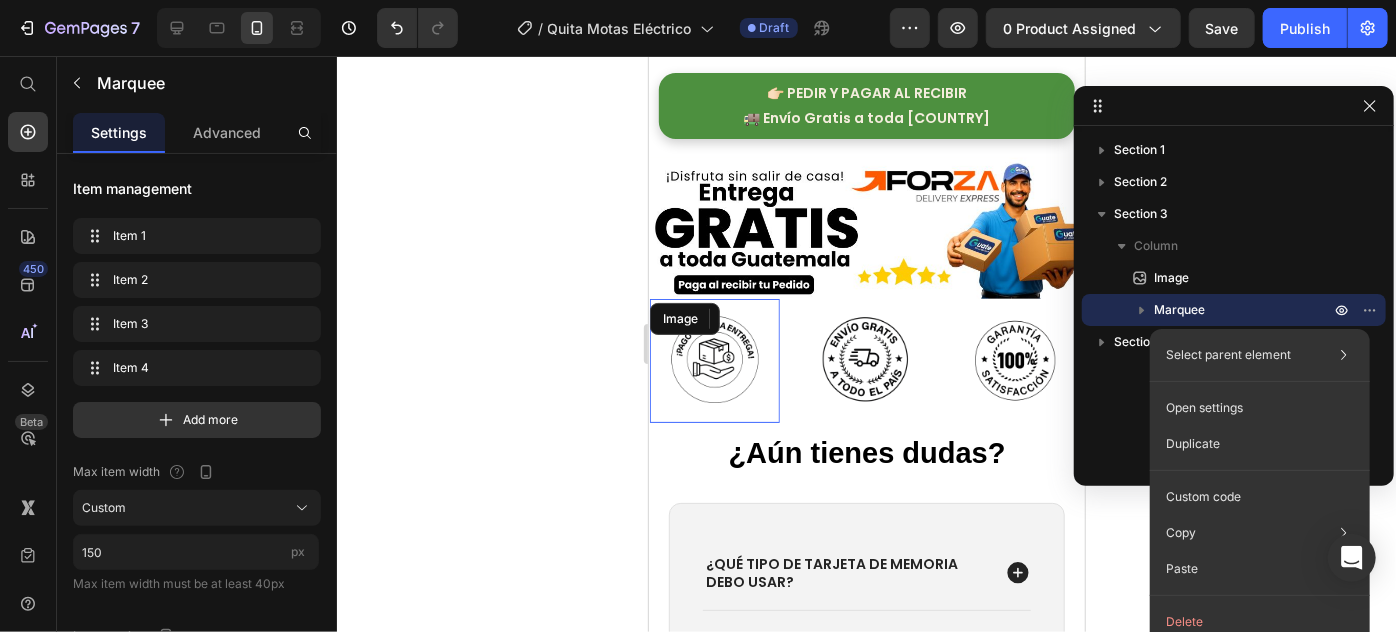 click 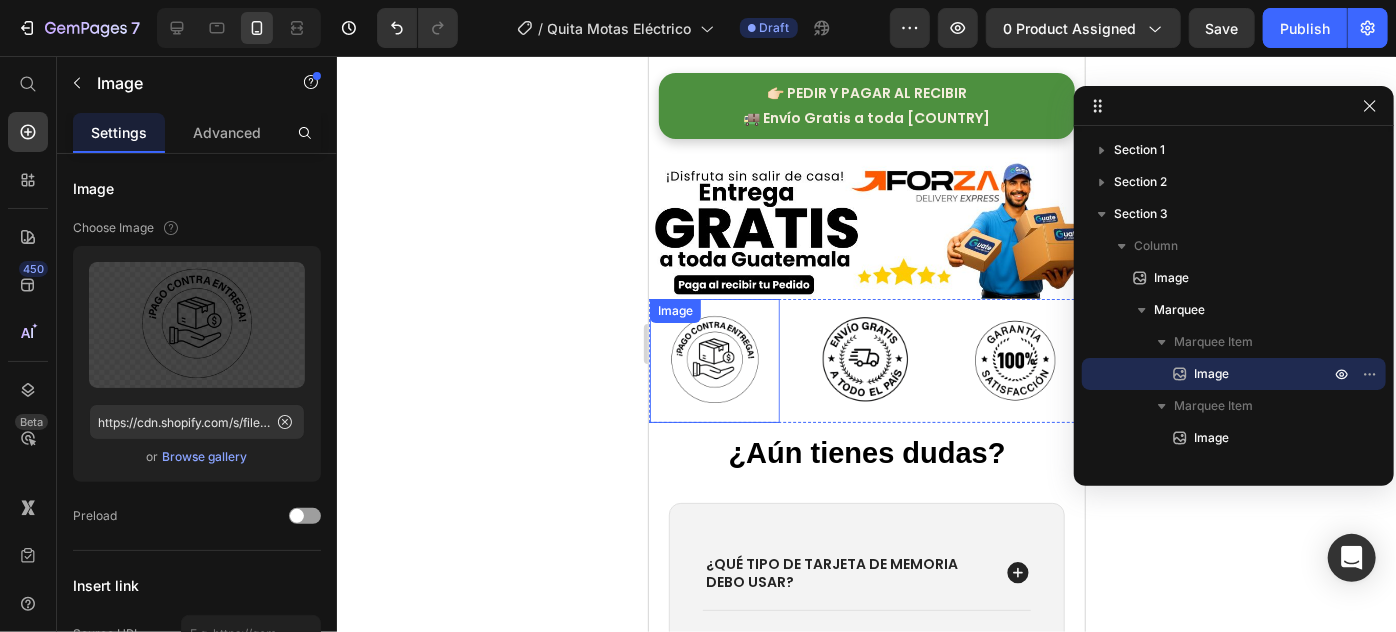 click on "Image" at bounding box center [674, 310] 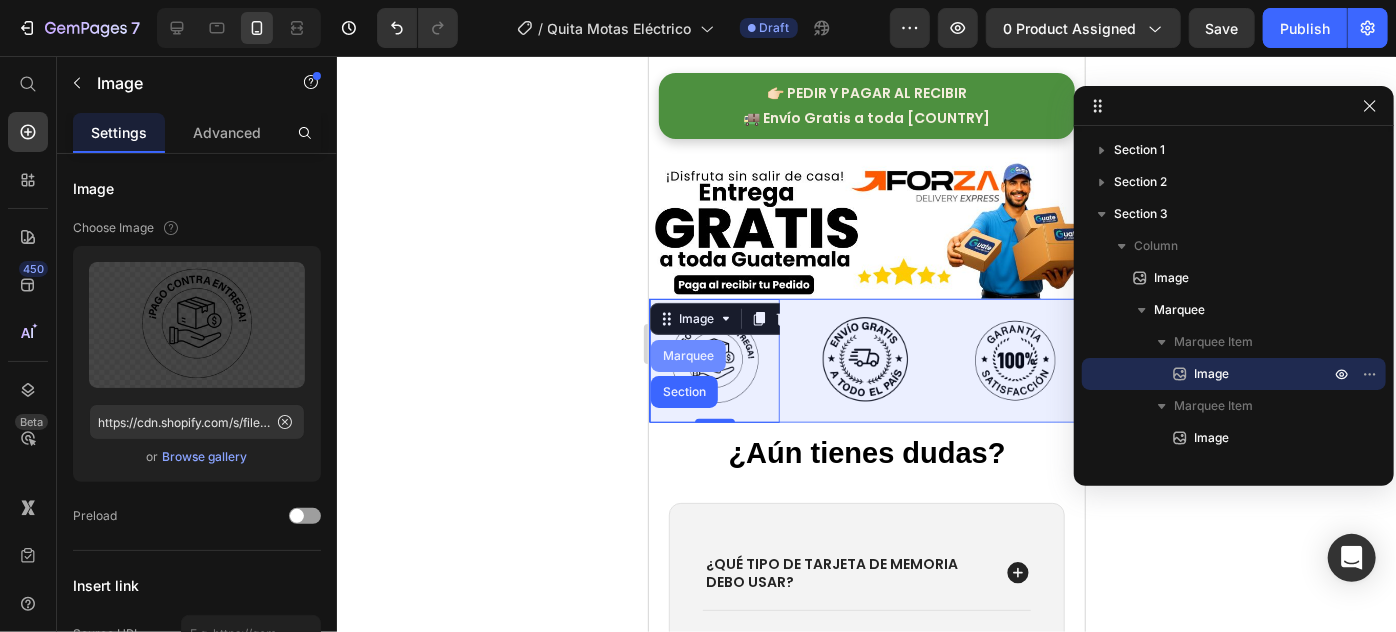 click on "Marquee" at bounding box center [687, 355] 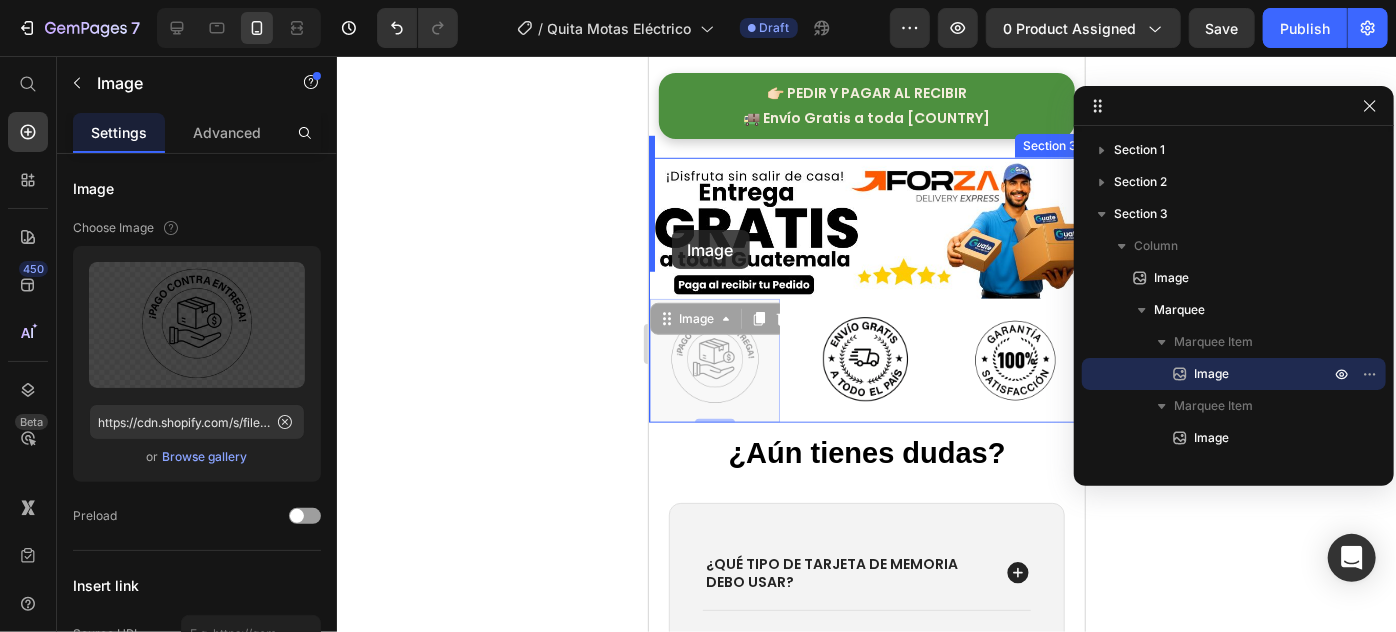 drag, startPoint x: 669, startPoint y: 280, endPoint x: 671, endPoint y: 234, distance: 46.043457 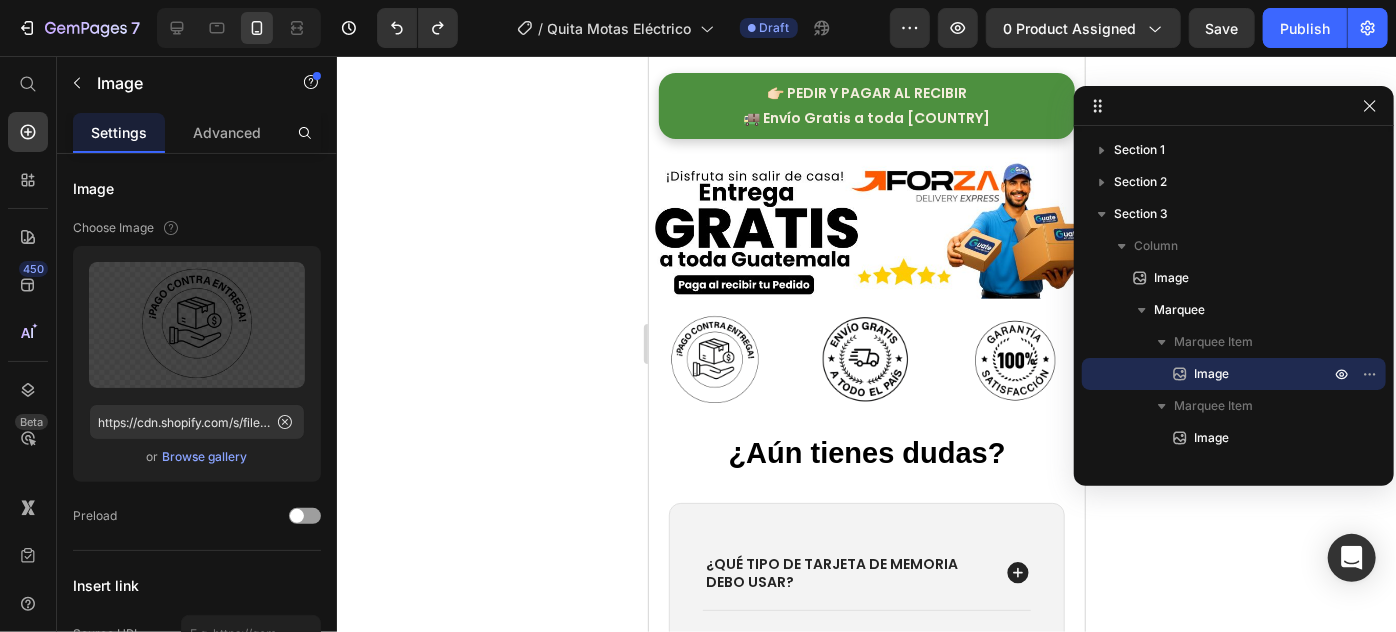 click at bounding box center [714, 360] 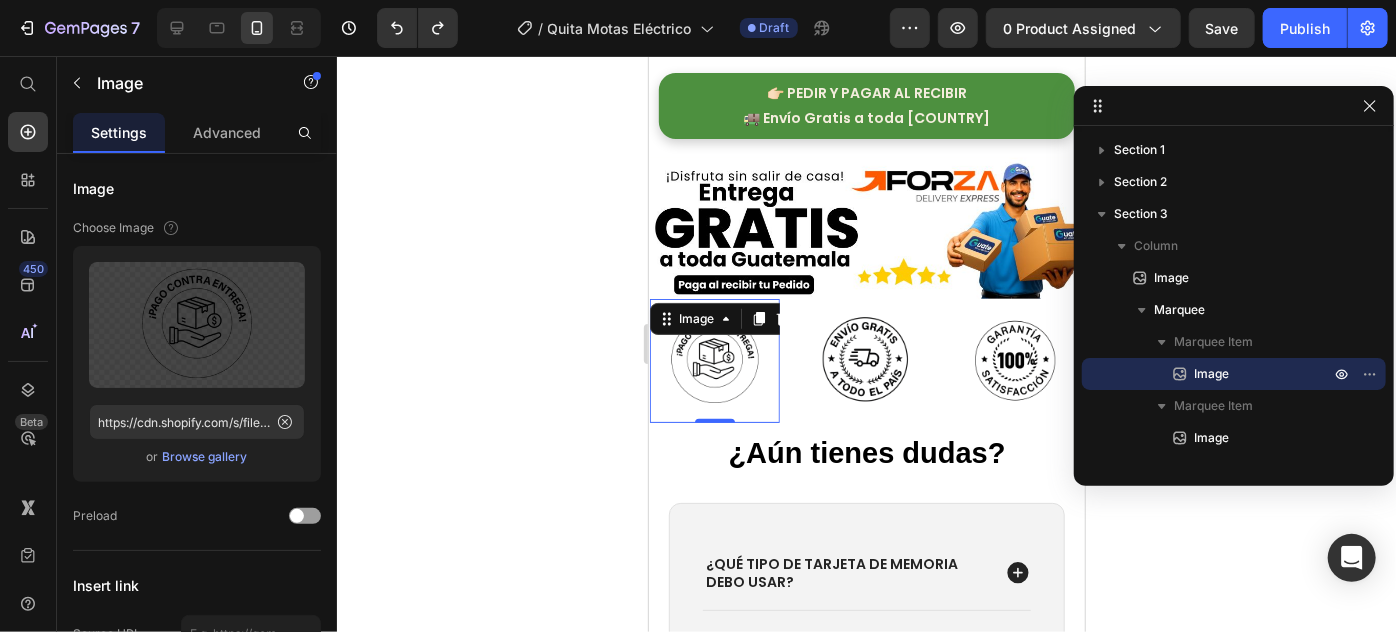 click at bounding box center (714, 360) 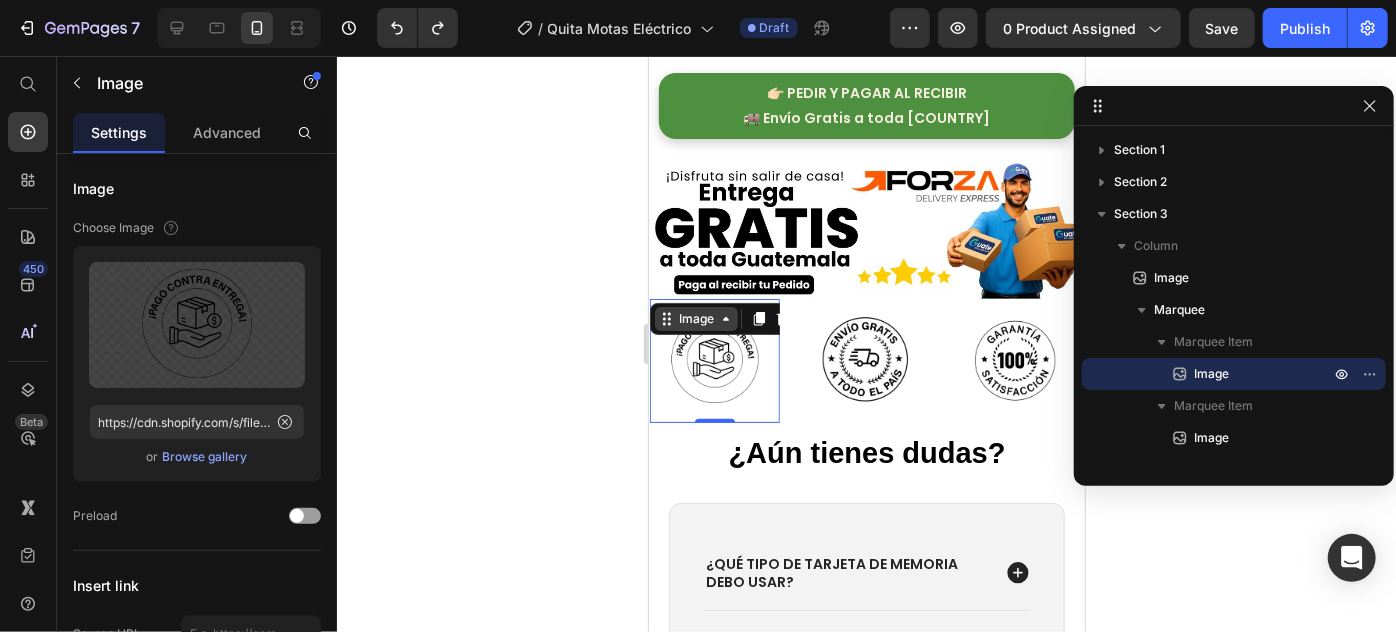click on "Image" at bounding box center [695, 318] 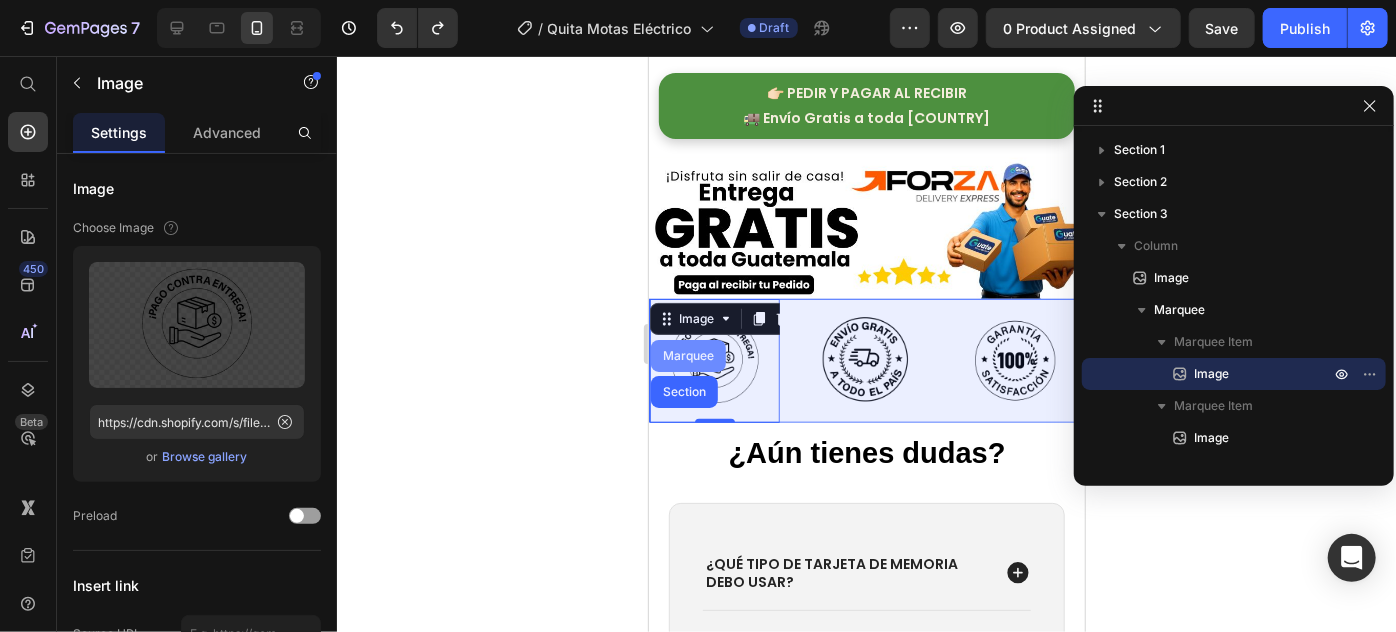 click on "Marquee" at bounding box center (687, 355) 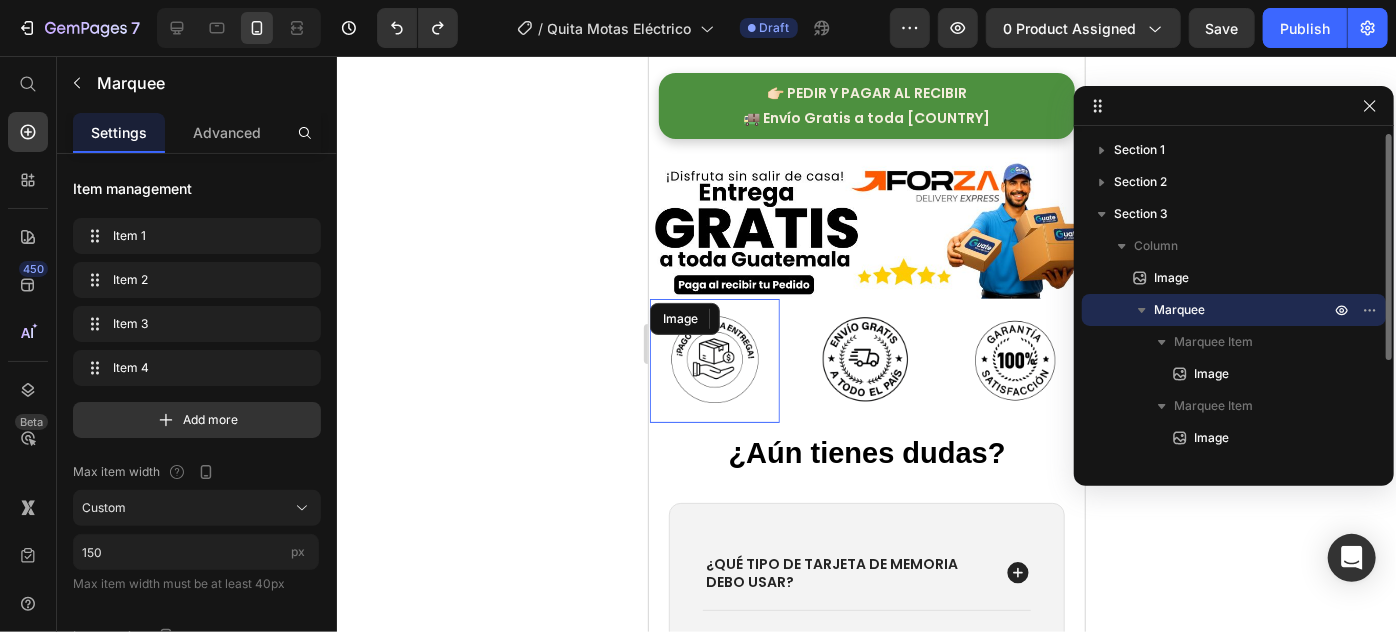 click on "Marquee" at bounding box center [1179, 310] 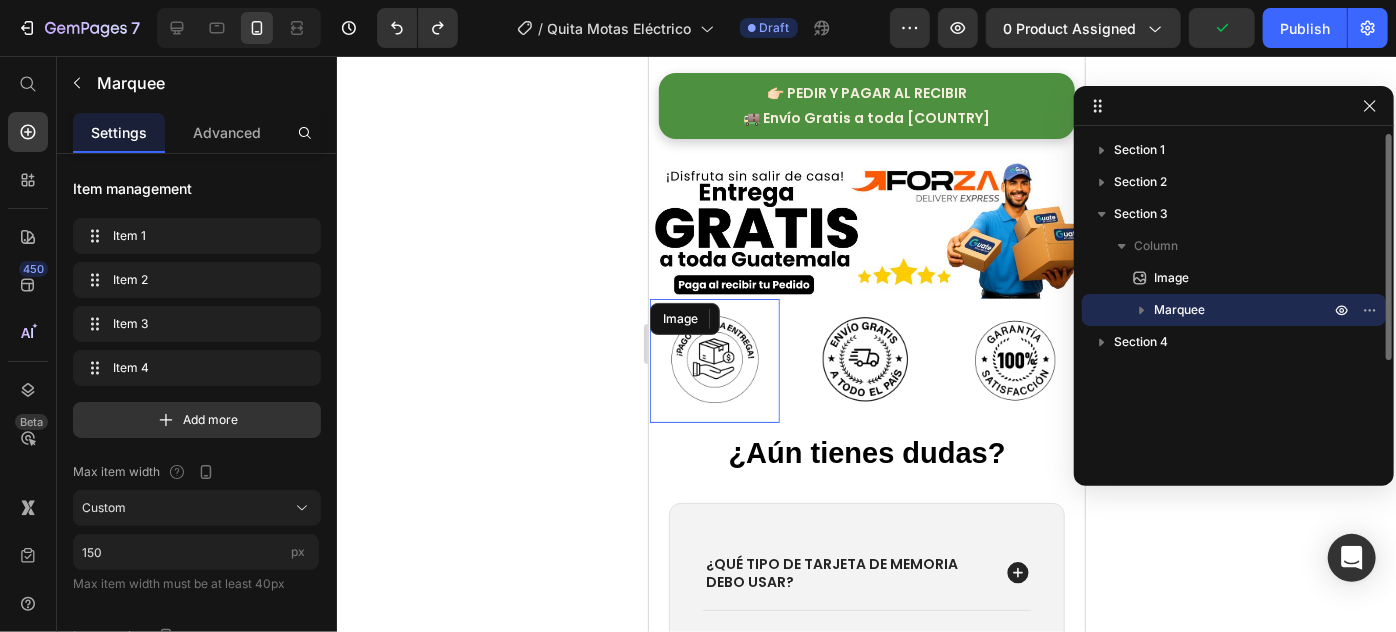 click on "Marquee" at bounding box center [1179, 310] 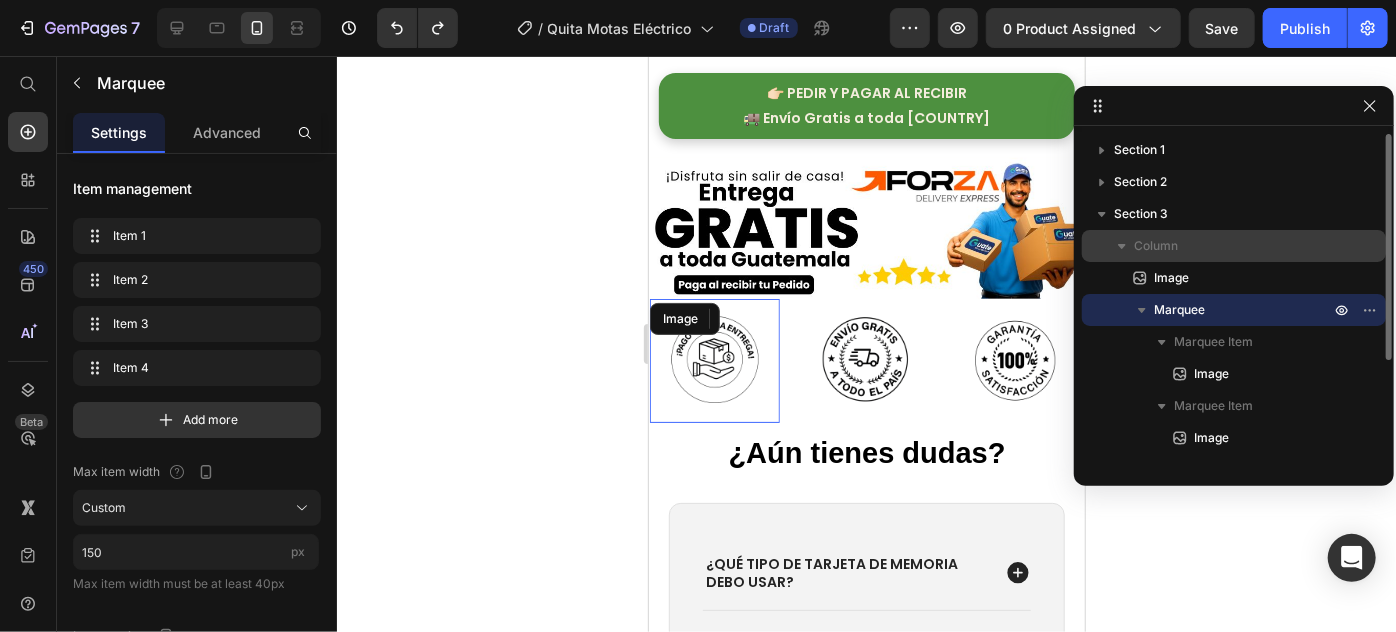 drag, startPoint x: 1144, startPoint y: 302, endPoint x: 1149, endPoint y: 249, distance: 53.235325 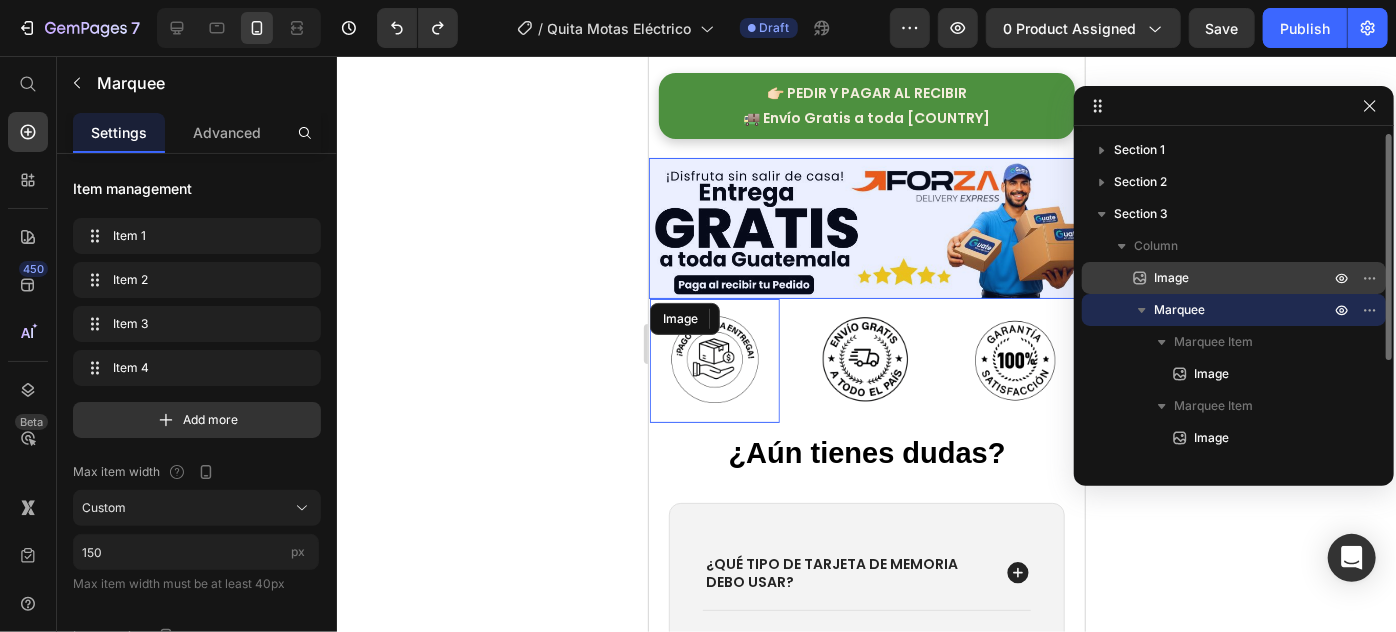 drag, startPoint x: 1190, startPoint y: 313, endPoint x: 1395, endPoint y: 319, distance: 205.08778 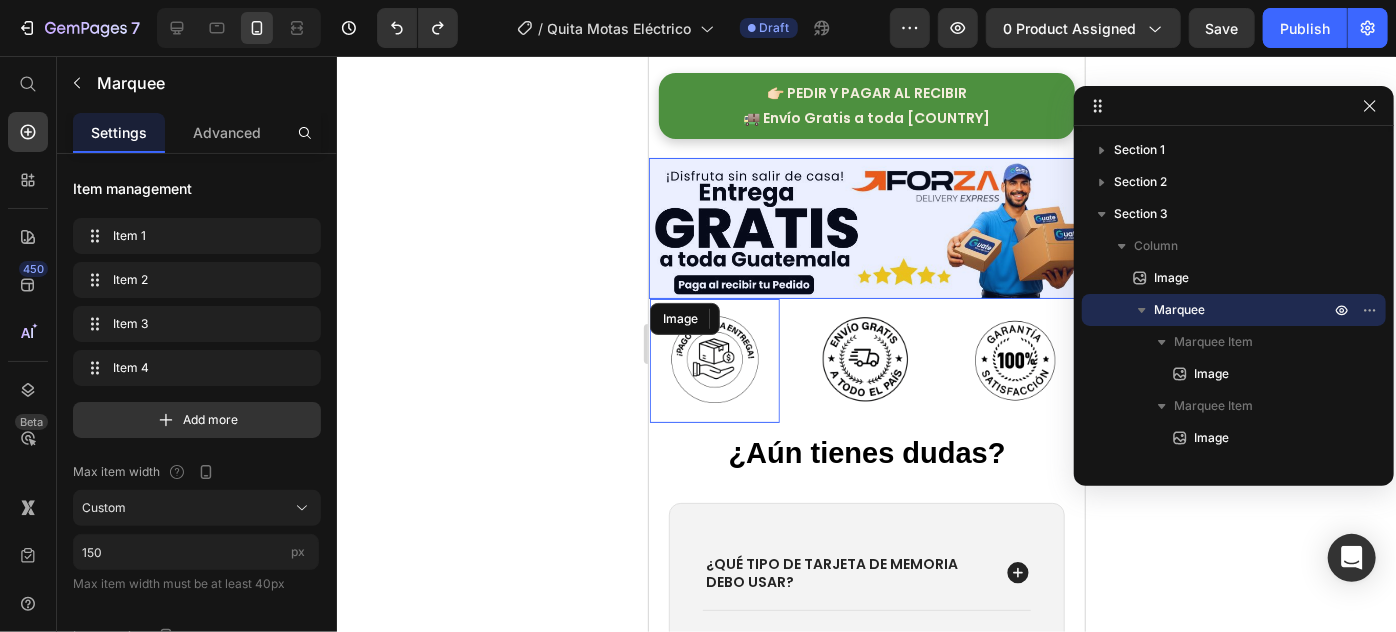 click on "Image Marquee Marquee Item Image Marquee Item Image Marquee Item Image Marquee Item Image" at bounding box center [1234, 422] 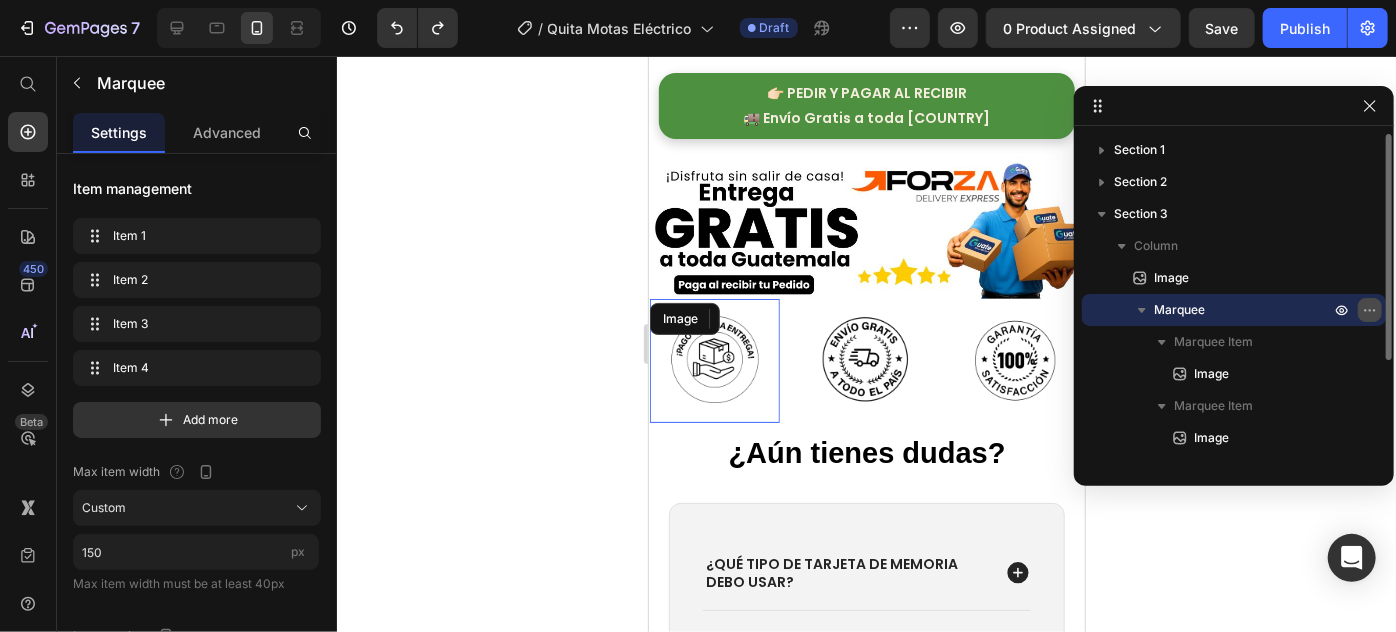 click 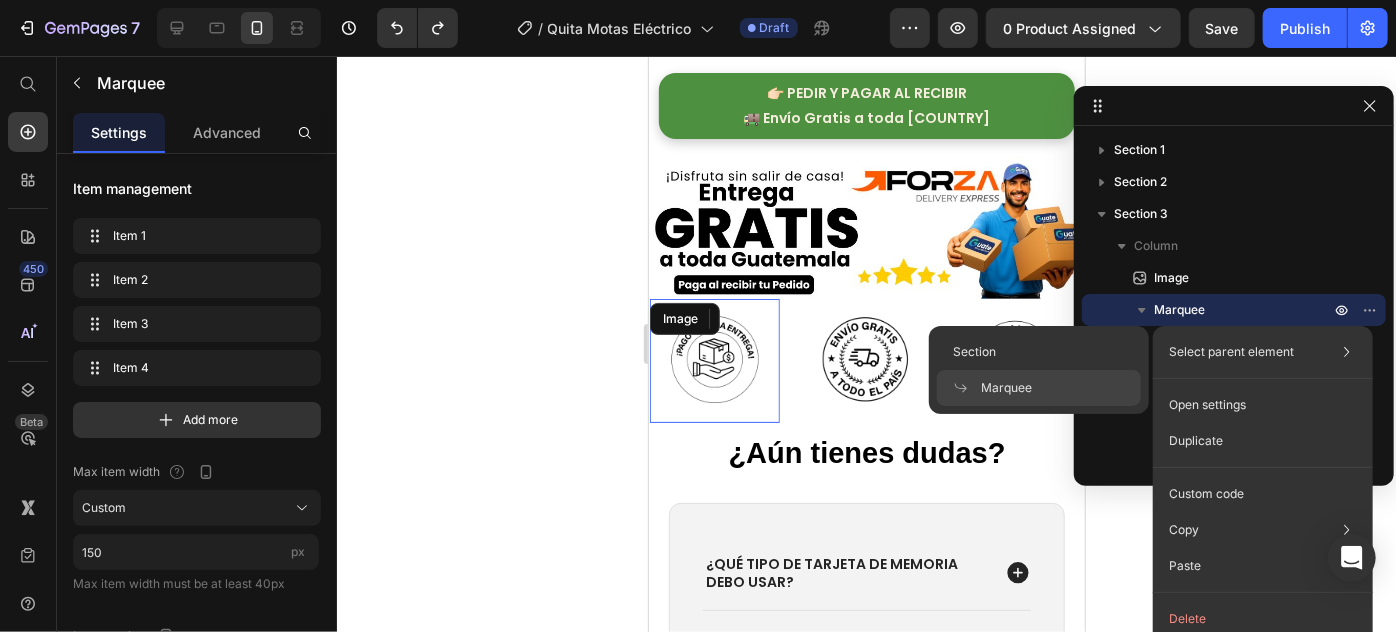 click on "Select parent element" at bounding box center (1231, 352) 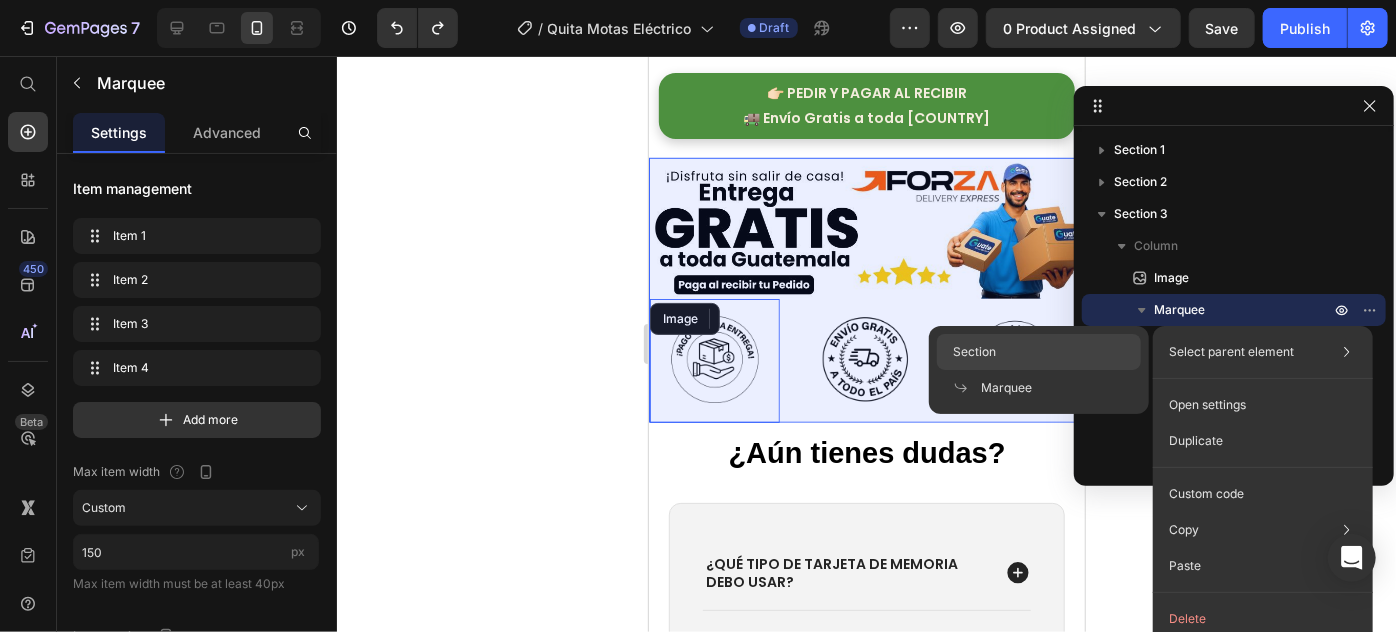 click on "Section" 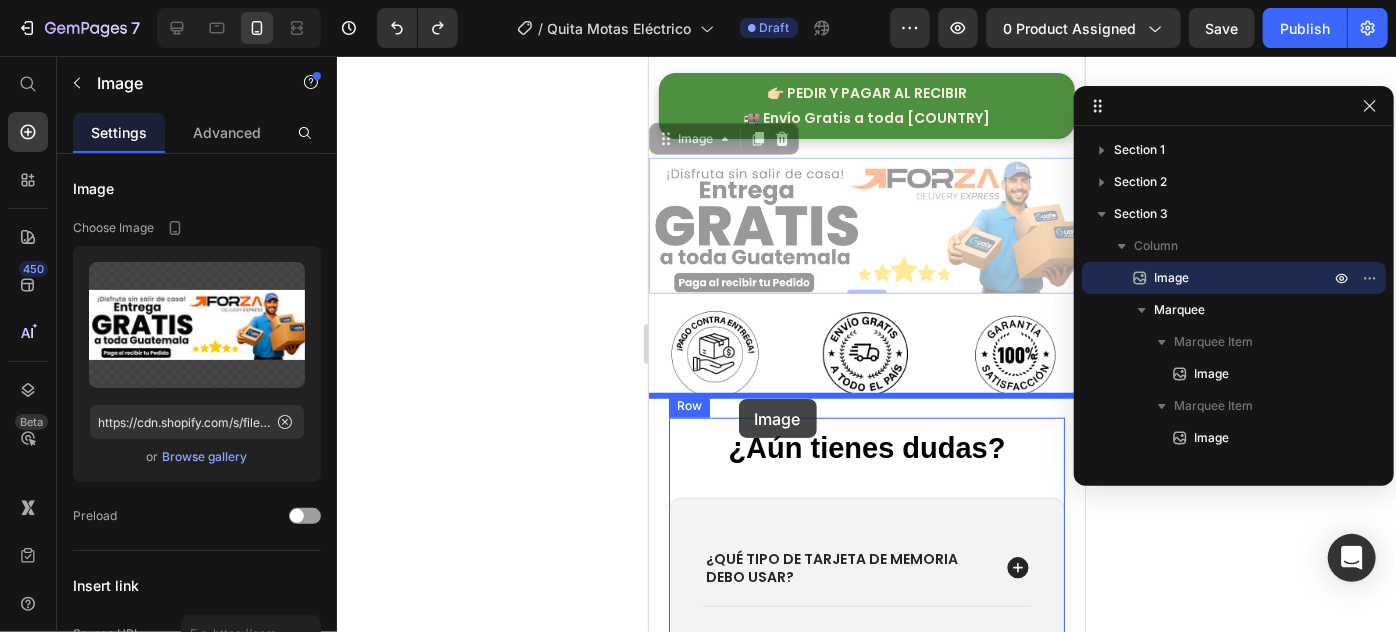 drag, startPoint x: 741, startPoint y: 212, endPoint x: 738, endPoint y: 398, distance: 186.02419 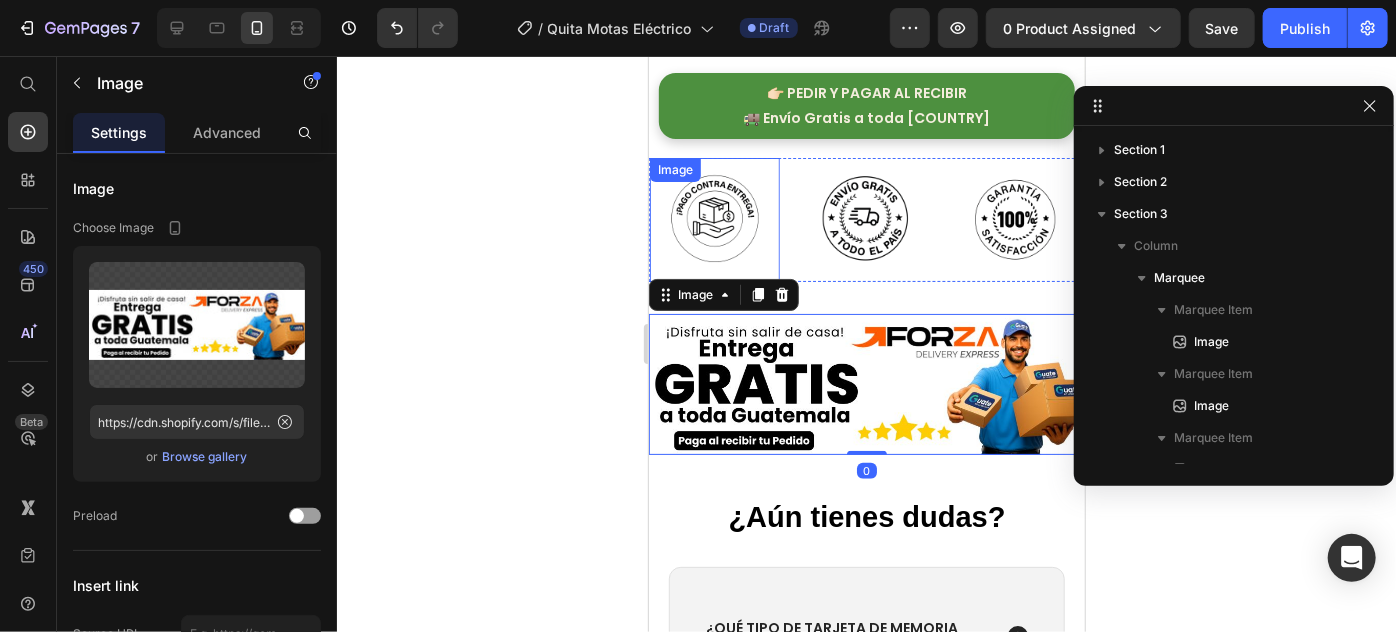click on "Image" at bounding box center (674, 169) 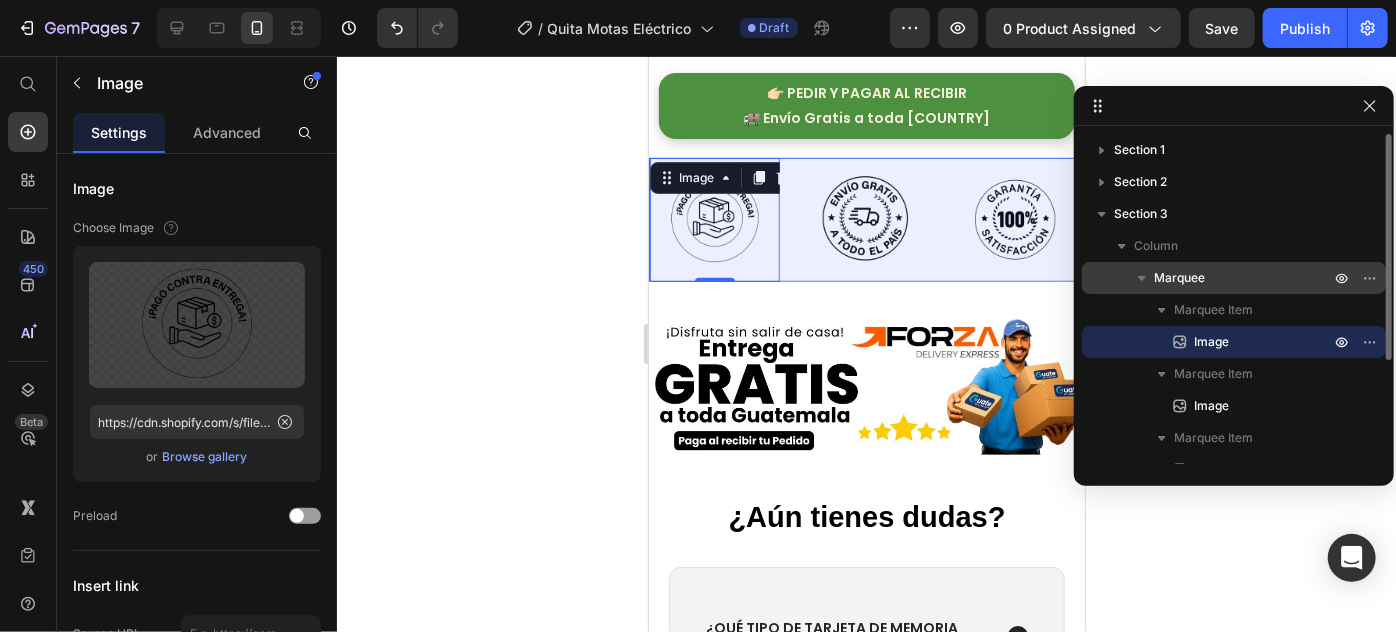 click on "Marquee" at bounding box center (1179, 278) 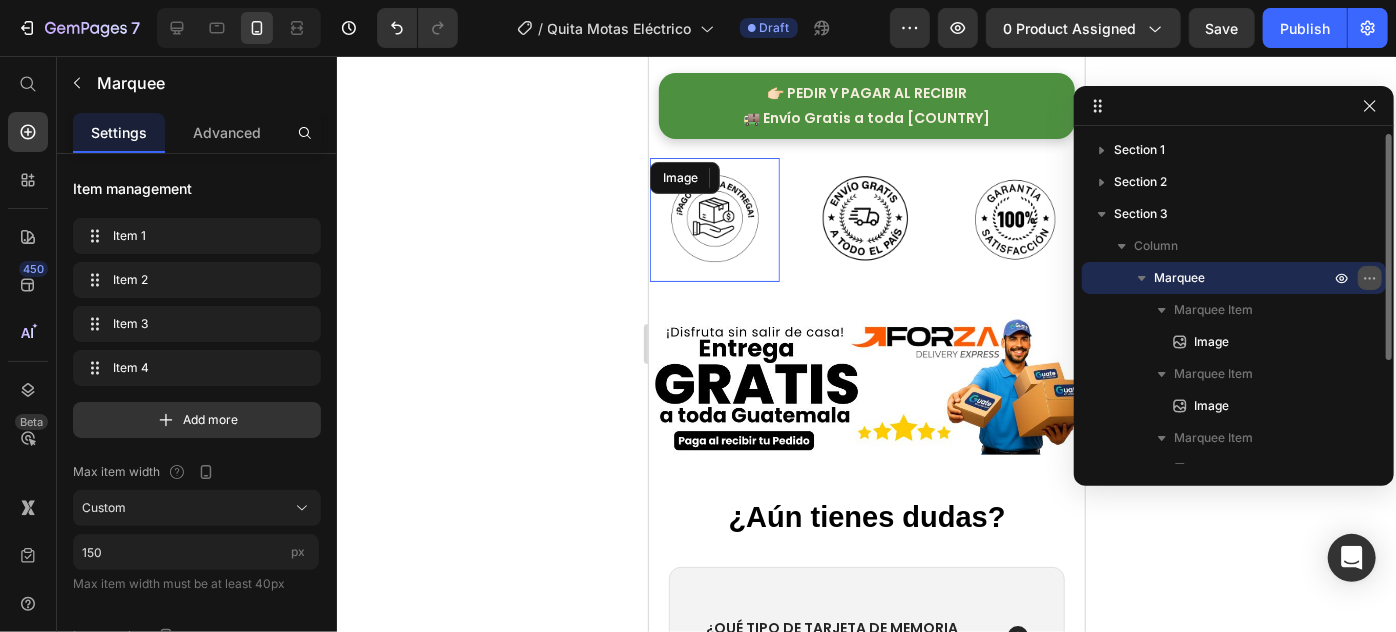 click 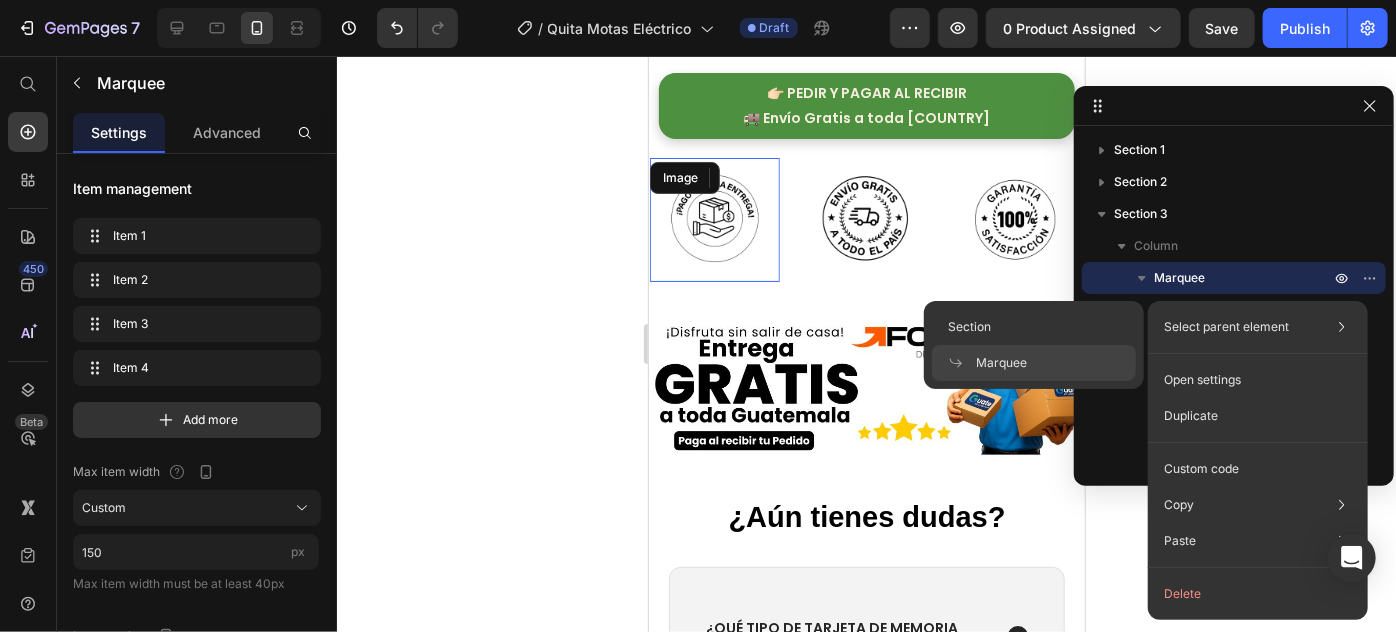 click on "Select parent element" at bounding box center [1226, 327] 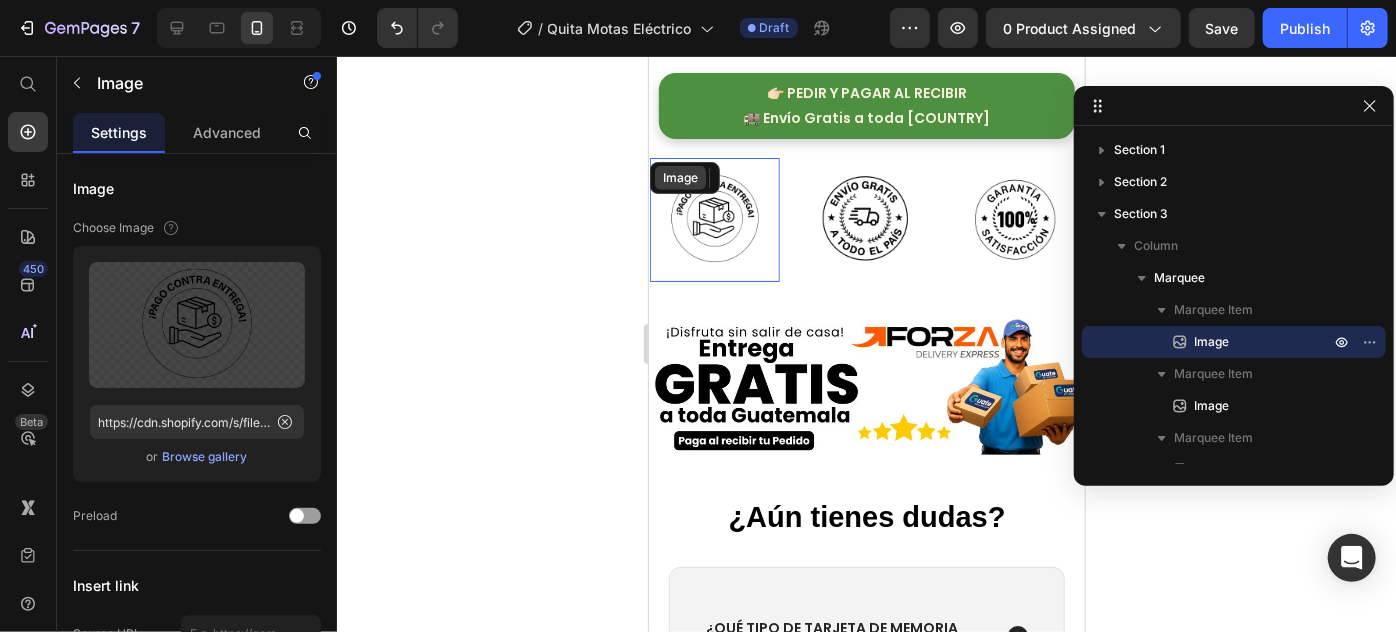 click on "Image" at bounding box center [679, 177] 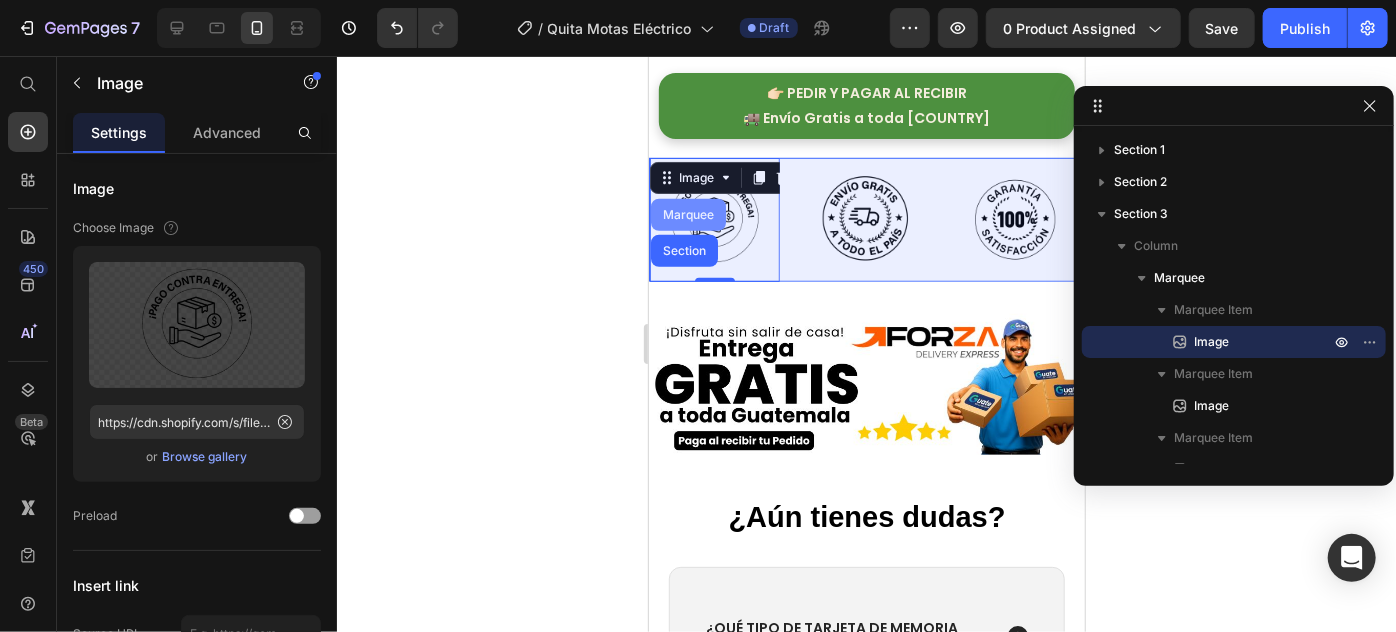 click on "Marquee" at bounding box center (687, 214) 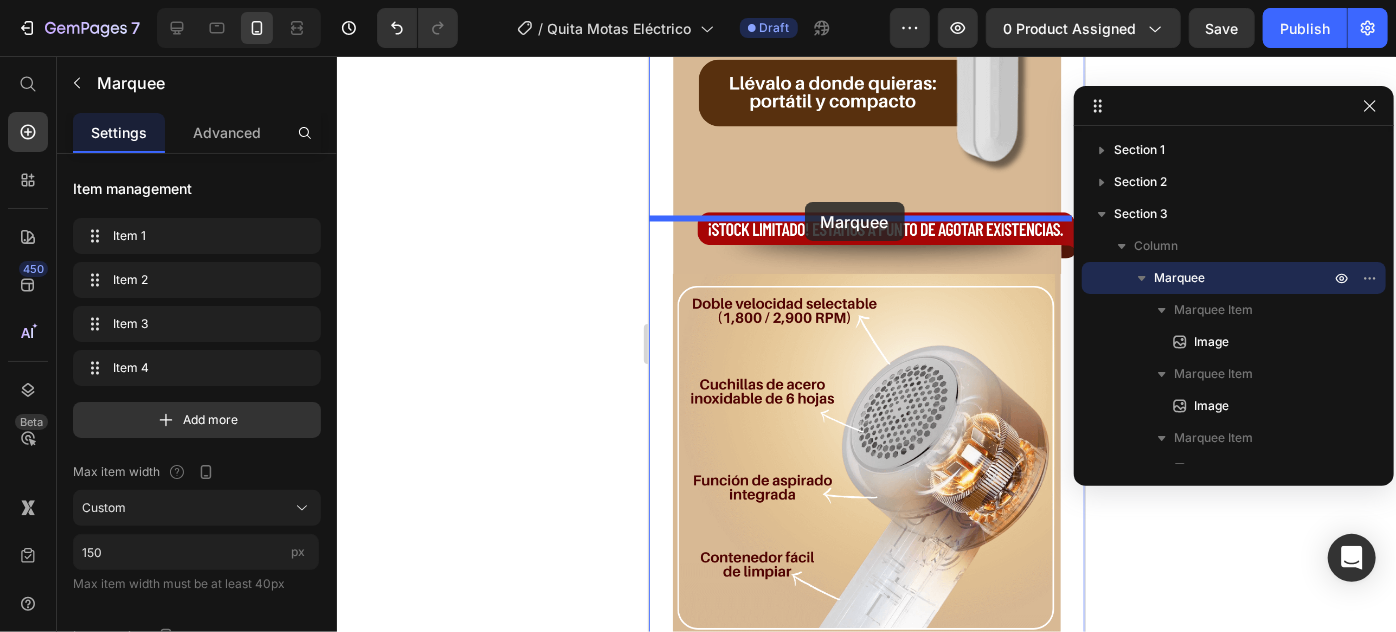 scroll, scrollTop: 1818, scrollLeft: 0, axis: vertical 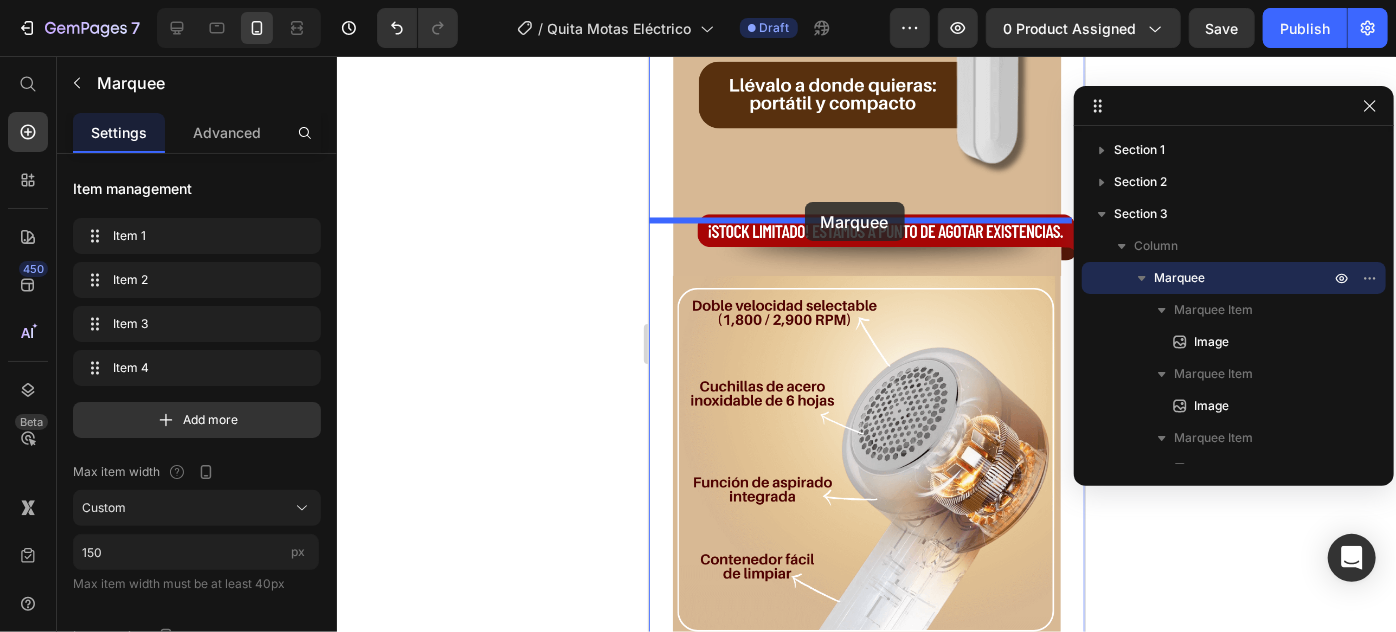 drag, startPoint x: 786, startPoint y: 254, endPoint x: 804, endPoint y: 201, distance: 55.97321 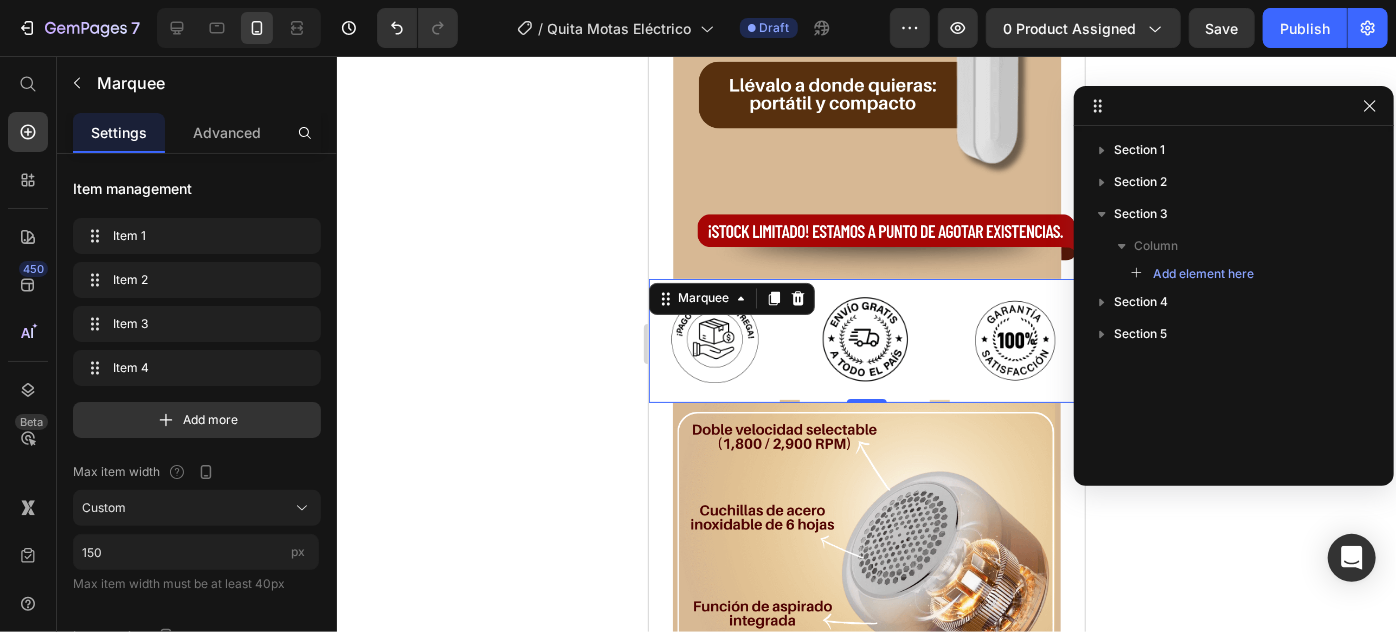 click 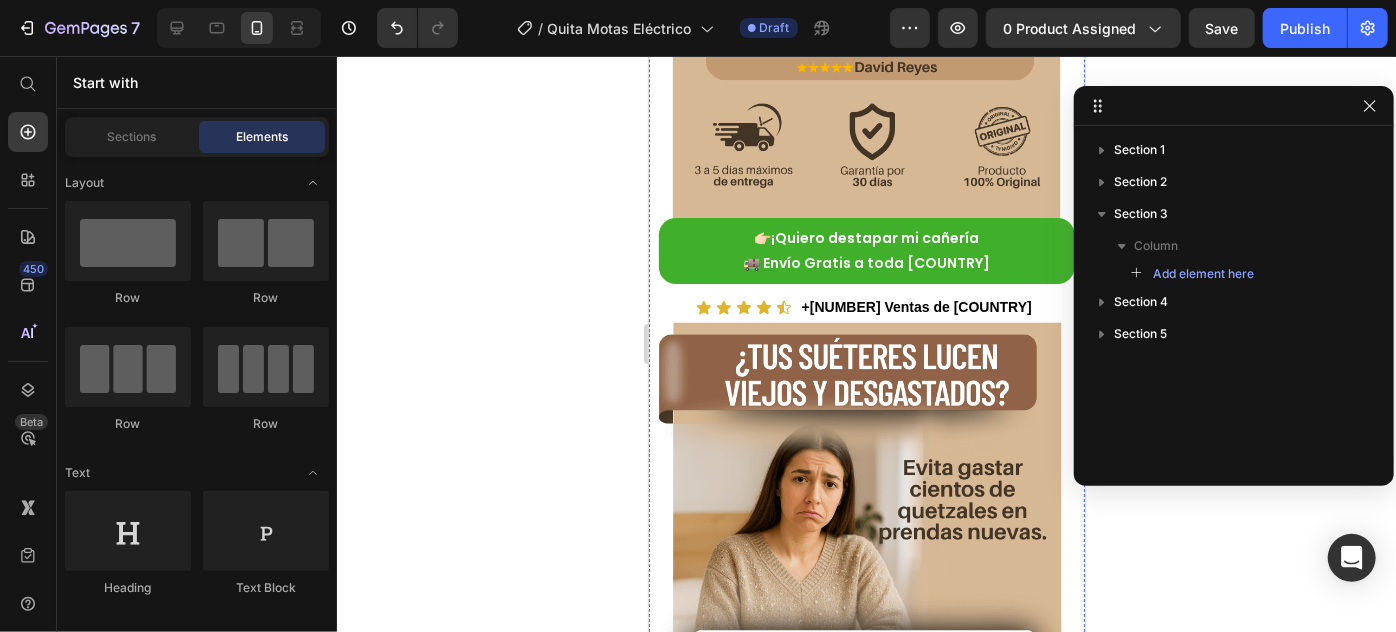 scroll, scrollTop: 818, scrollLeft: 0, axis: vertical 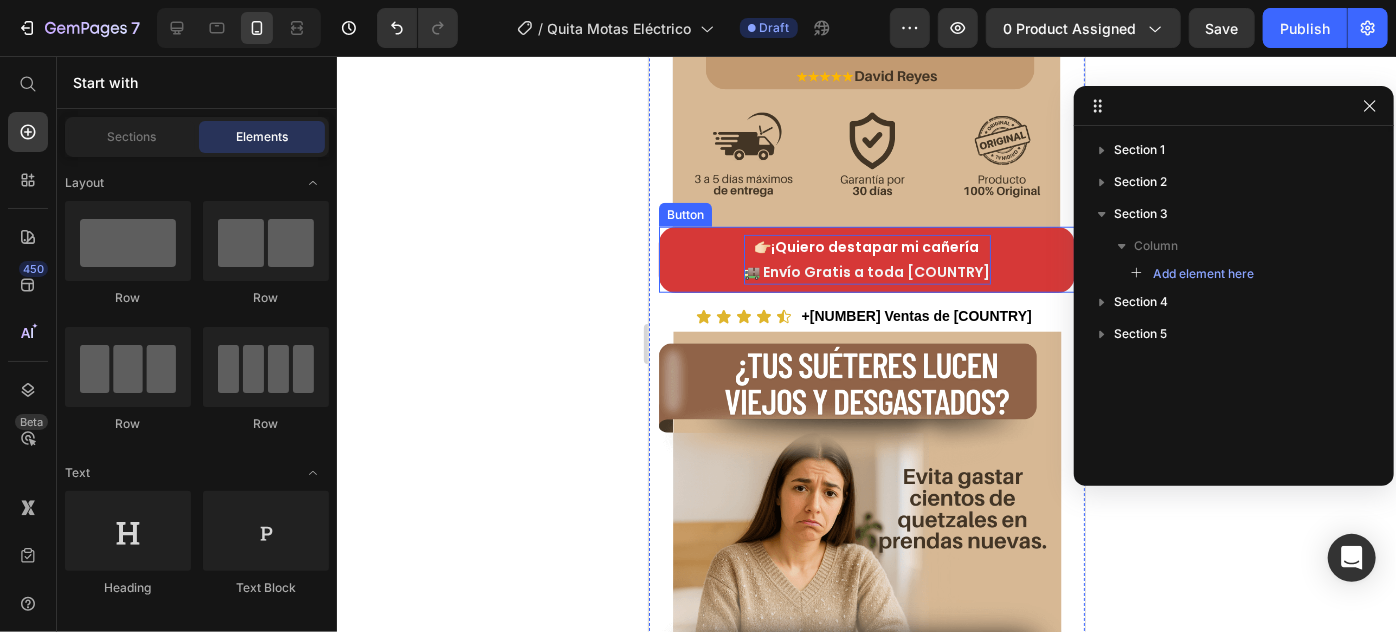 click on "¡Quiero destapar mi cañería" at bounding box center [875, 246] 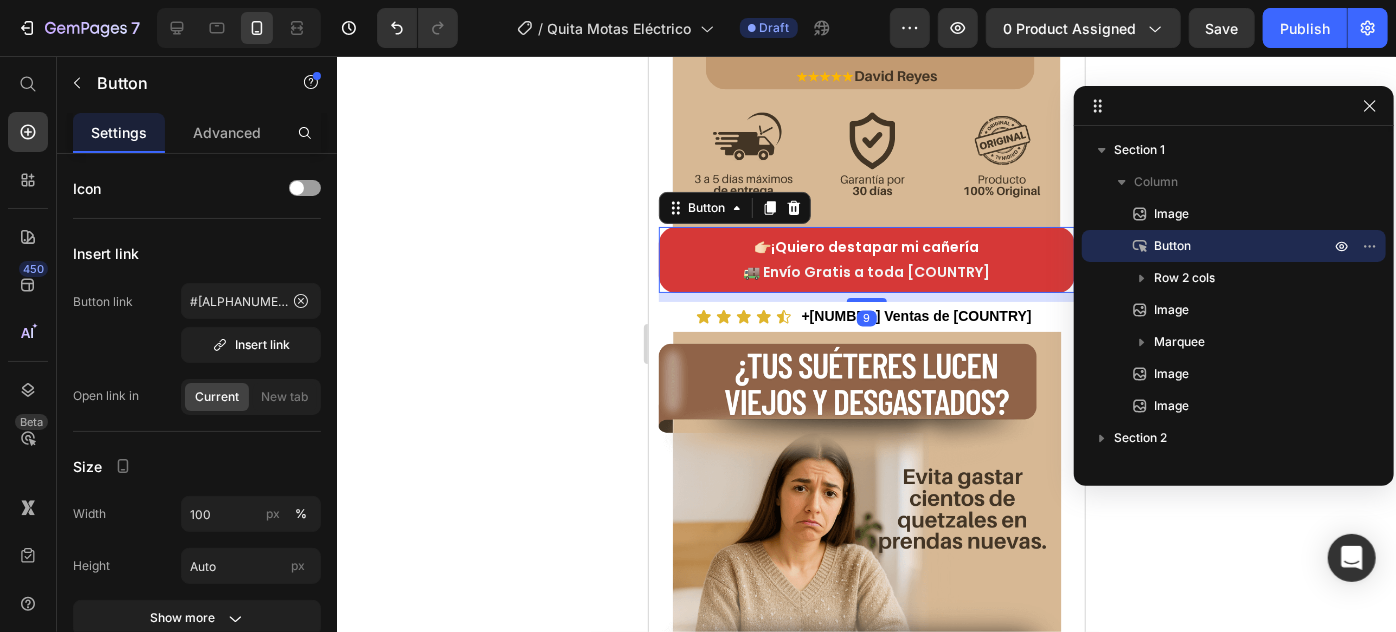 click on "👉🏻 ¡Quiero destapar mi cañería 🚚 Envío Gratis a toda [COUNTRY]" at bounding box center [866, 259] 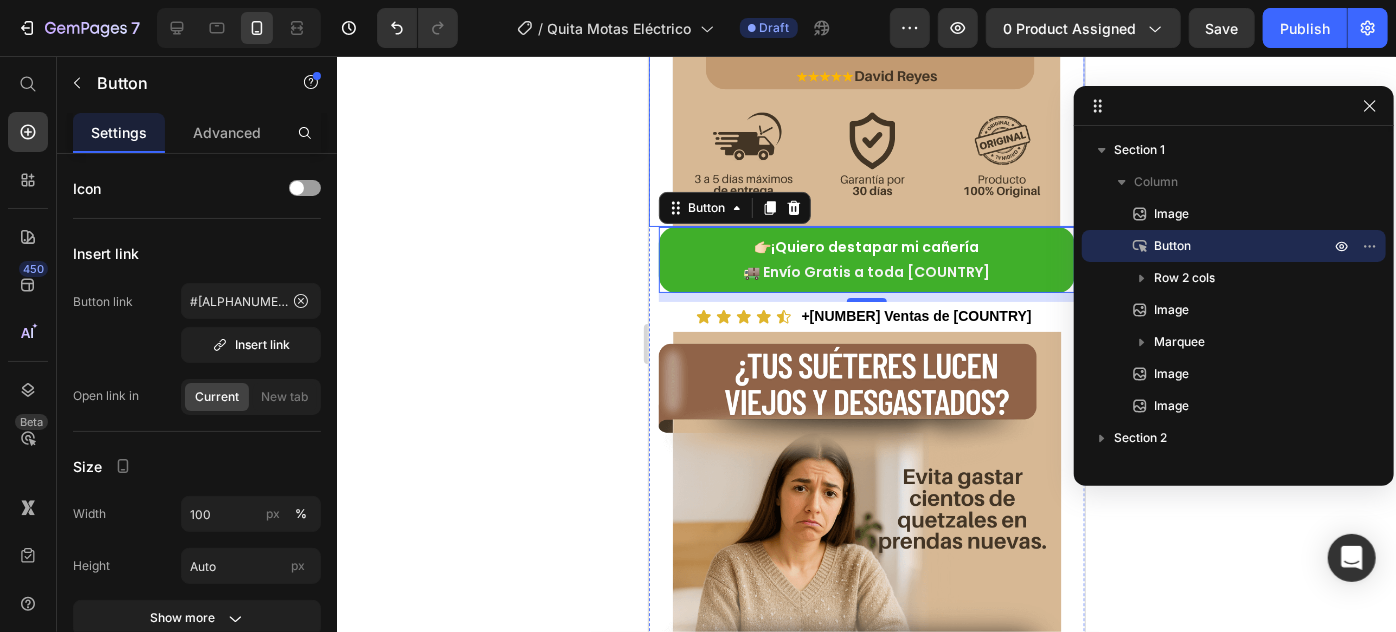 drag, startPoint x: 209, startPoint y: 130, endPoint x: 520, endPoint y: 329, distance: 369.21808 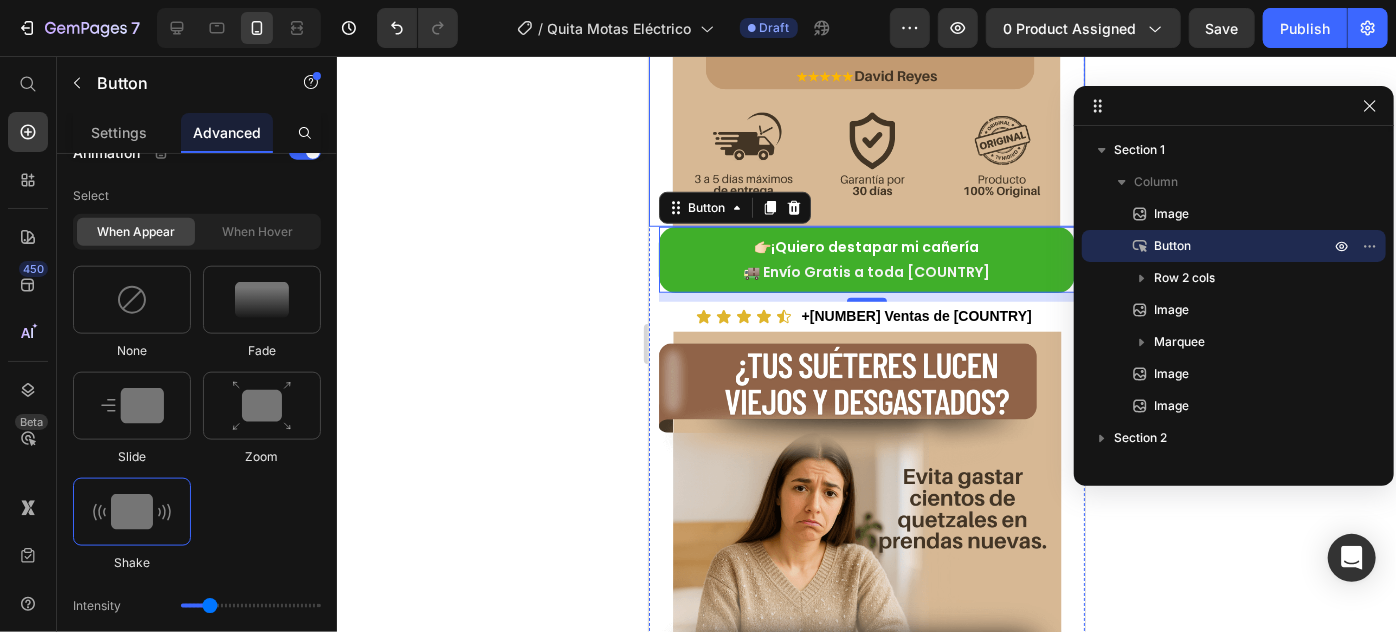 scroll, scrollTop: 1632, scrollLeft: 0, axis: vertical 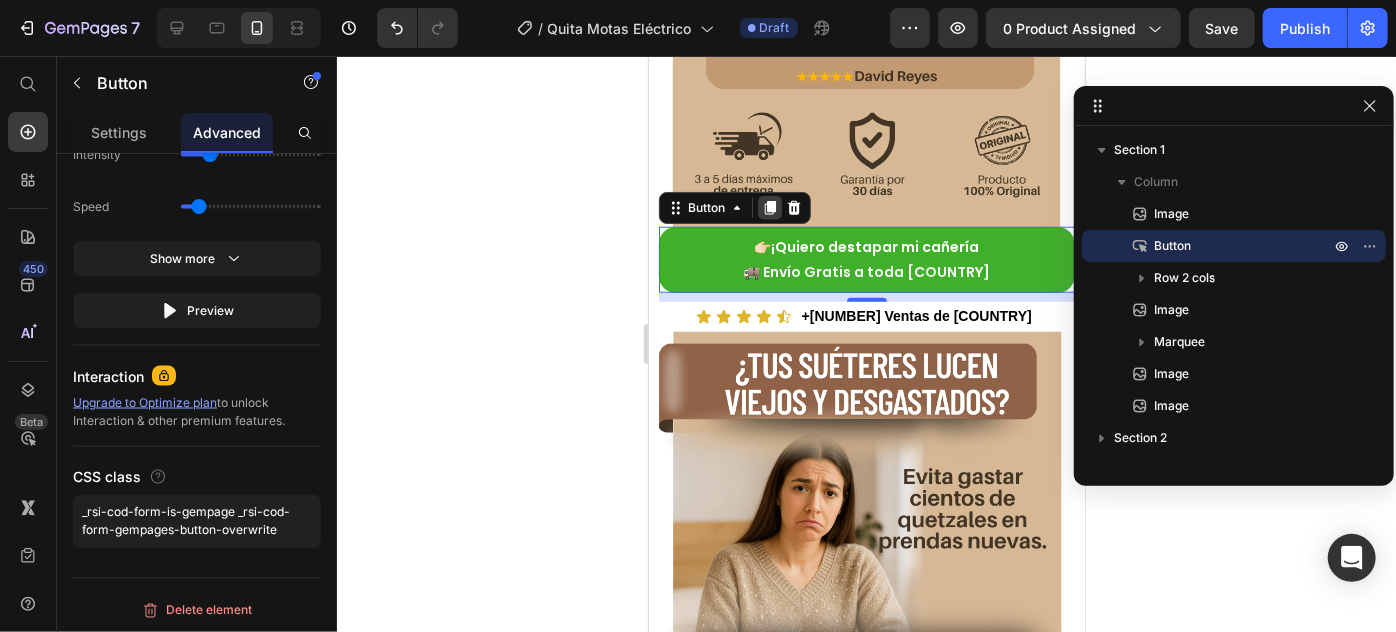 click 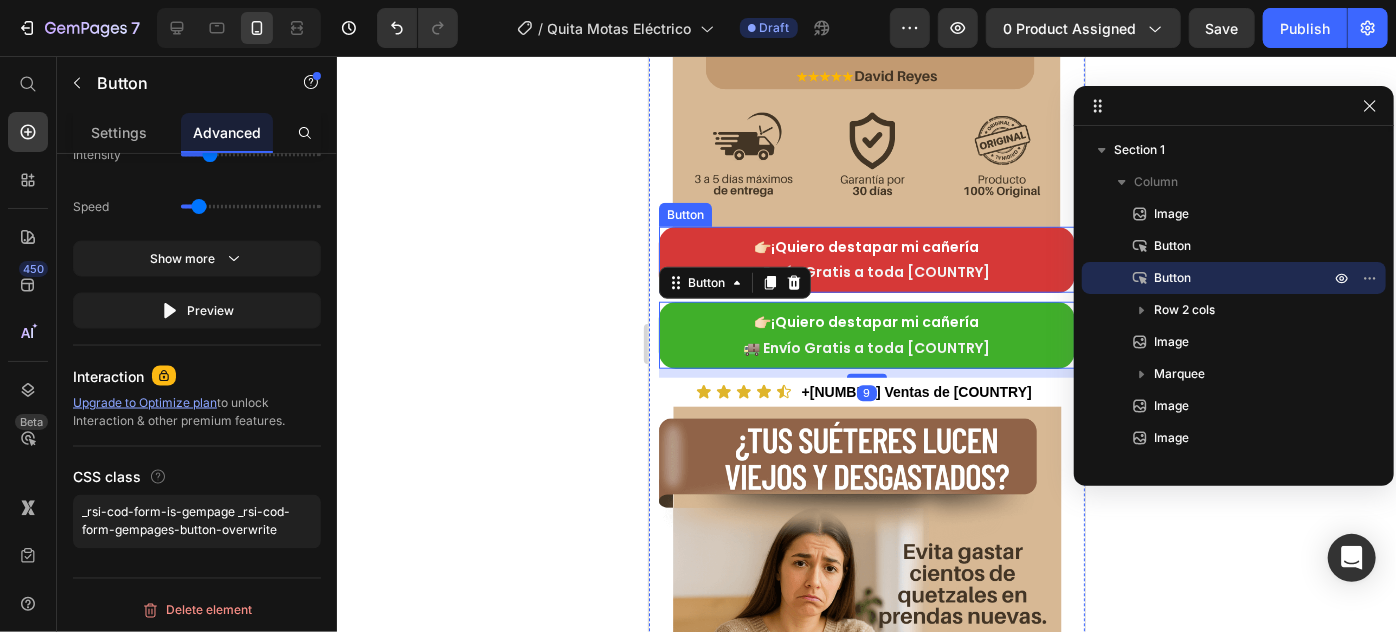 scroll, scrollTop: 1632, scrollLeft: 0, axis: vertical 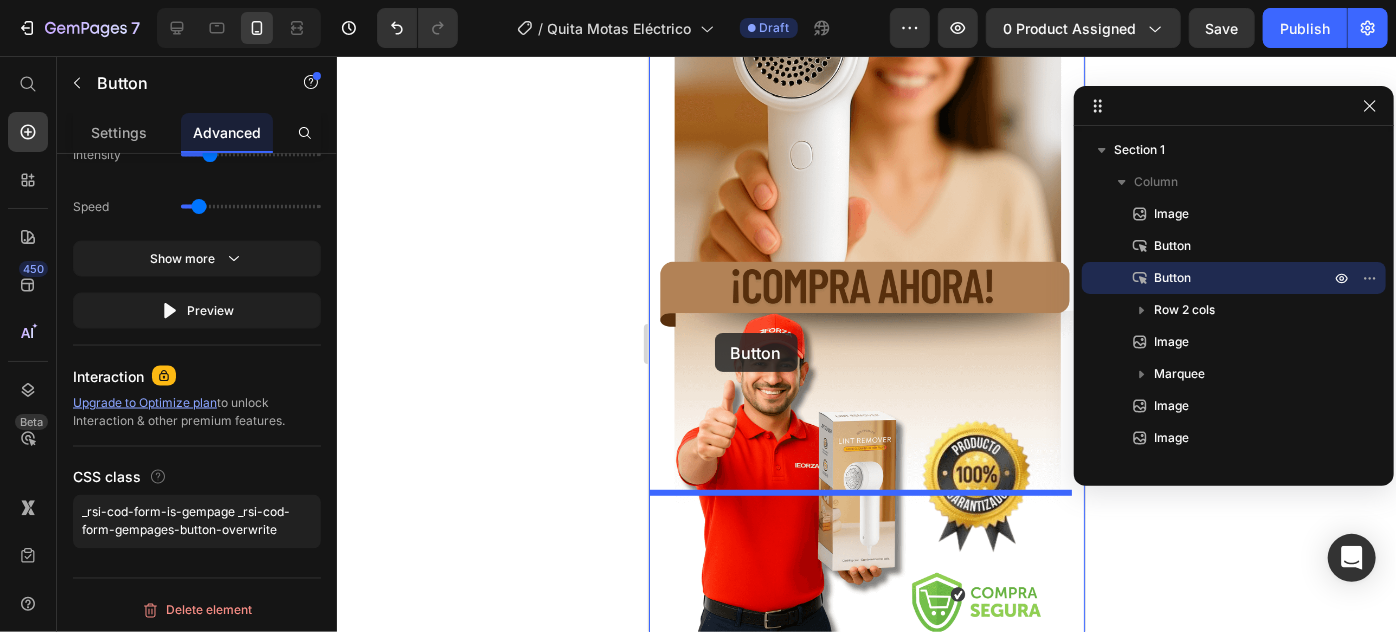 drag, startPoint x: 691, startPoint y: 255, endPoint x: 714, endPoint y: 332, distance: 80.36168 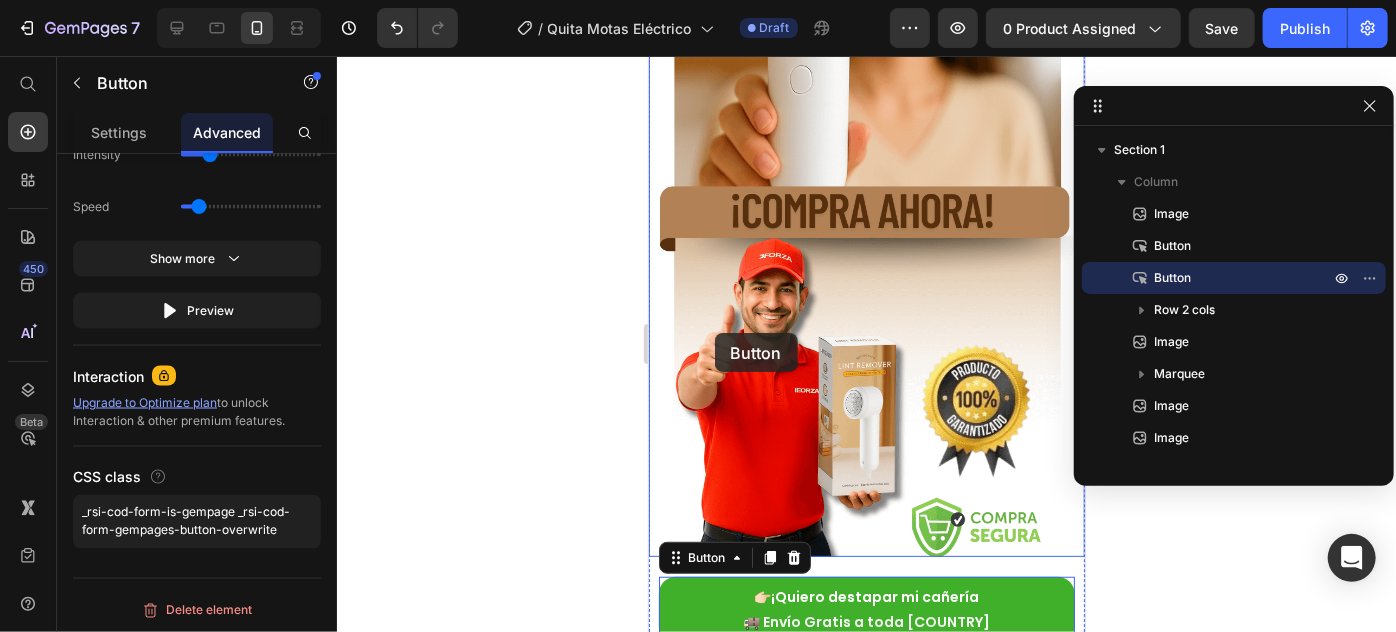 scroll, scrollTop: 4197, scrollLeft: 0, axis: vertical 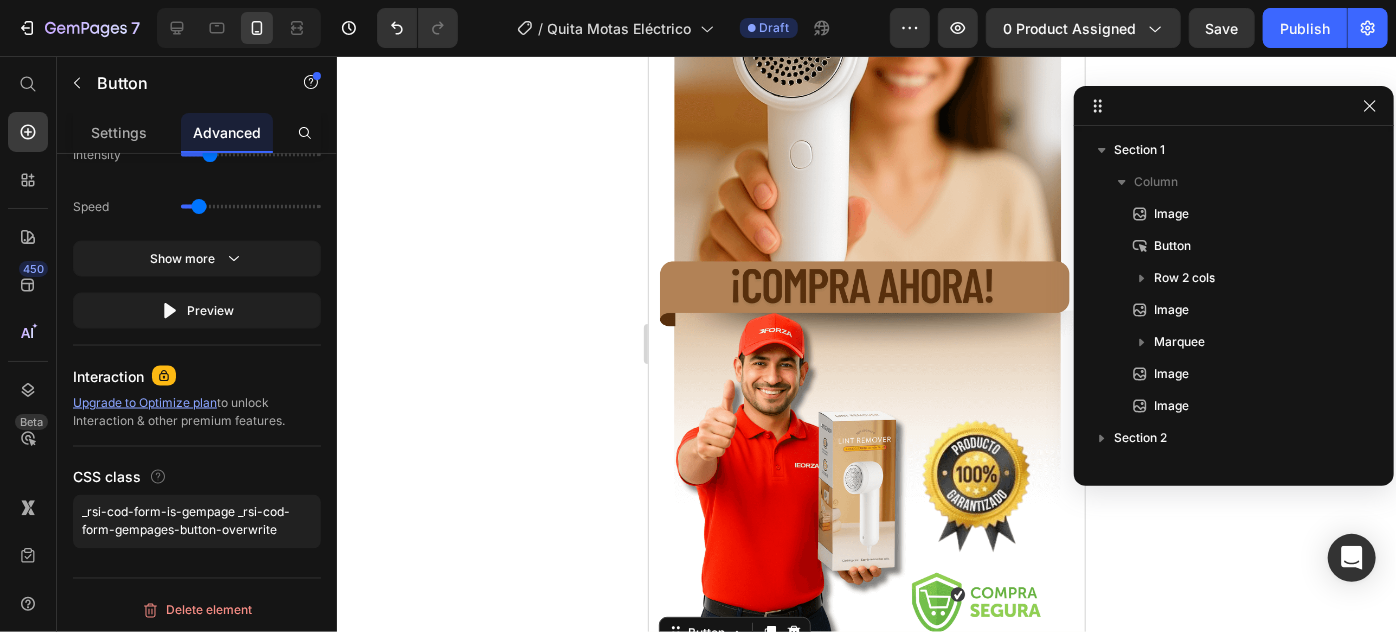 click on "👉🏻 ¡Quiero destapar mi cañería 🚚 Envío Gratis a toda [COUNTRY]" at bounding box center [866, 684] 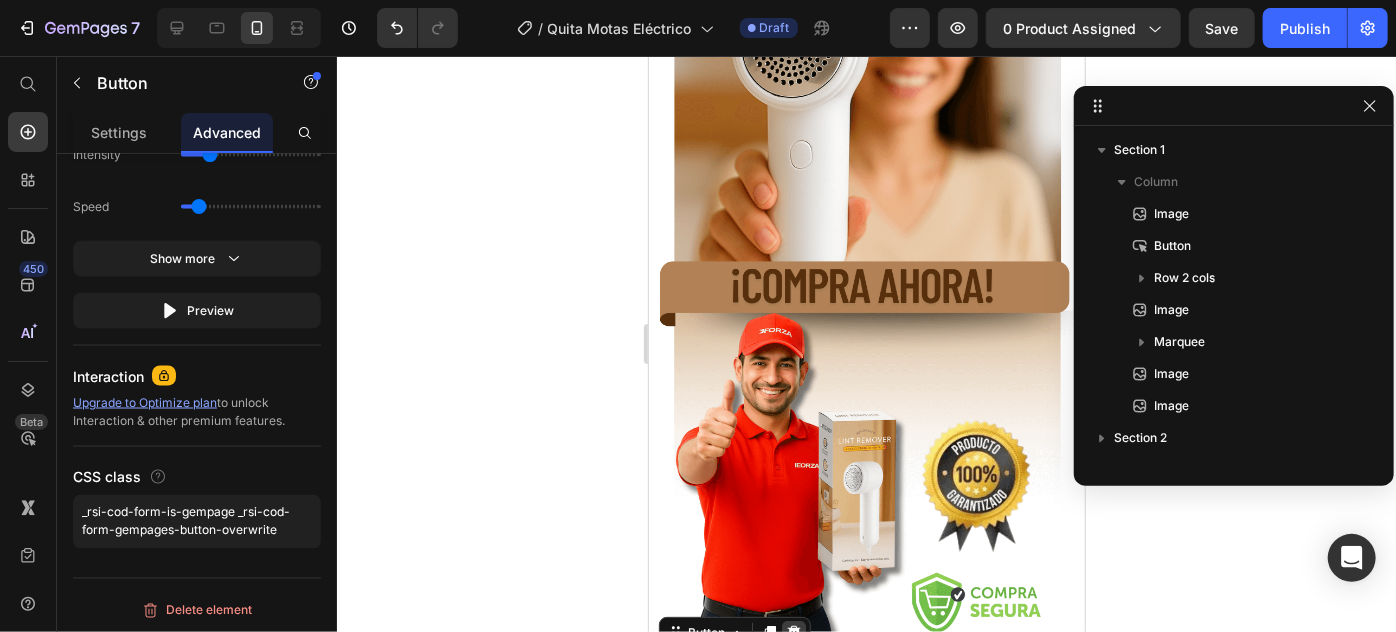 click 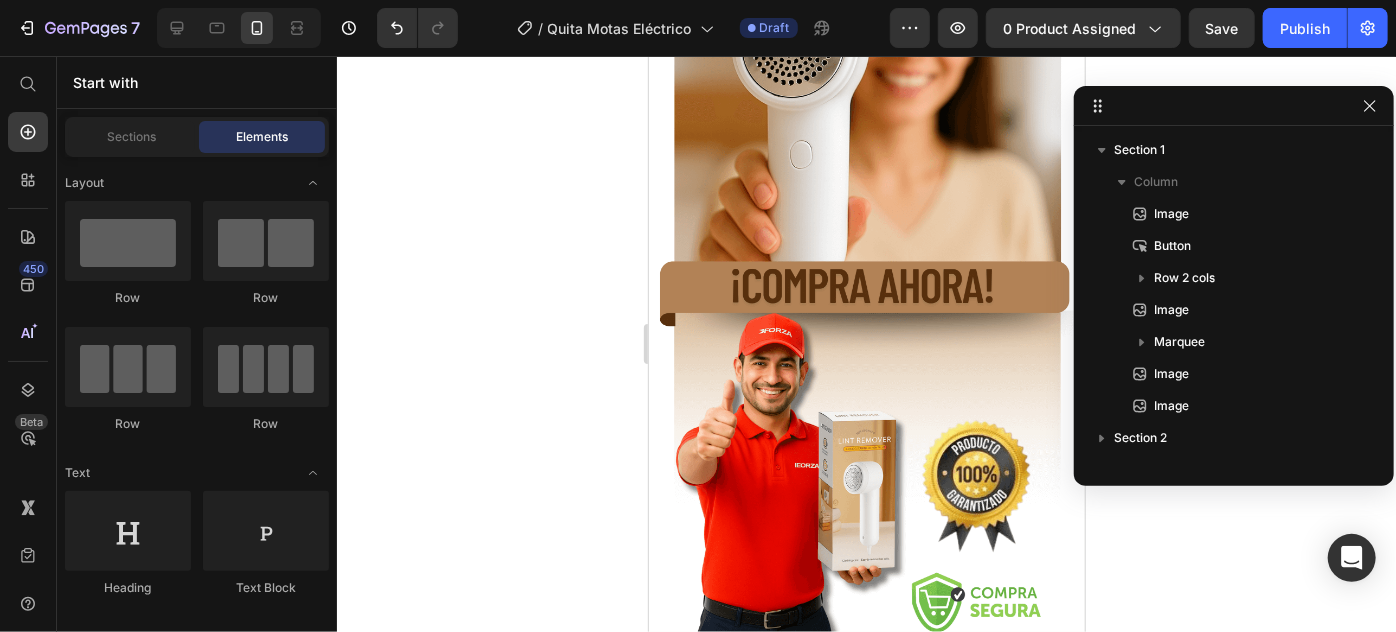 click 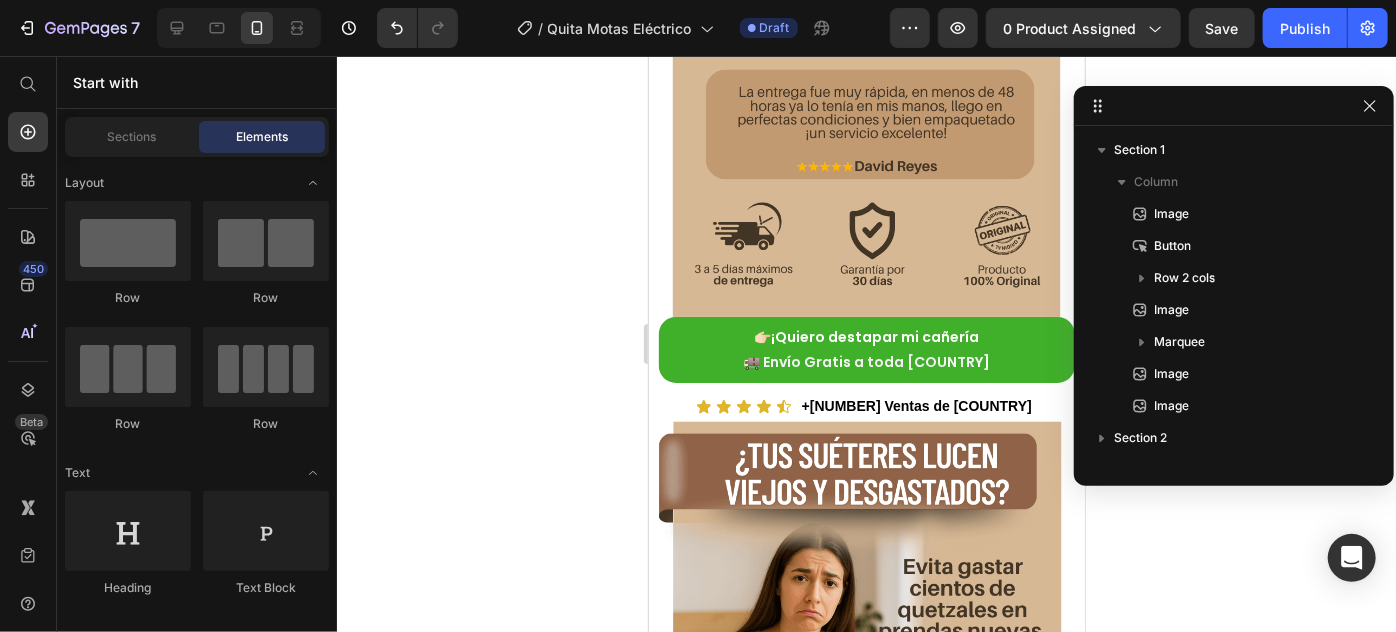 scroll, scrollTop: 742, scrollLeft: 0, axis: vertical 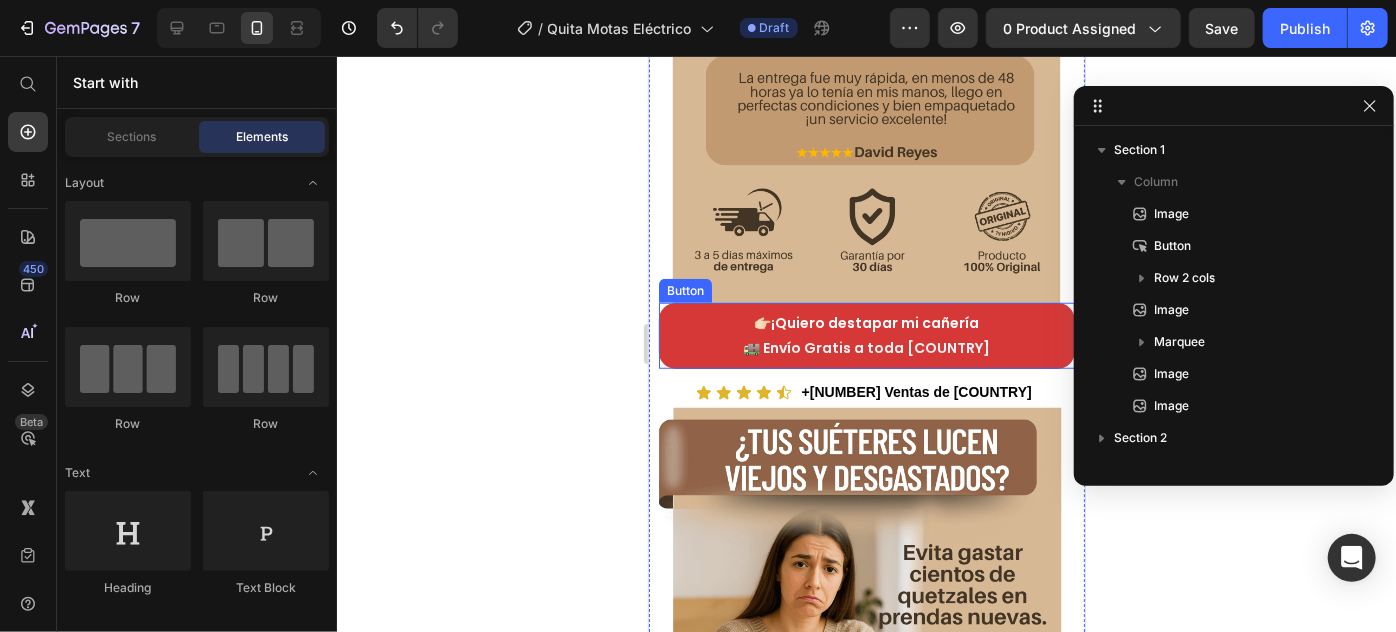click on "👉🏻 ¡Quiero destapar mi cañería 🚚 Envío Gratis a toda [COUNTRY]" at bounding box center (866, 335) 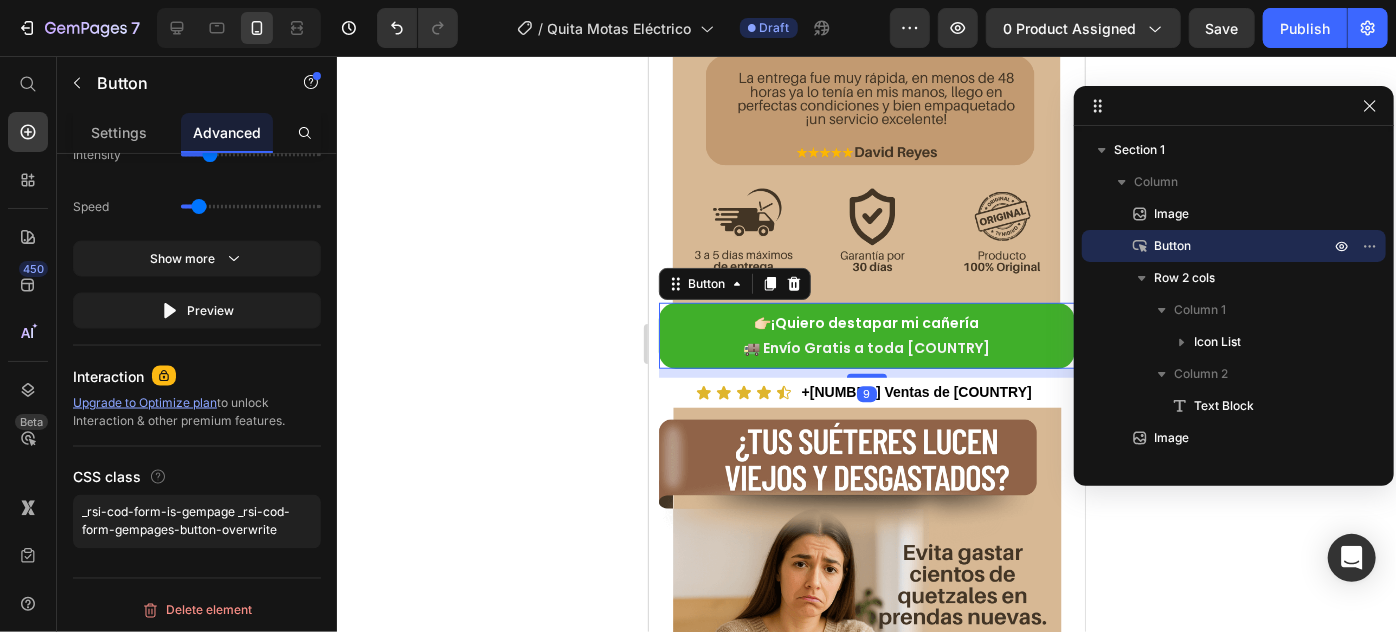 drag, startPoint x: 1243, startPoint y: 586, endPoint x: 1242, endPoint y: 575, distance: 11.045361 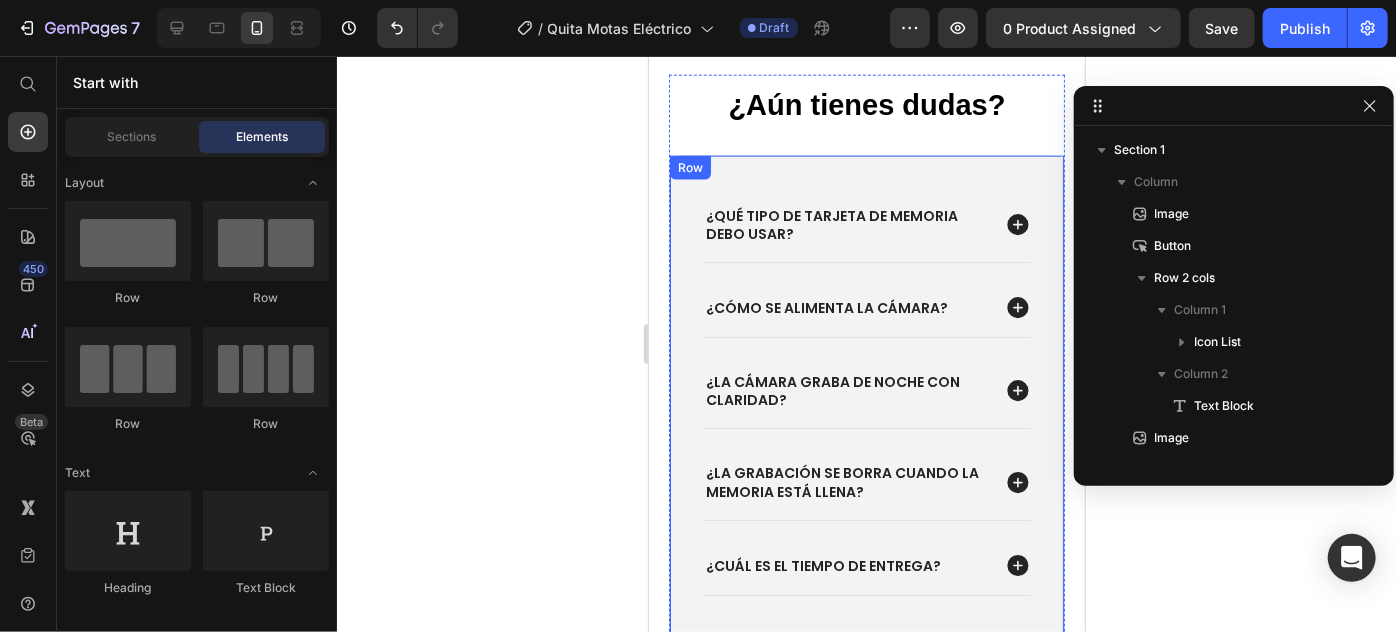 scroll, scrollTop: 5015, scrollLeft: 0, axis: vertical 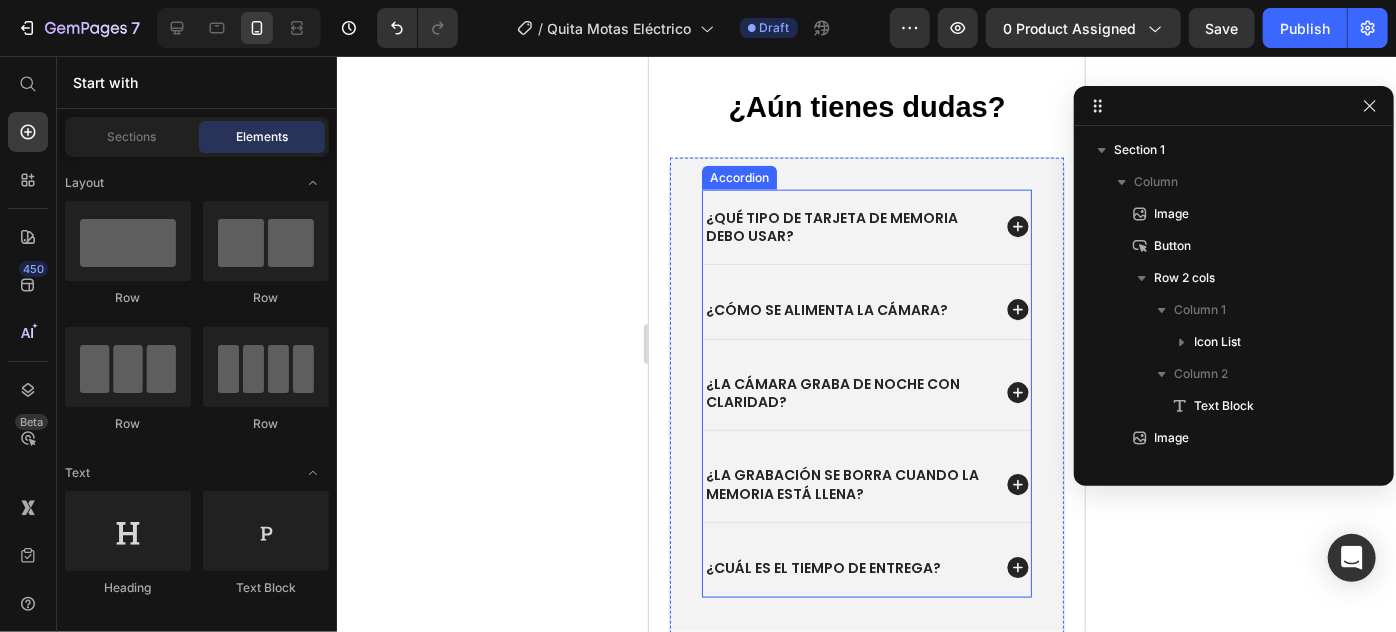 click on "¿Qué tipo de tarjeta de memoria debo usar?" at bounding box center [831, 226] 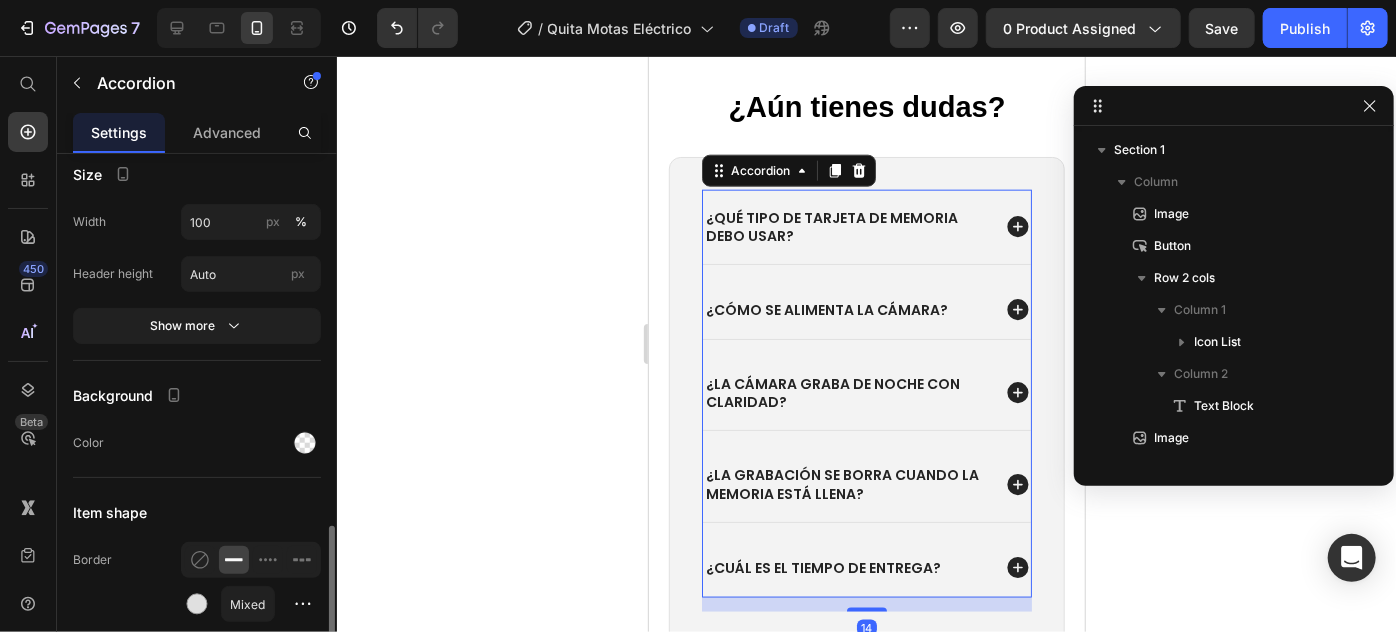 scroll, scrollTop: 749, scrollLeft: 0, axis: vertical 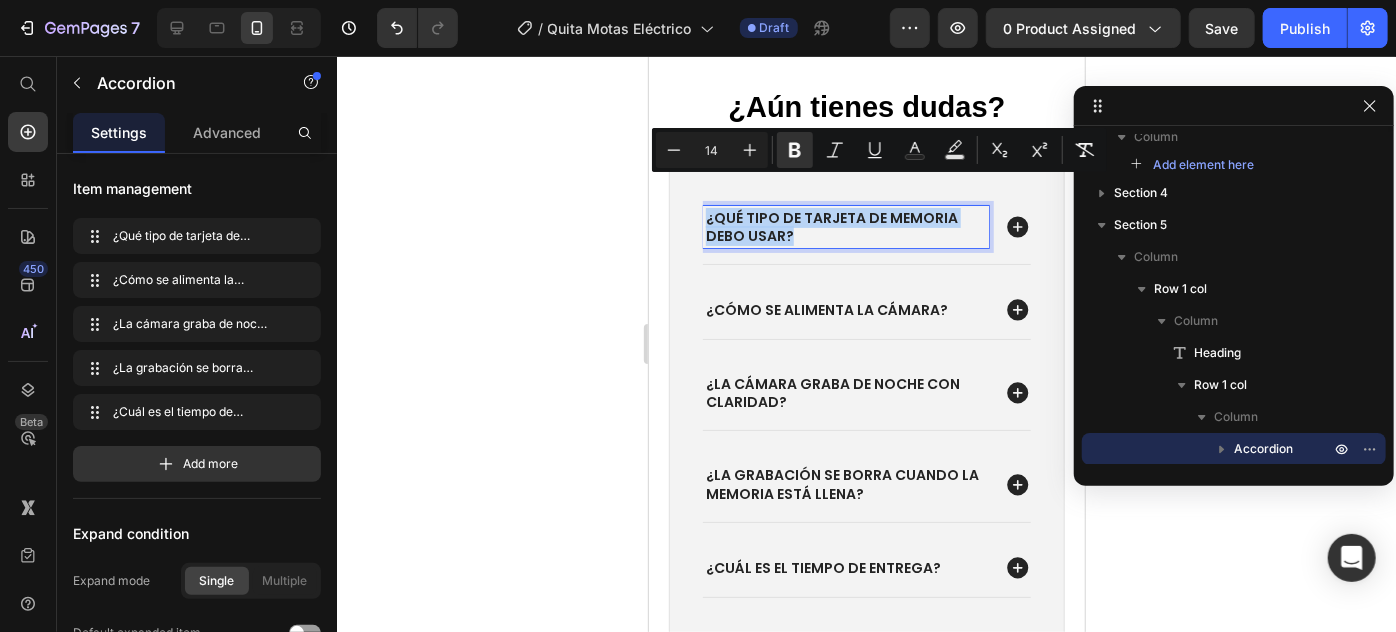 copy on "¿Qué tipo de tarjeta de memoria debo usar?" 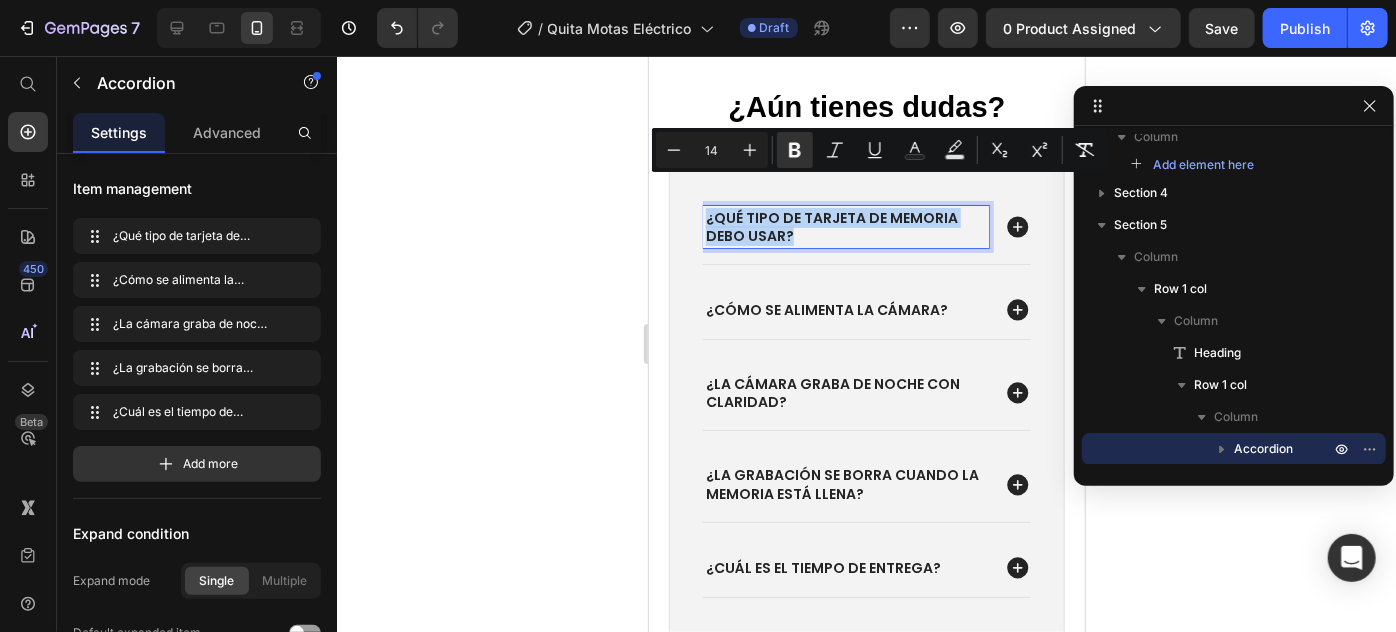drag, startPoint x: 794, startPoint y: 208, endPoint x: 705, endPoint y: 187, distance: 91.44397 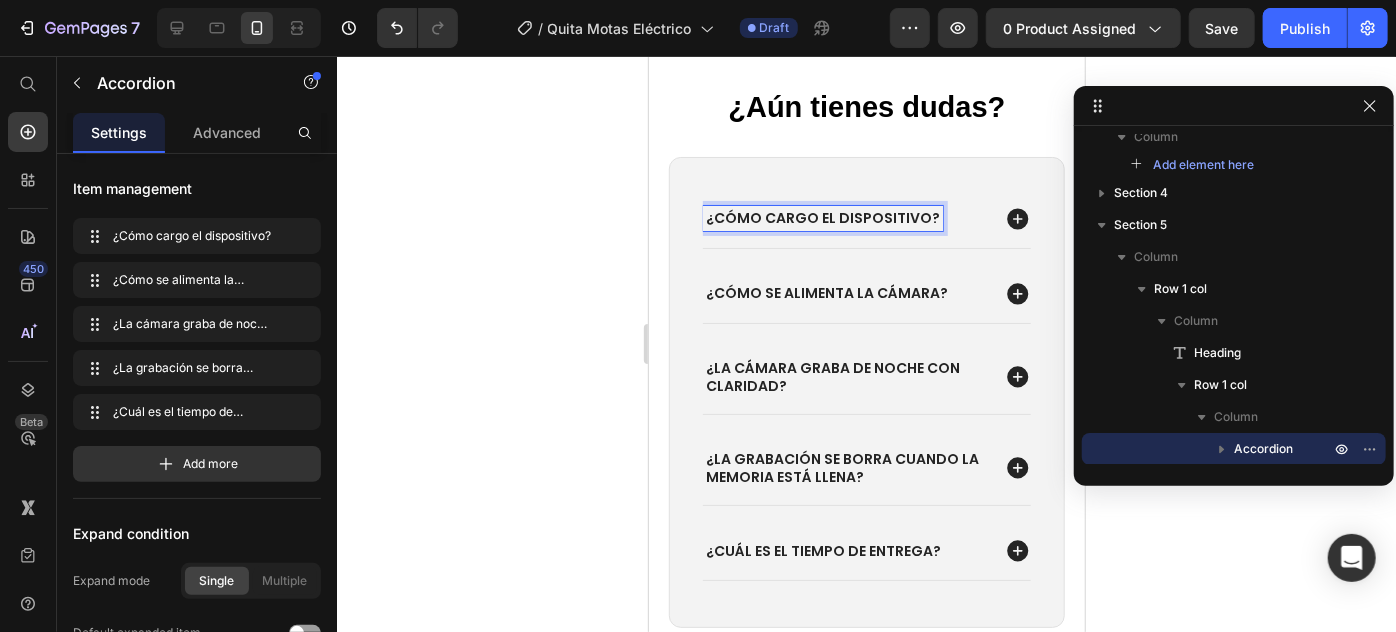 click 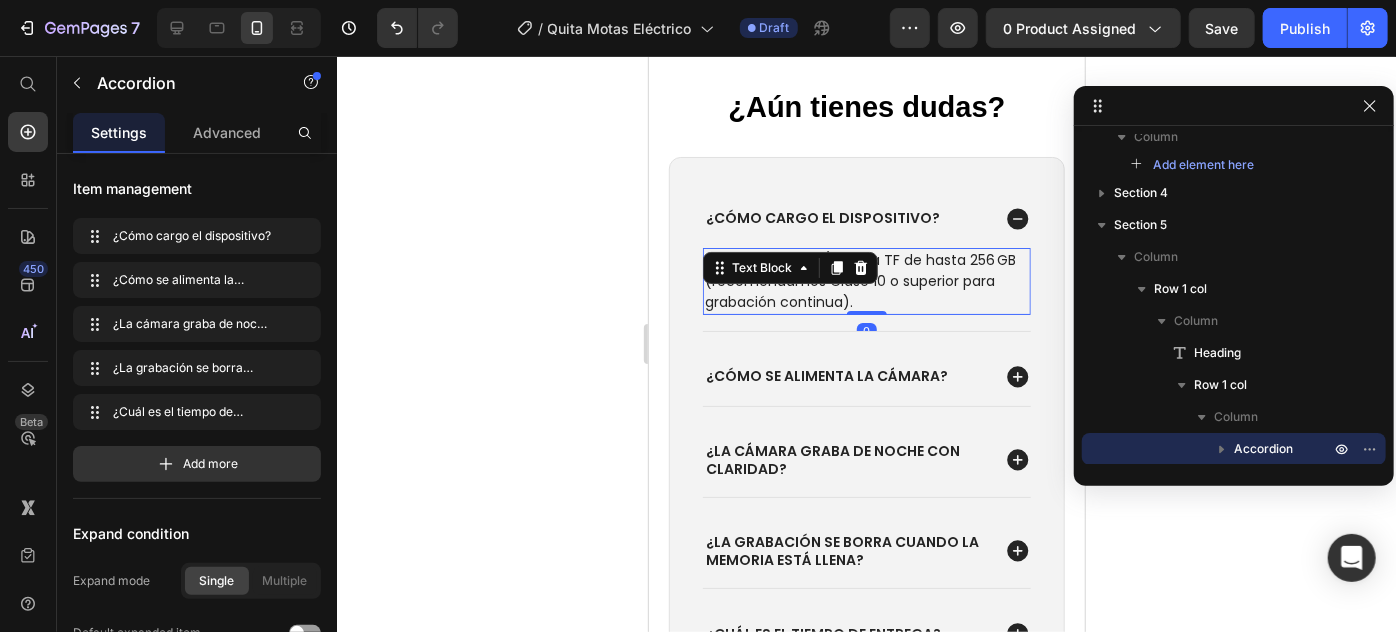 click on "Soporta microSD/Tarjeta TF de hasta 256 GB (recomendamos Clase 10 o superior para grabación continua)." at bounding box center [866, 280] 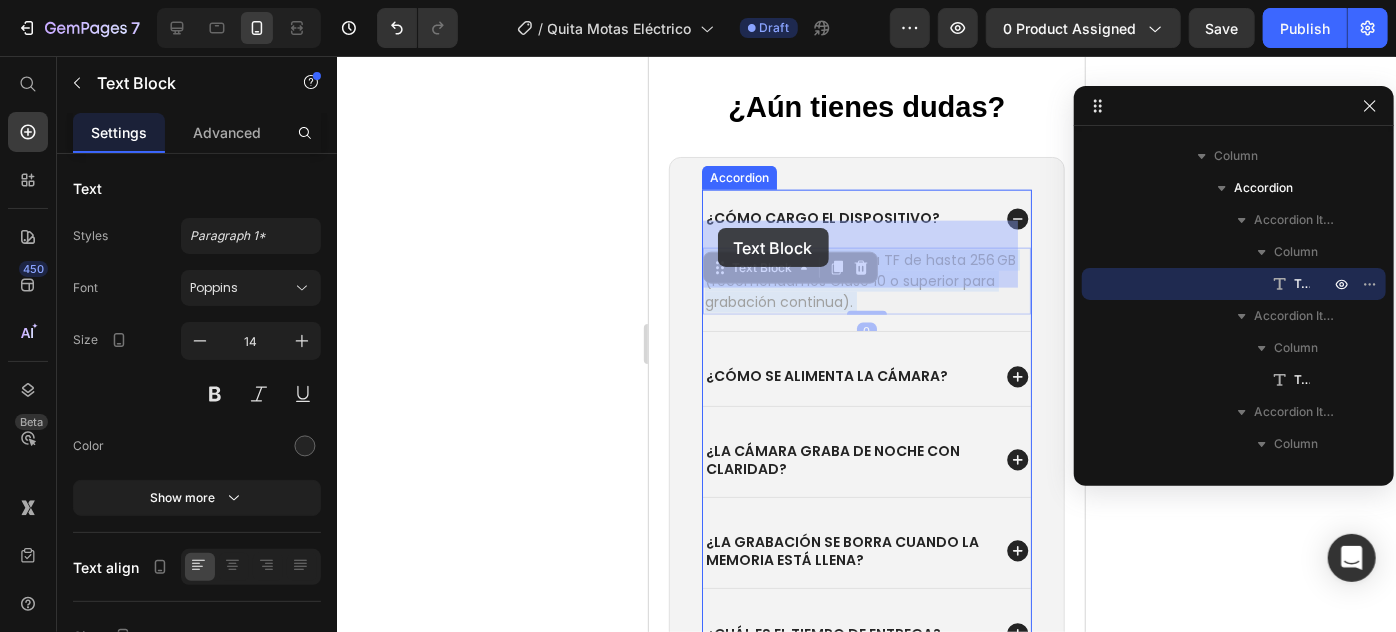 drag, startPoint x: 880, startPoint y: 273, endPoint x: 792, endPoint y: 251, distance: 90.70832 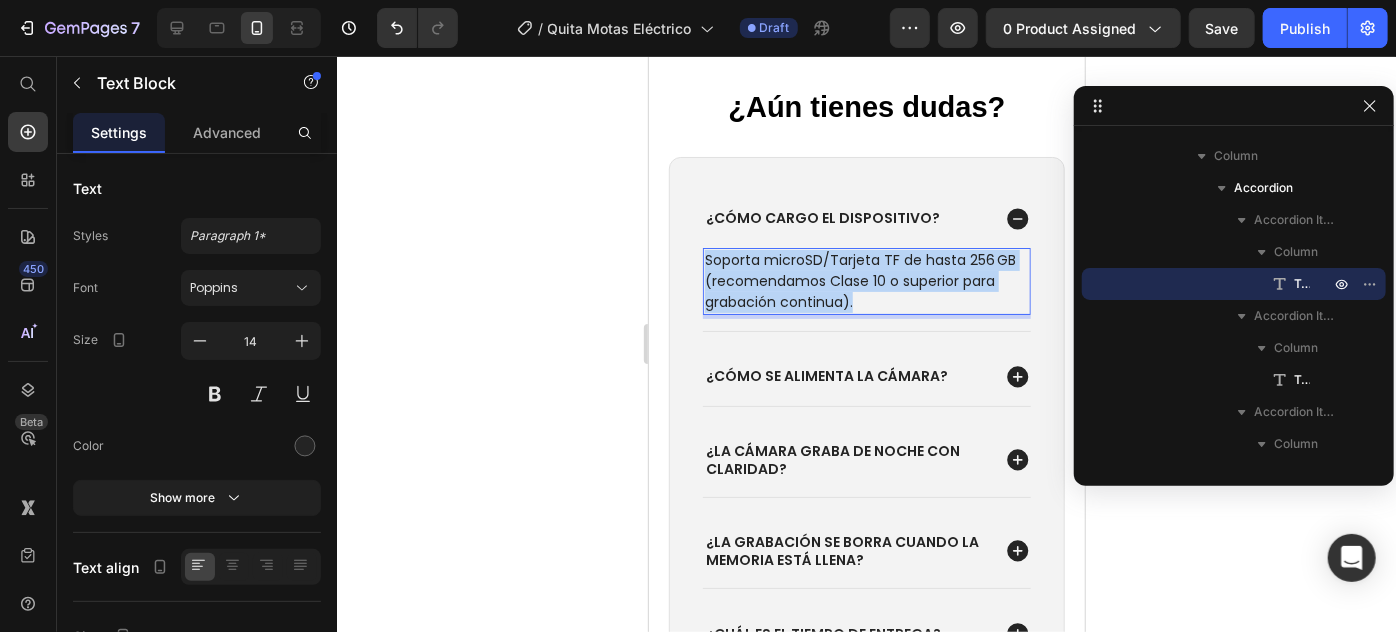 drag, startPoint x: 856, startPoint y: 265, endPoint x: 704, endPoint y: 226, distance: 156.92355 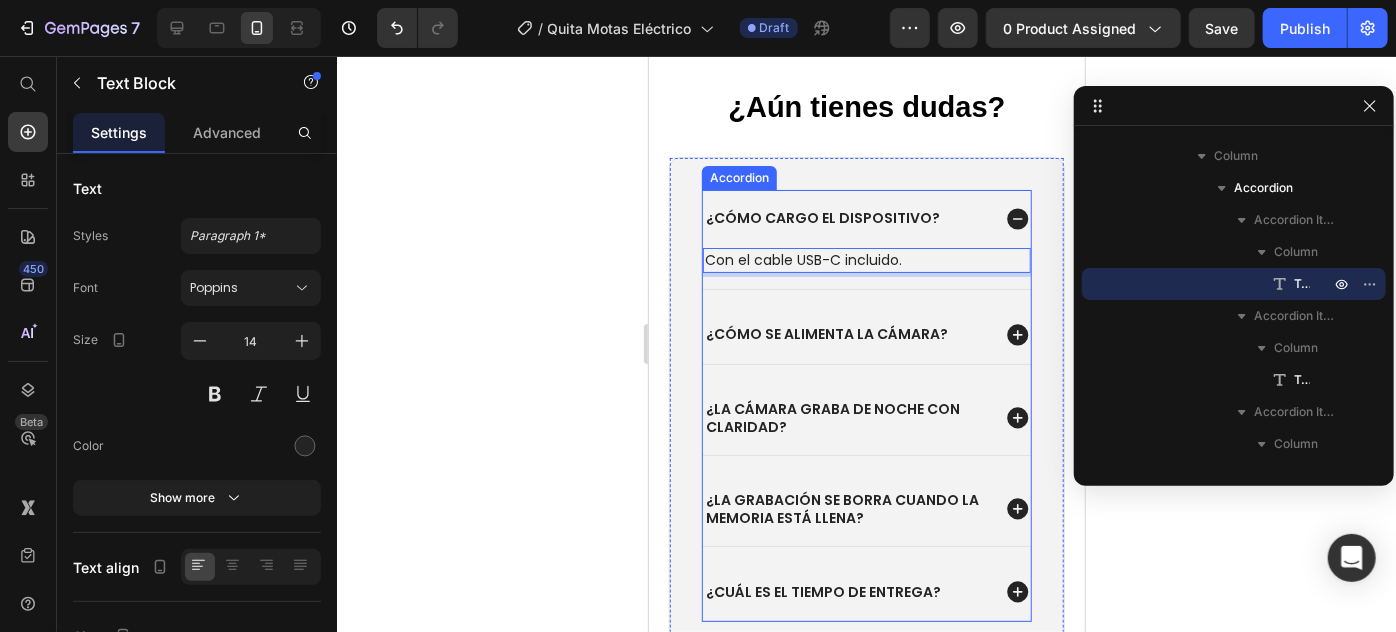 click on "¿Cómo se alimenta la cámara?" at bounding box center [826, 333] 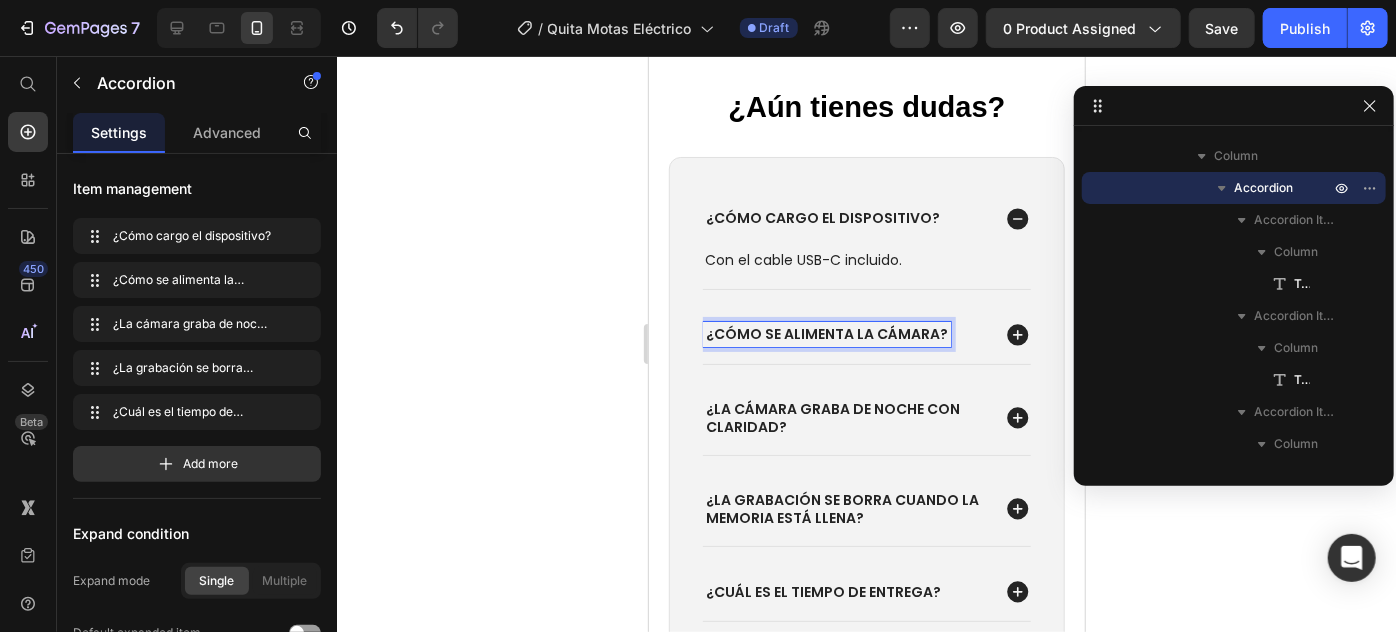 click on "¿Cómo se alimenta la cámara?" at bounding box center (826, 333) 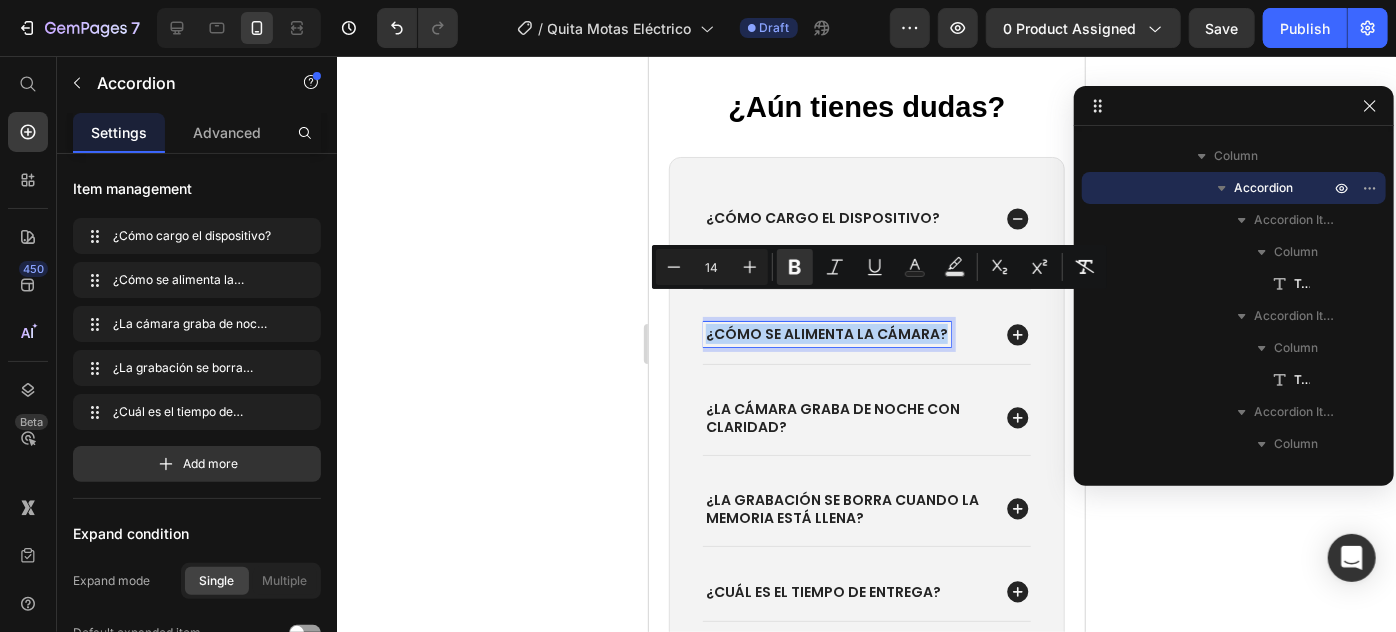 drag, startPoint x: 701, startPoint y: 307, endPoint x: 946, endPoint y: 313, distance: 245.07346 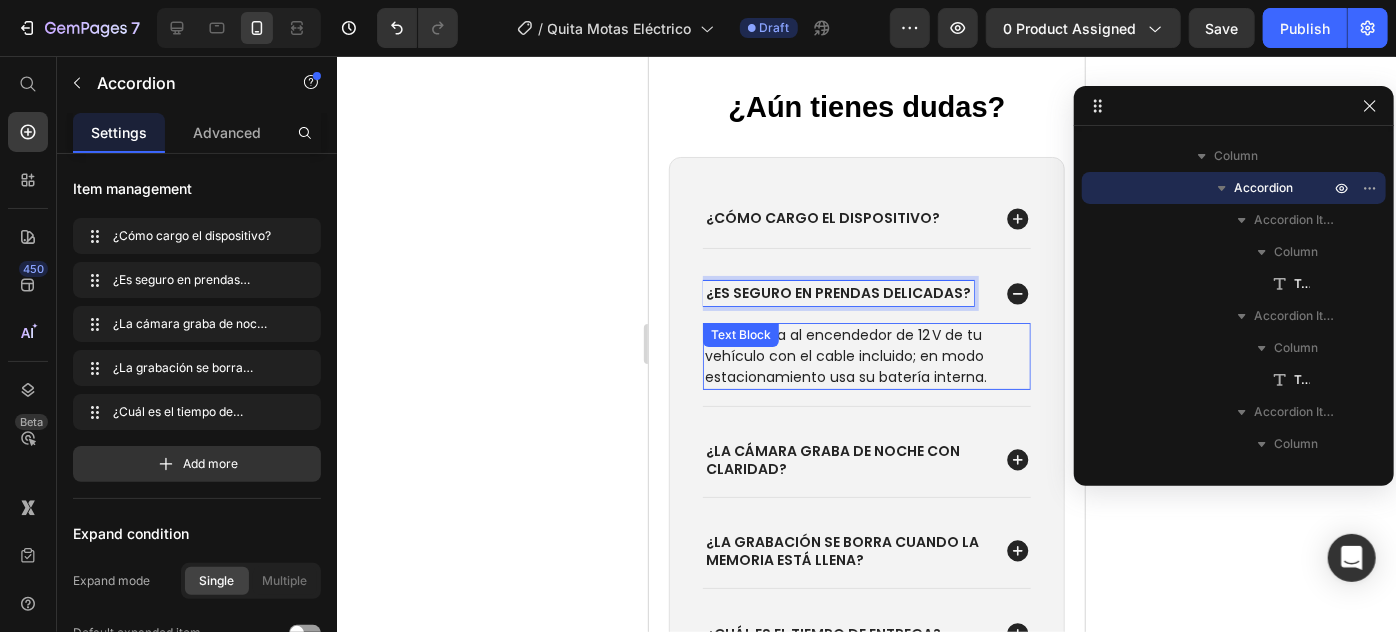 click on "Se conecta al encendedor de 12 V de tu vehículo con el cable incluido; en modo estacionamiento usa su batería interna. Text Block" at bounding box center [866, 355] 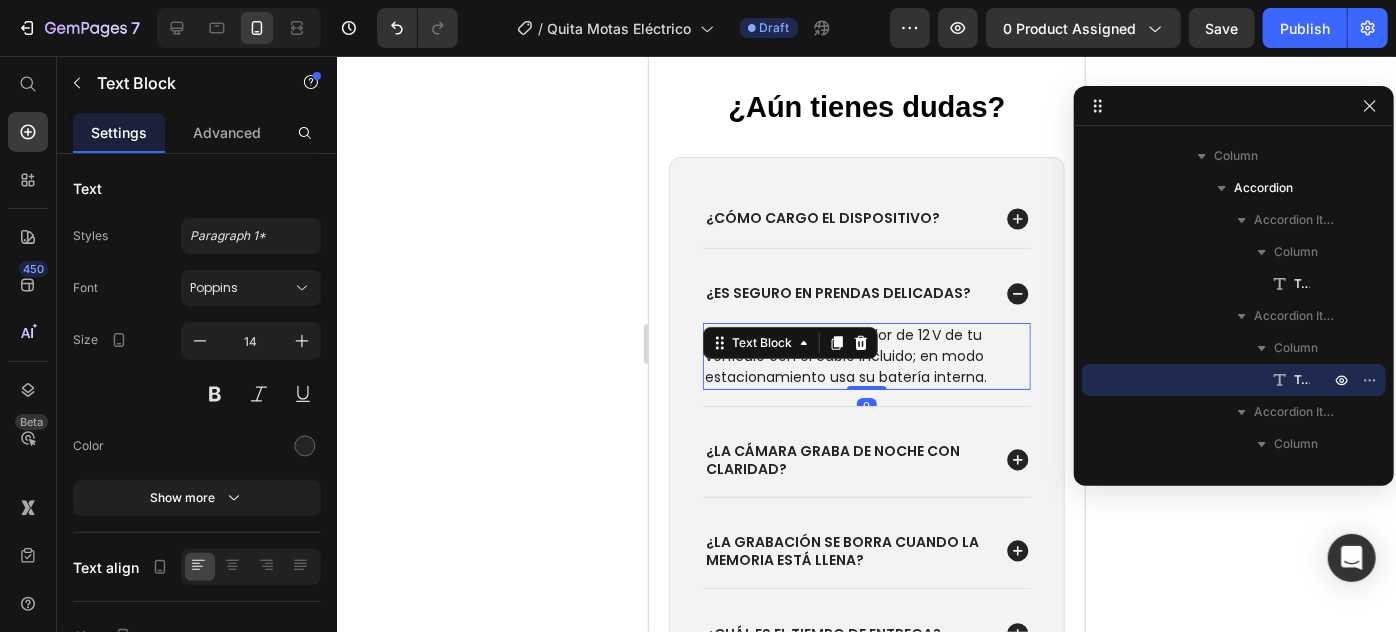 click on "Text Block" at bounding box center (789, 342) 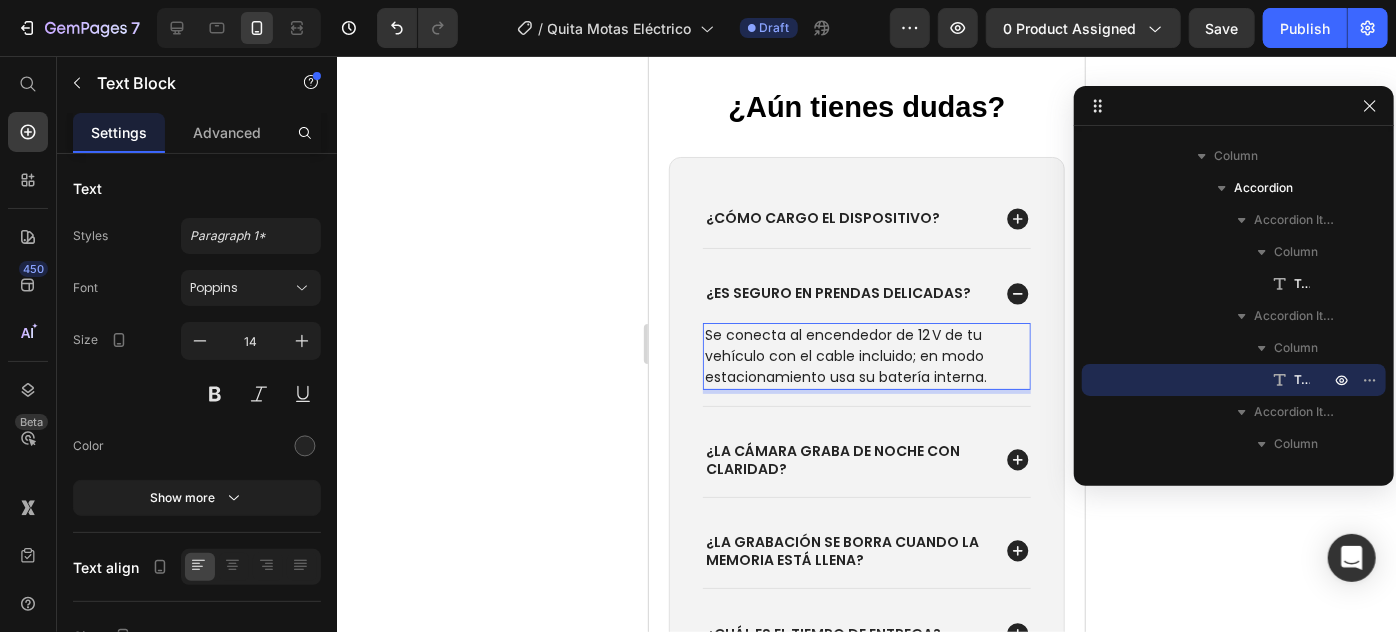 drag, startPoint x: 989, startPoint y: 343, endPoint x: 724, endPoint y: 307, distance: 267.4341 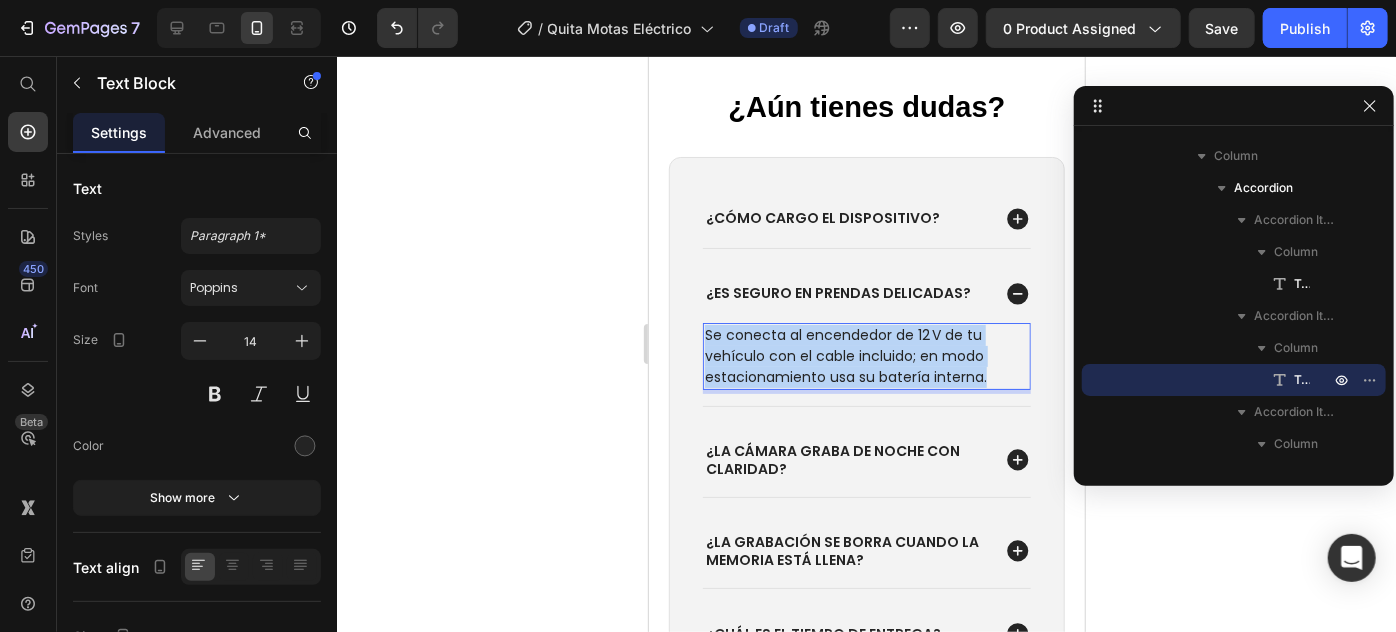 drag, startPoint x: 705, startPoint y: 307, endPoint x: 984, endPoint y: 356, distance: 283.2702 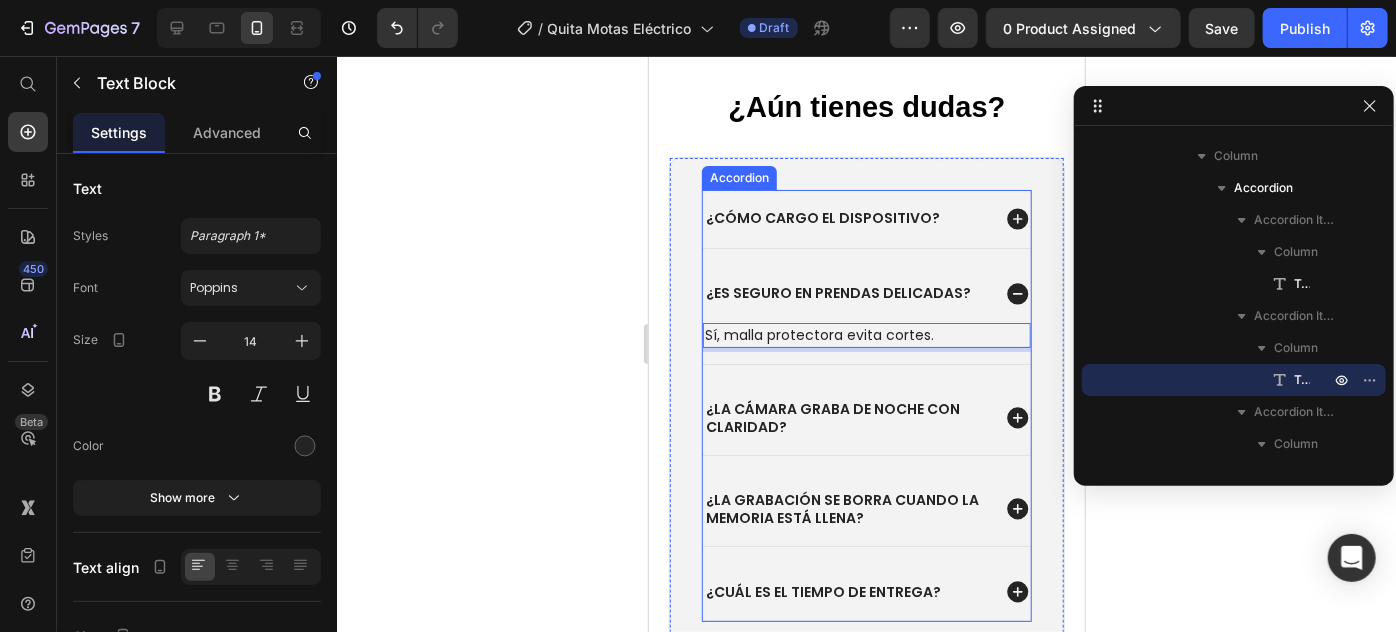 click on "¿La cámara graba de noche con claridad?" at bounding box center (832, 417) 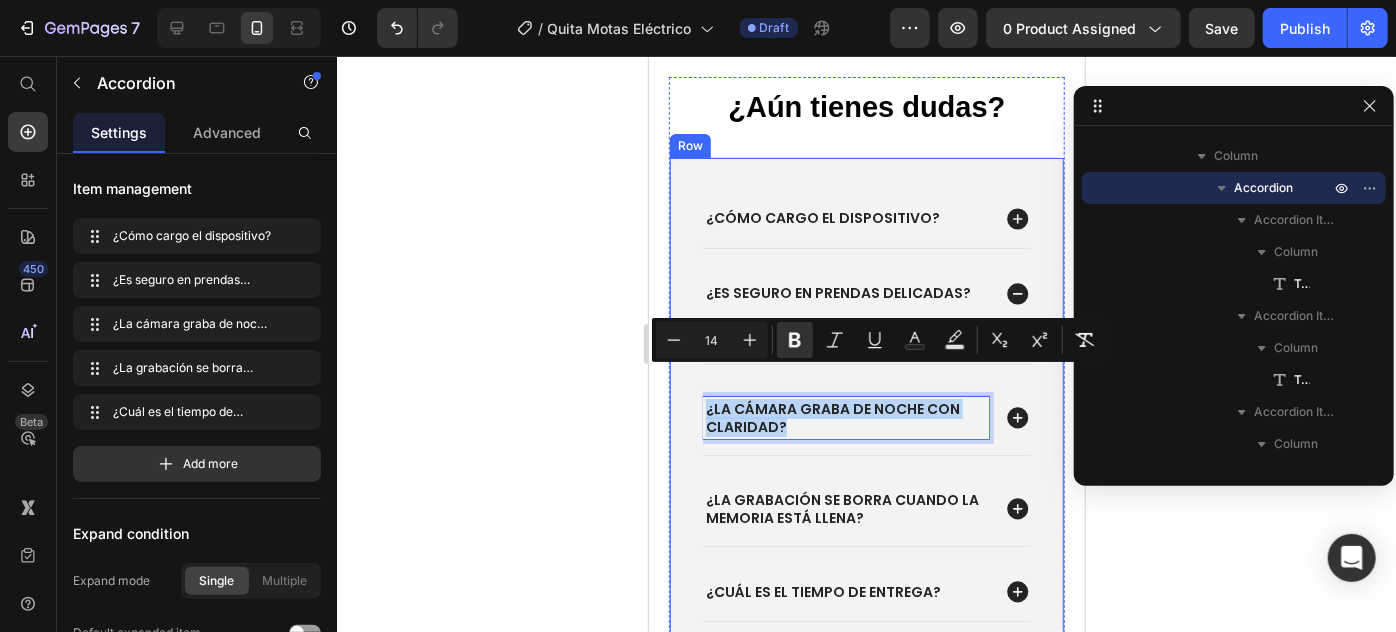 drag, startPoint x: 802, startPoint y: 405, endPoint x: 692, endPoint y: 368, distance: 116.05602 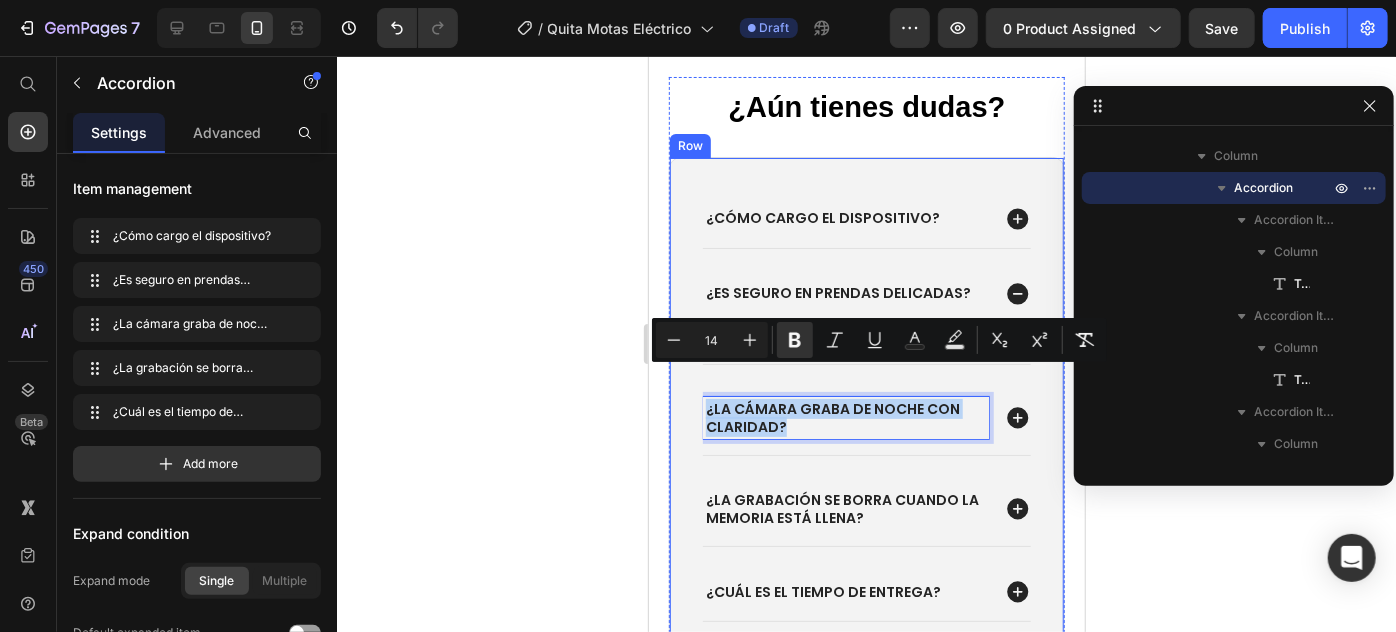 click on "¿Cómo cargo el dispositivo?
¿Es seguro en prendas delicadas? Sí, malla protectora evita cortes. Text Block
¿La cámara graba de noche con claridad?
¿La grabación se borra cuando la memoria está llena?
¿Cuál es el tiempo de entrega? Accordion   14 Row" at bounding box center [866, 412] 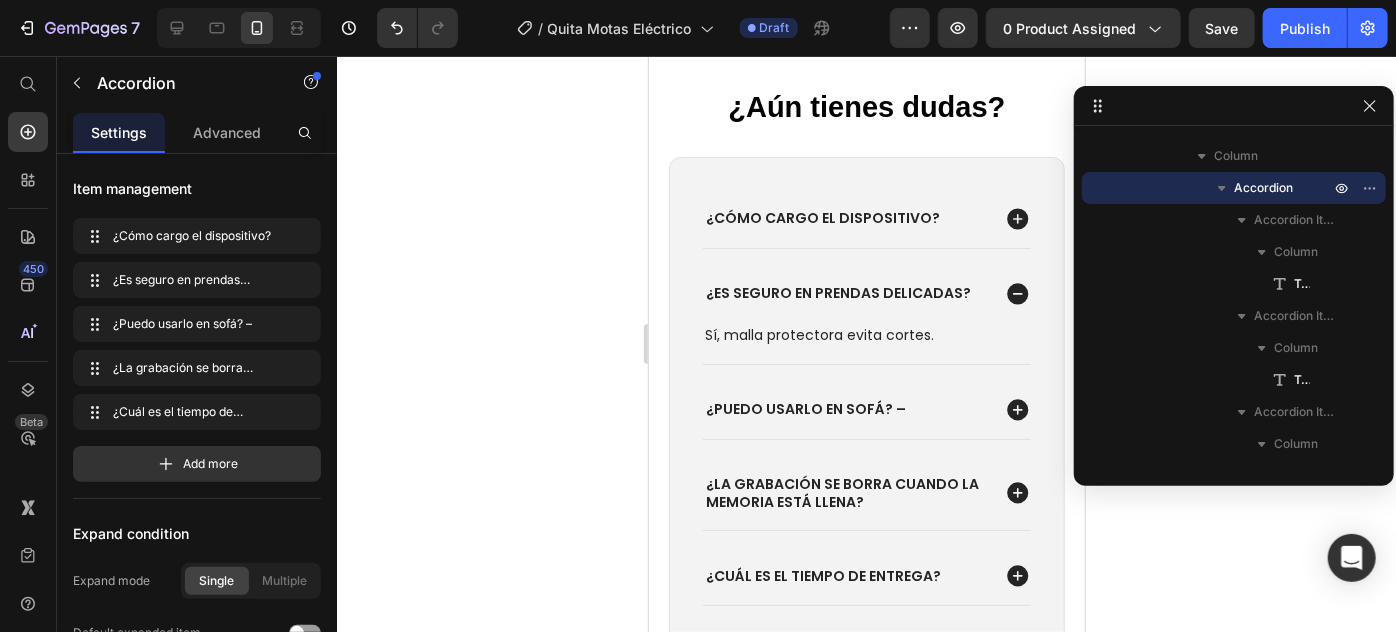 click on "¿Puedo usarlo en sofá? –" at bounding box center [845, 408] 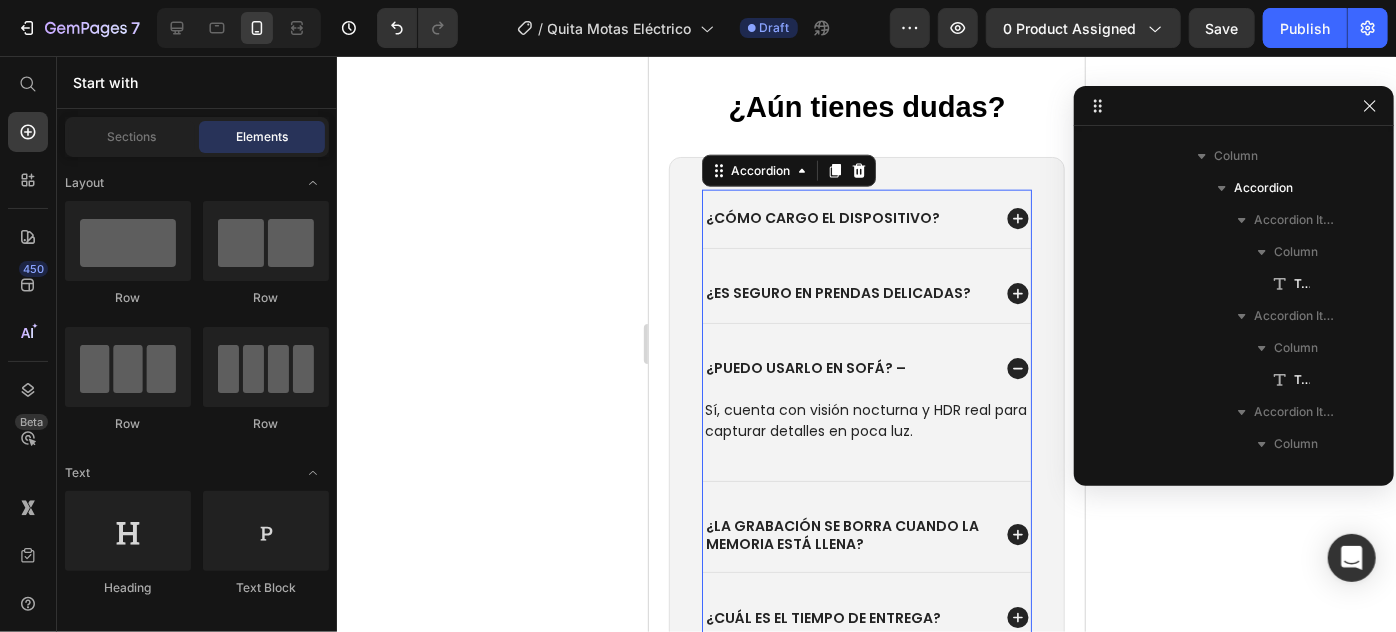 click 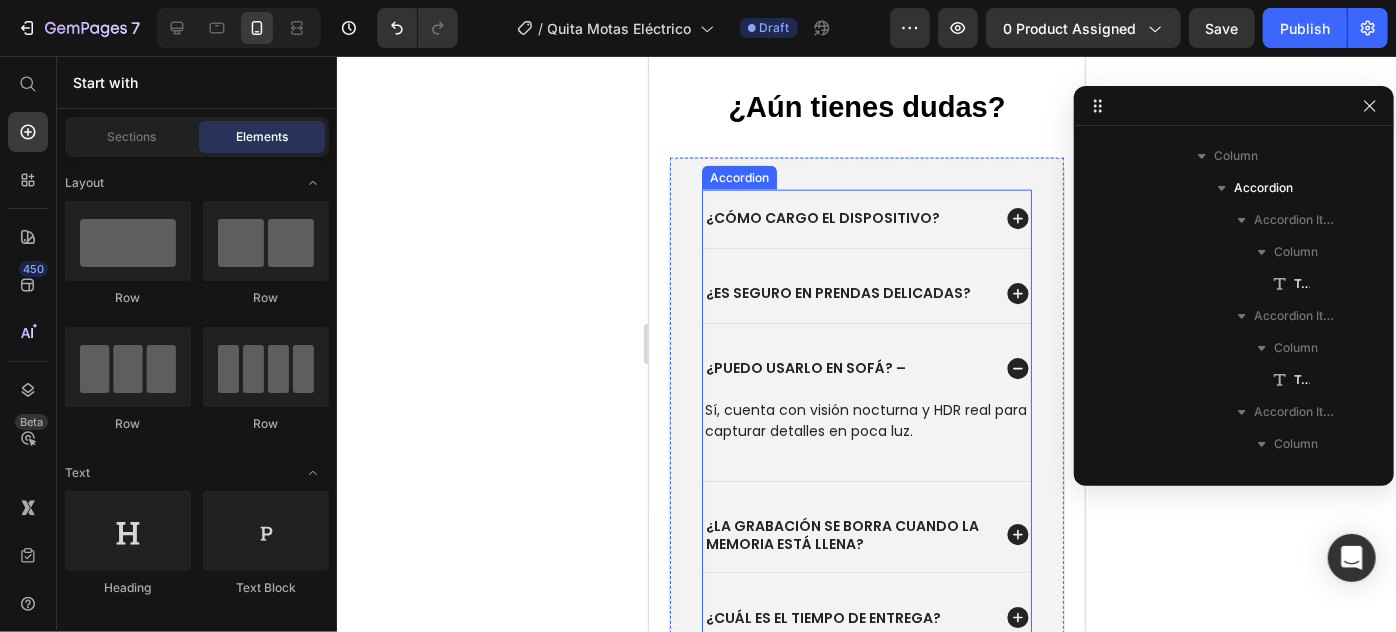 click on "¿Puedo usarlo en sofá? –" at bounding box center (805, 367) 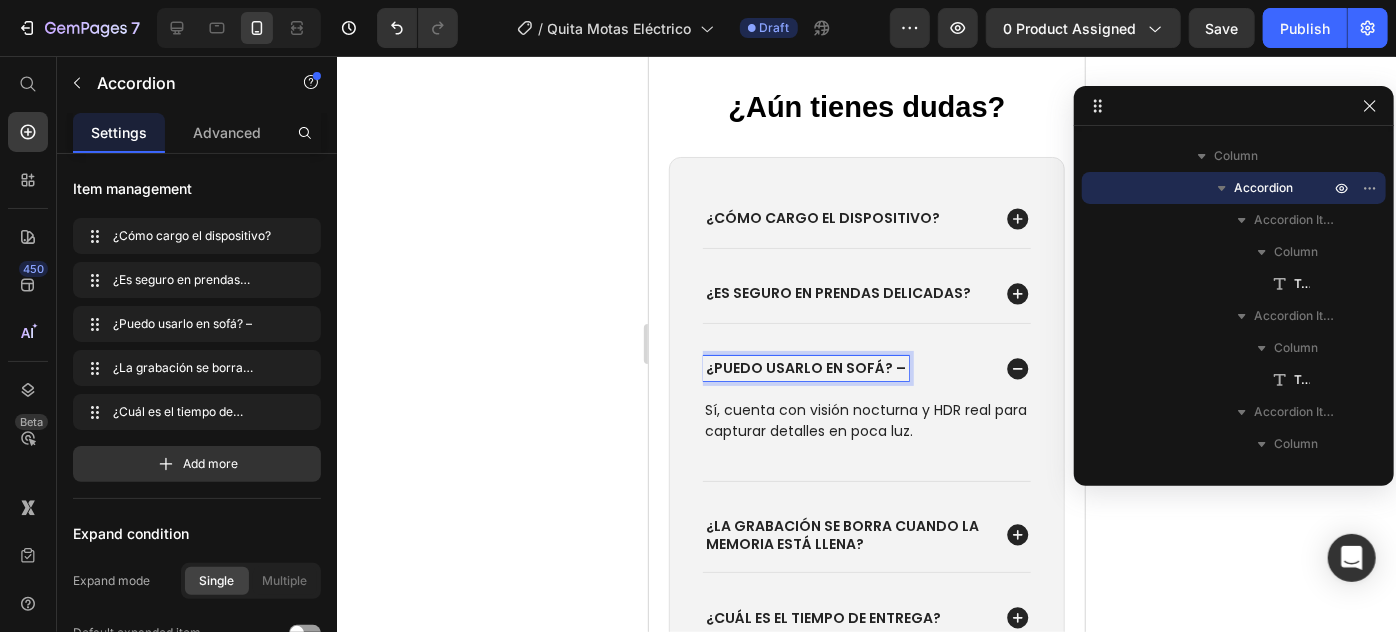 click 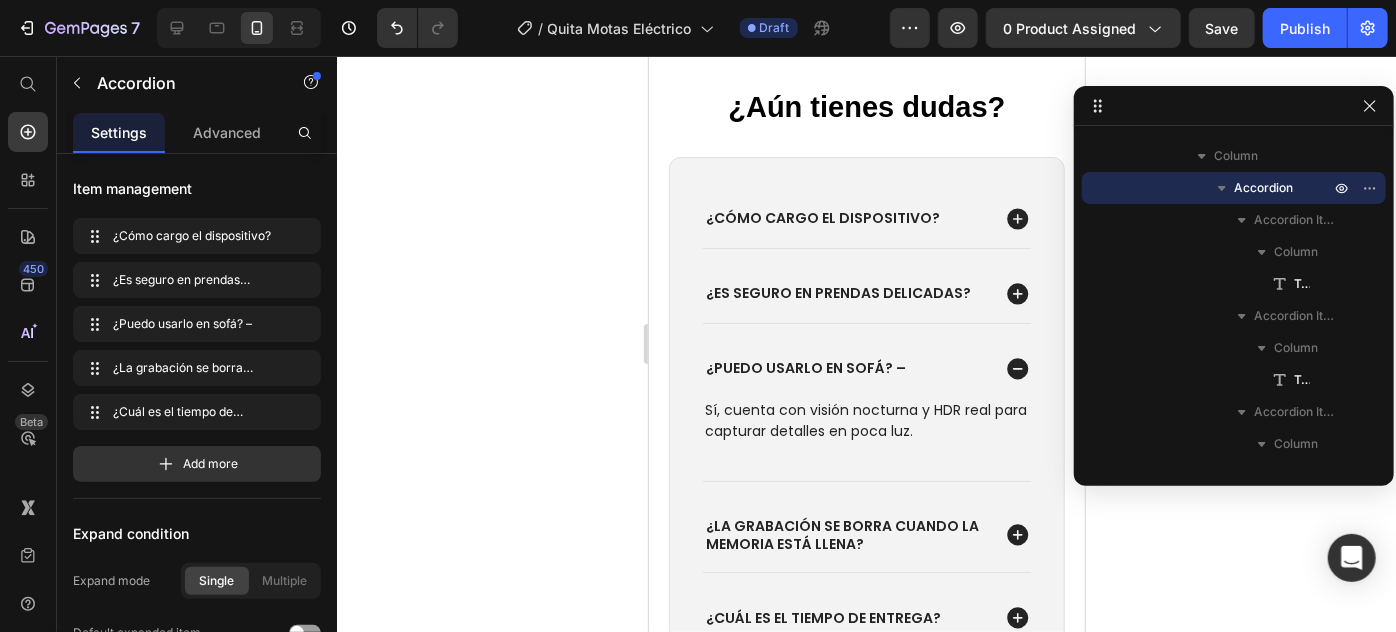 click 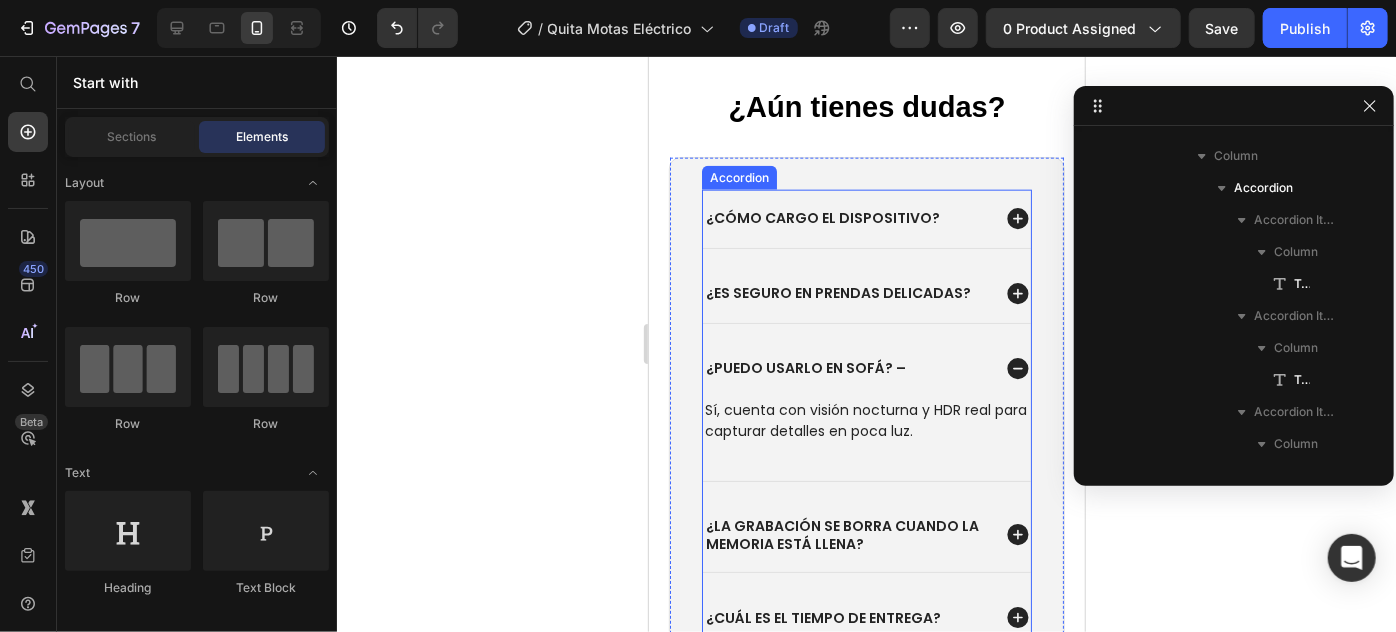 click on "¿Puedo usarlo en sofá? –" at bounding box center (805, 367) 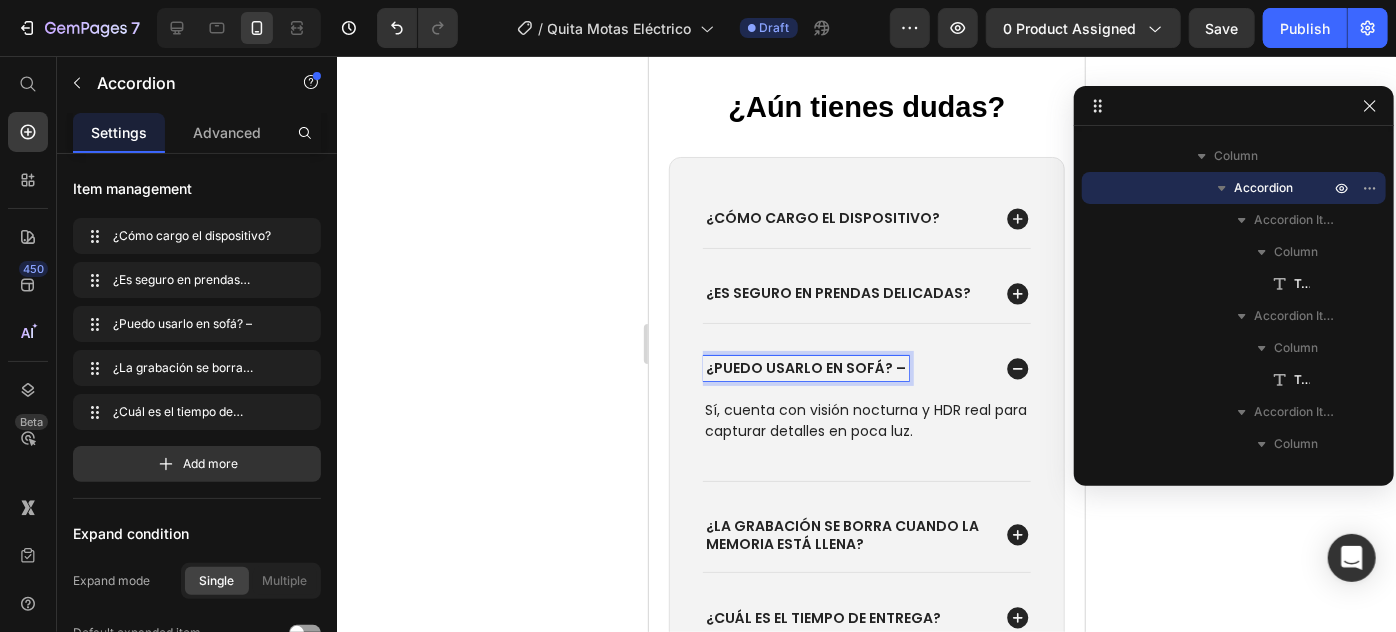 click 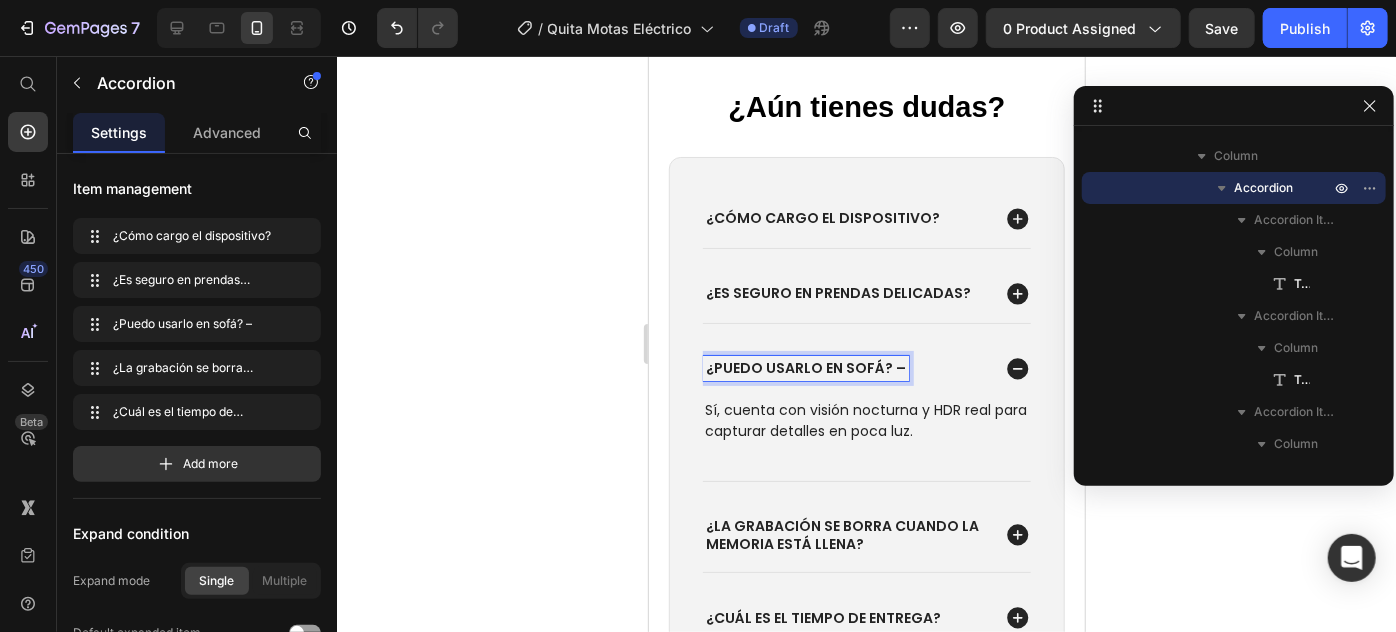 click 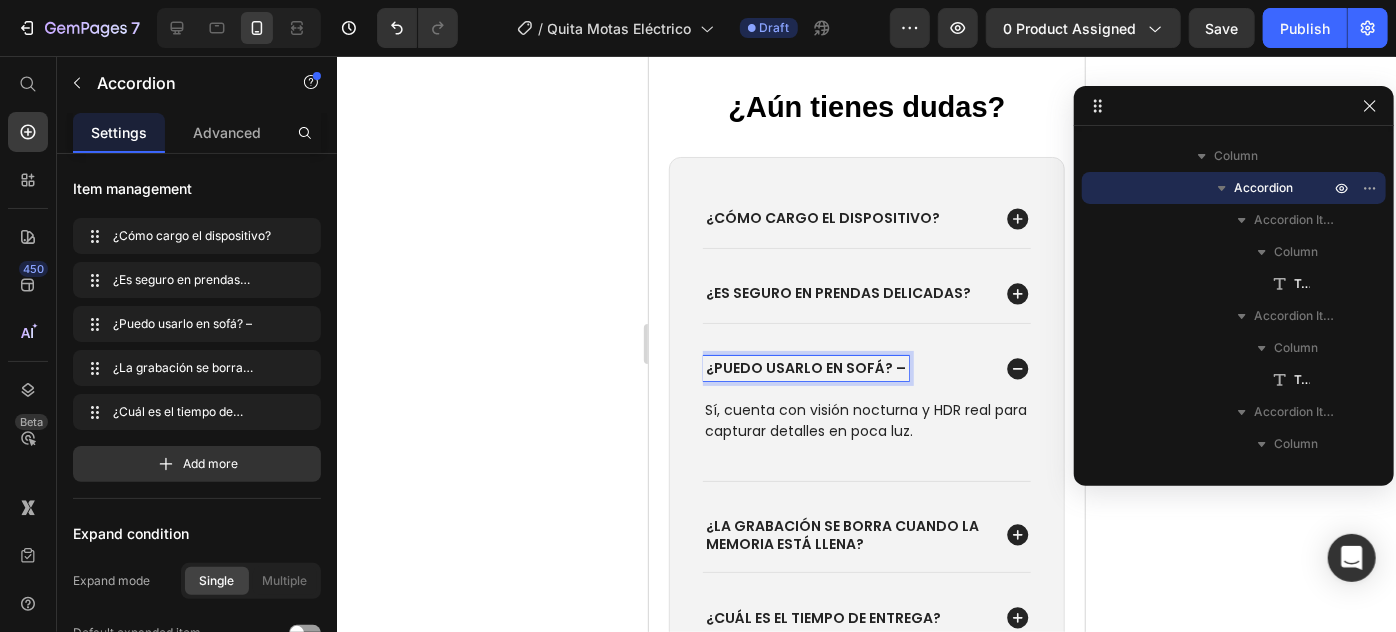 click on "¿Puedo usarlo en sofá? –" at bounding box center [805, 367] 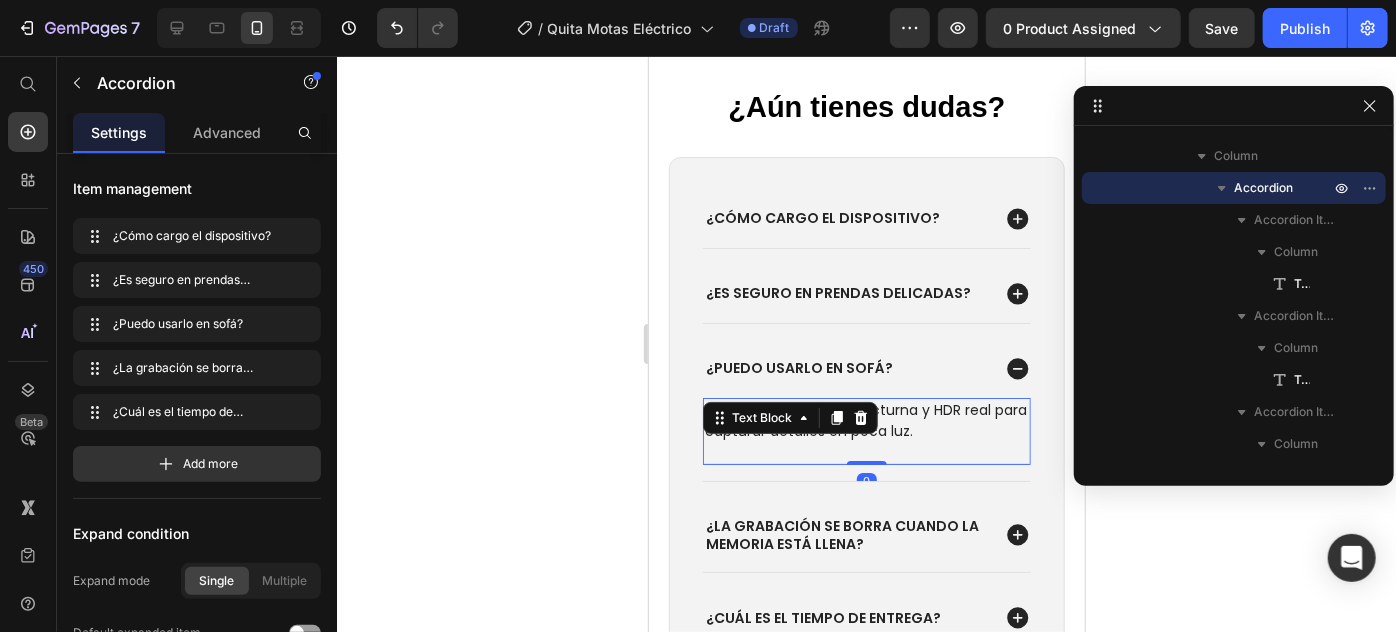 click on "Sí, cuenta con visión nocturna y HDR real para capturar detalles en poca luz." at bounding box center (866, 420) 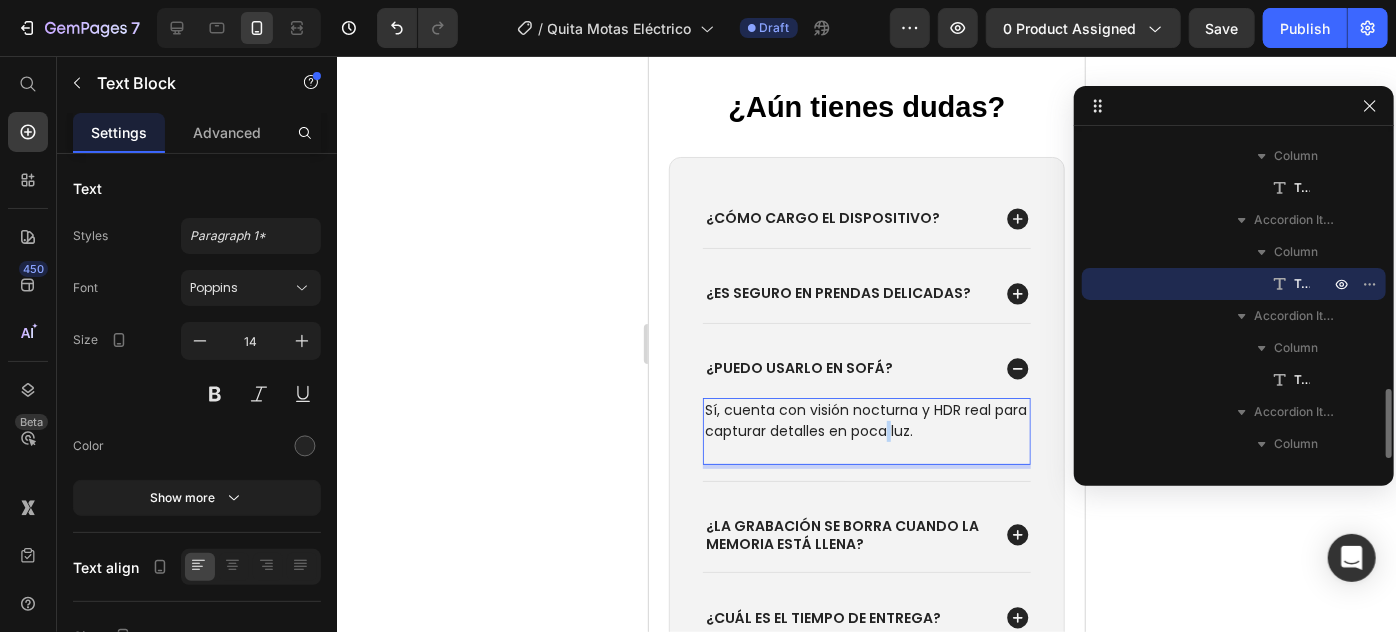 click on "Sí, cuenta con visión nocturna y HDR real para capturar detalles en poca luz." at bounding box center [866, 420] 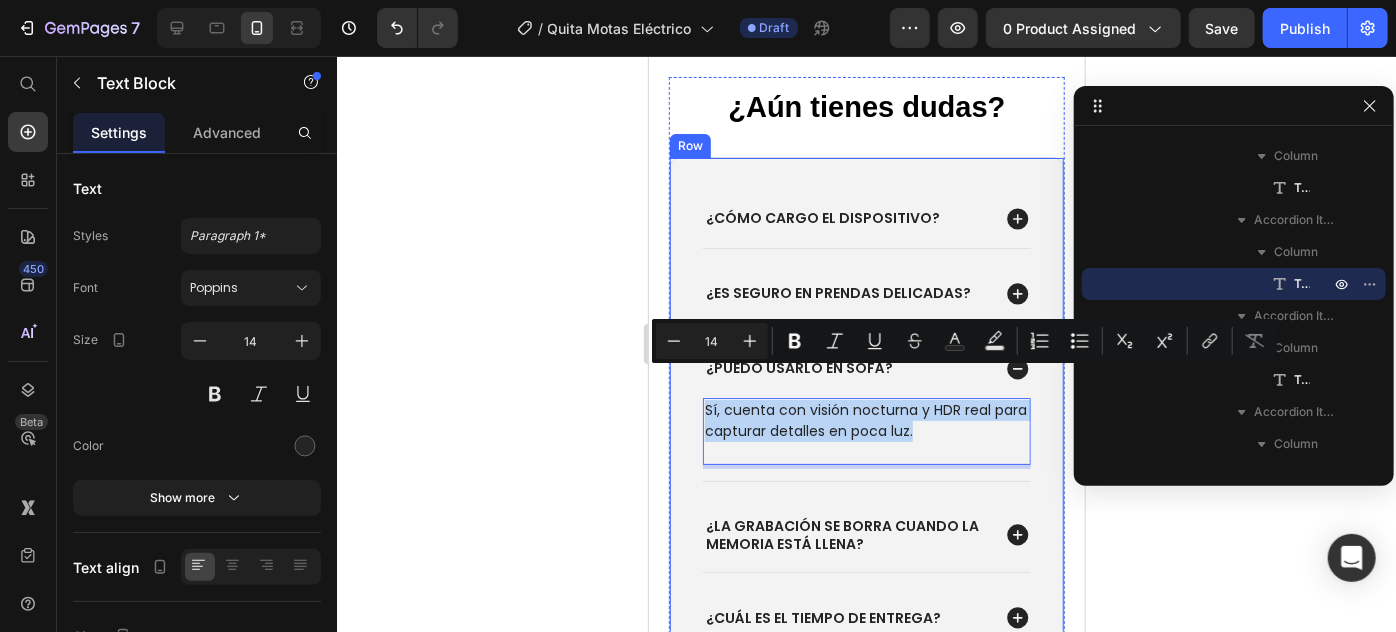 drag, startPoint x: 958, startPoint y: 393, endPoint x: 677, endPoint y: 341, distance: 285.77087 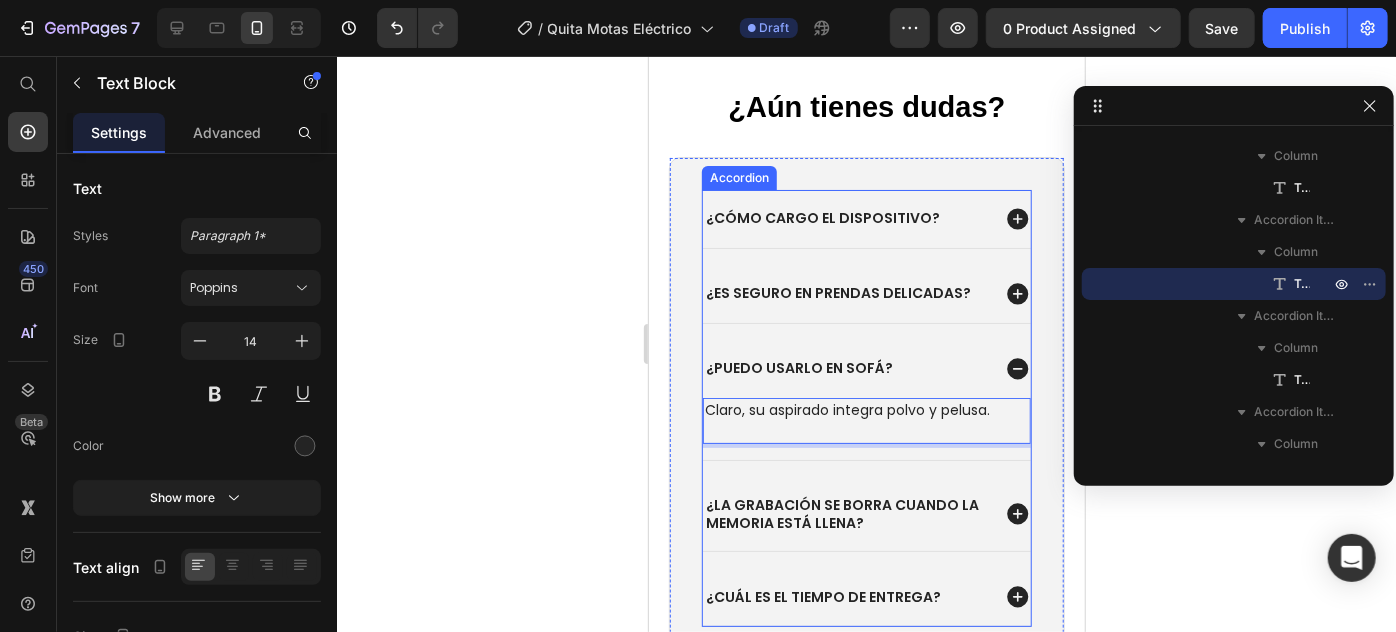 click on "¿La grabación se borra cuando la memoria está llena?" at bounding box center [841, 513] 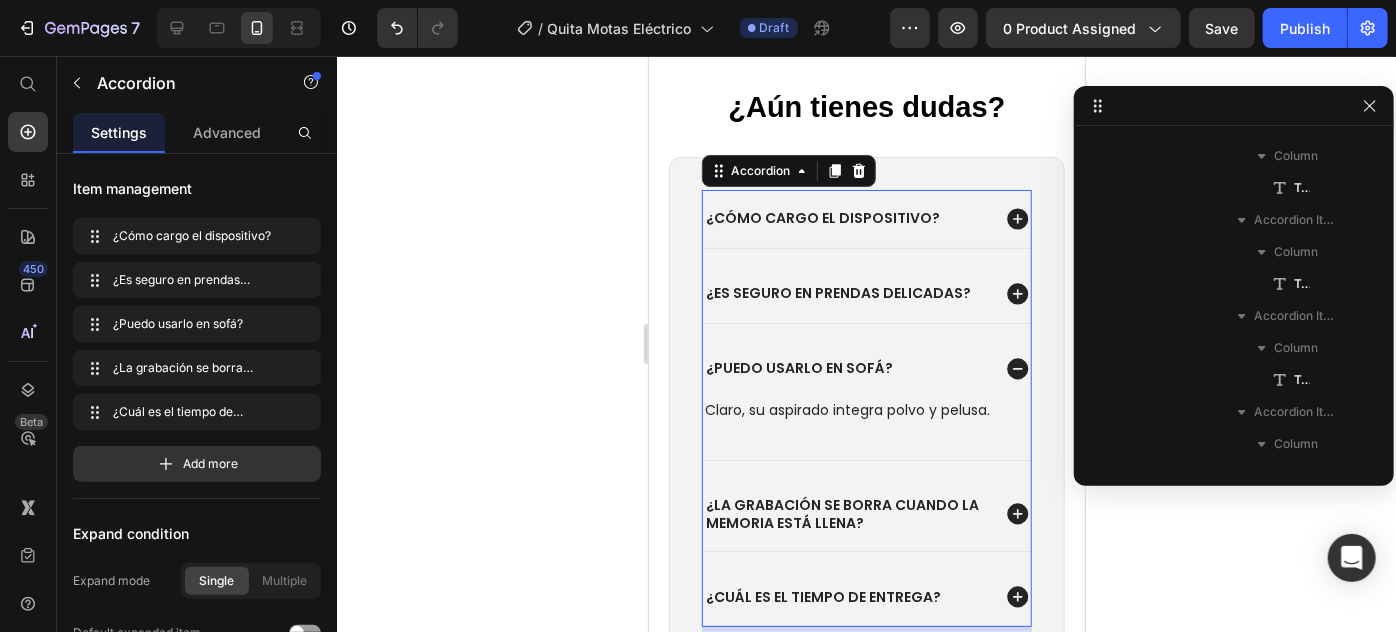 scroll, scrollTop: 914, scrollLeft: 0, axis: vertical 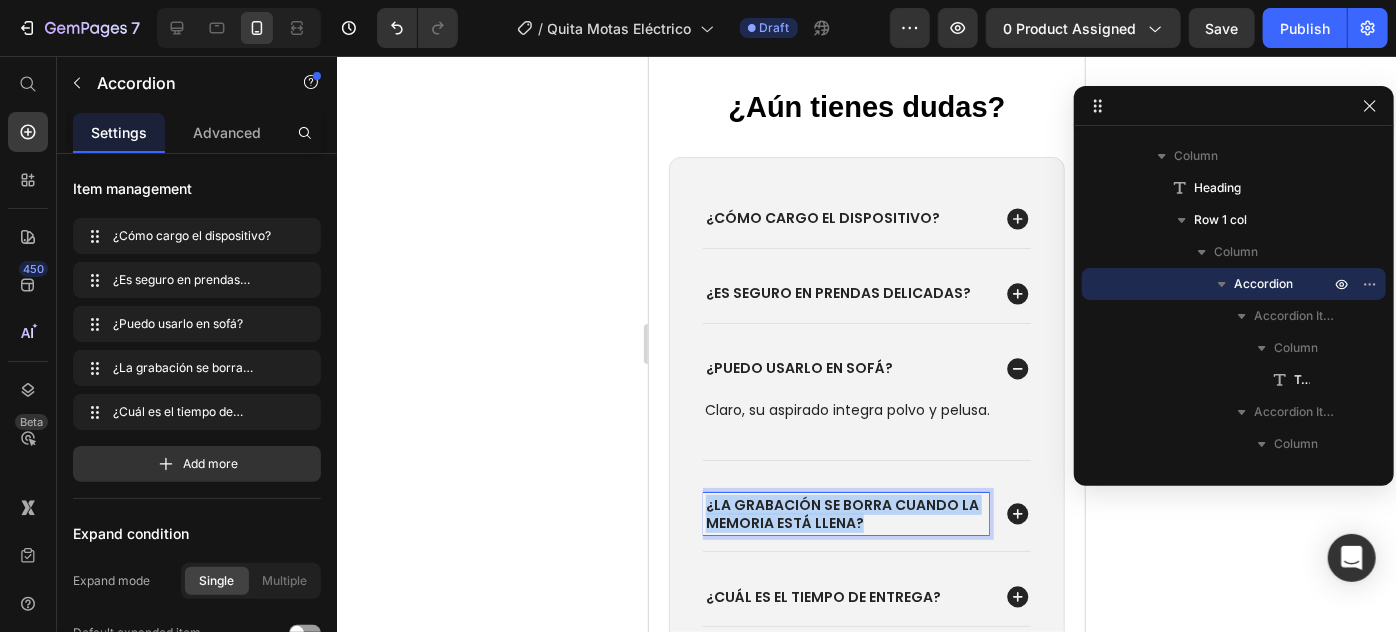 drag, startPoint x: 882, startPoint y: 496, endPoint x: 704, endPoint y: 473, distance: 179.4798 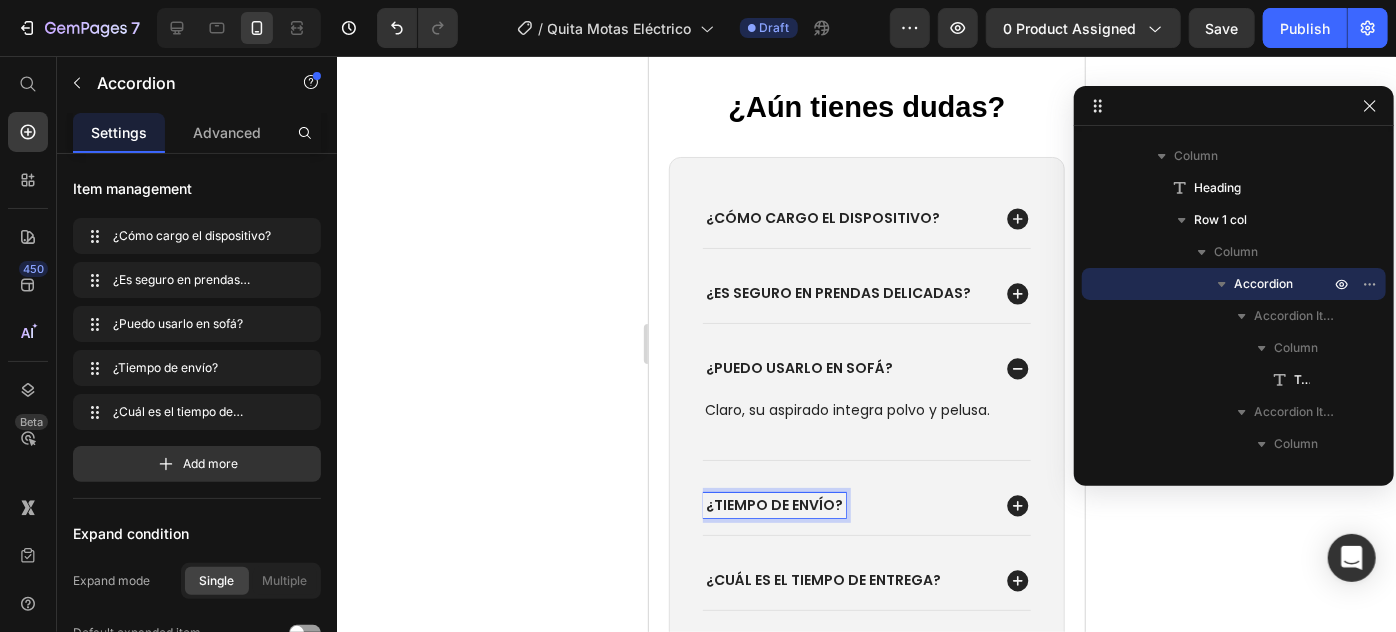 click on "¿Tiempo de envío?" at bounding box center [866, 505] 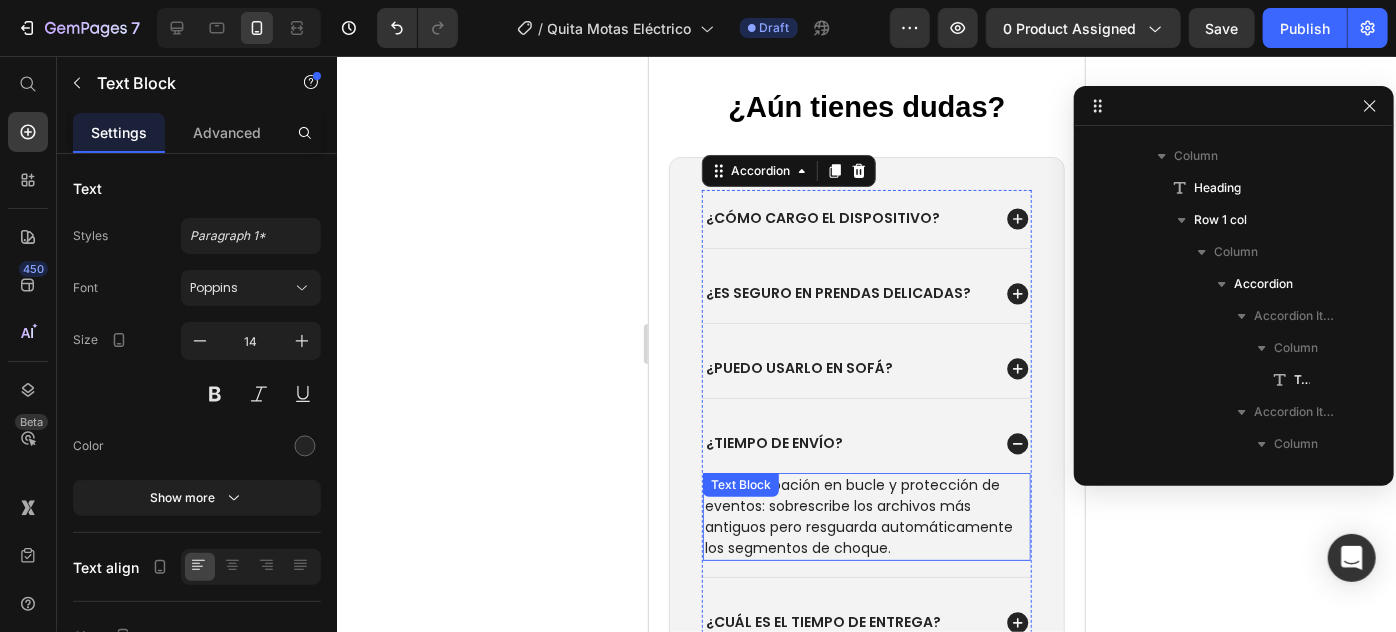 click on "Utiliza grabación en bucle y protección de eventos: sobrescribe los archivos más antiguos pero resguarda automáticamente los segmentos de choque." at bounding box center (866, 516) 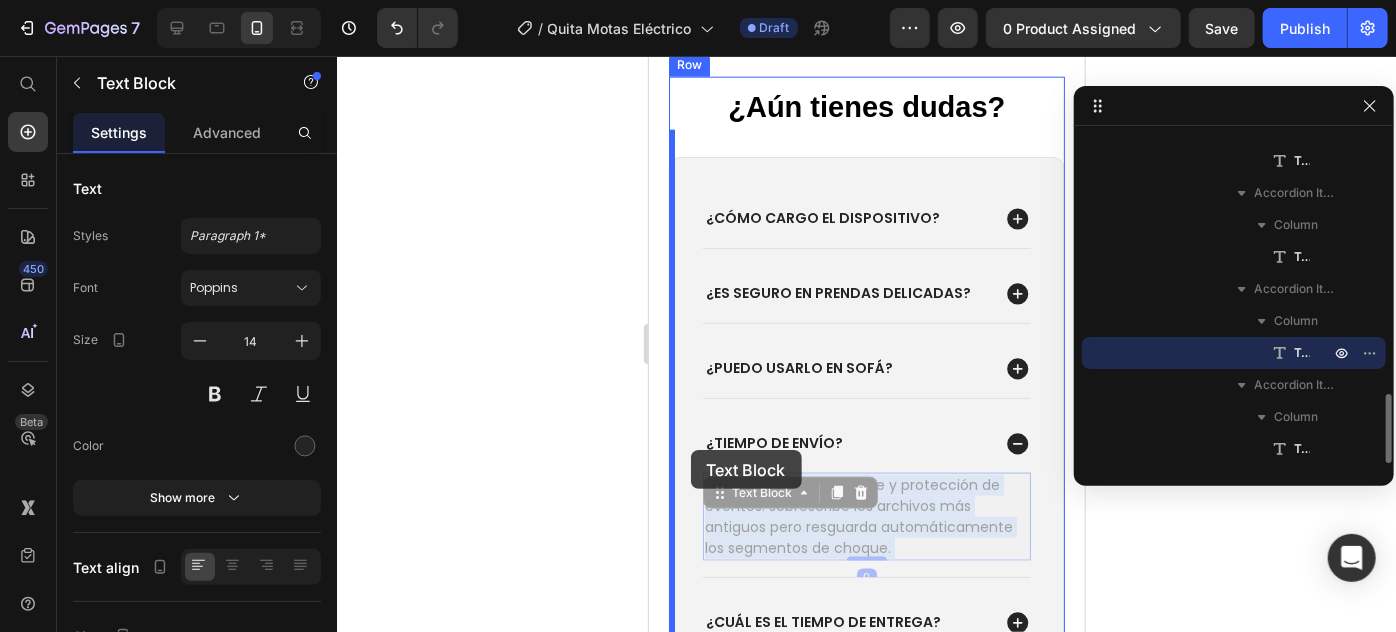 drag, startPoint x: 875, startPoint y: 519, endPoint x: 690, endPoint y: 449, distance: 197.8004 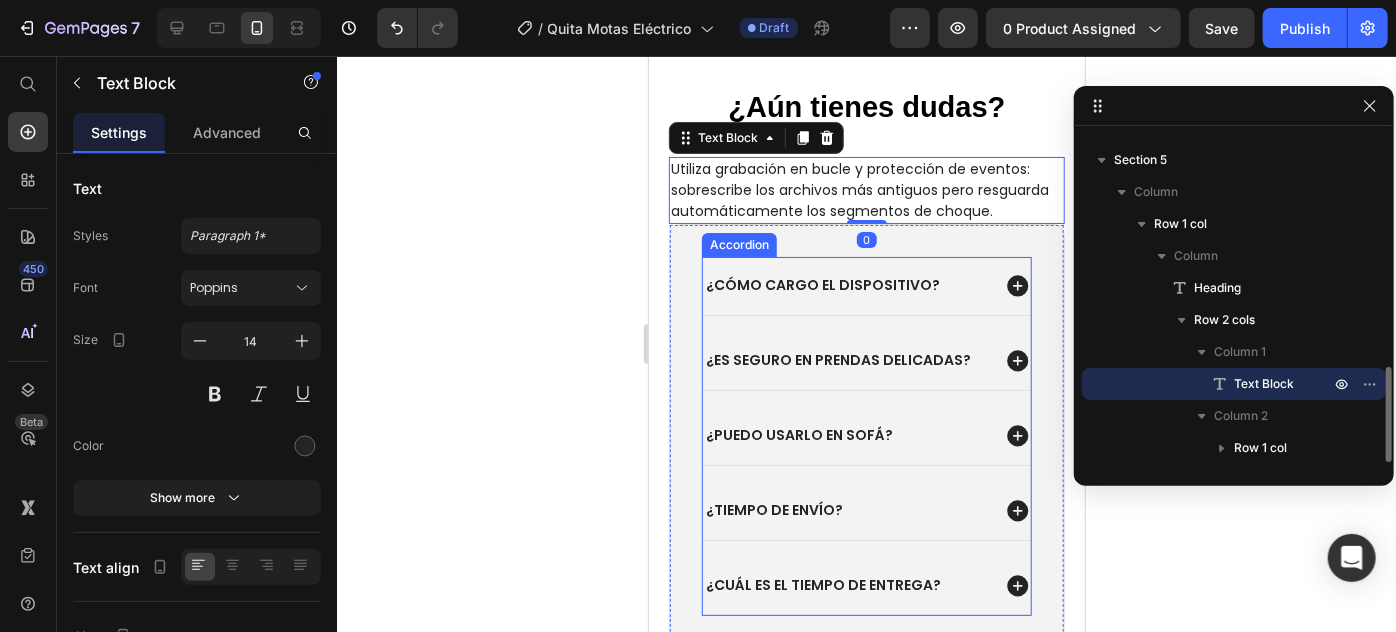 scroll, scrollTop: 813, scrollLeft: 0, axis: vertical 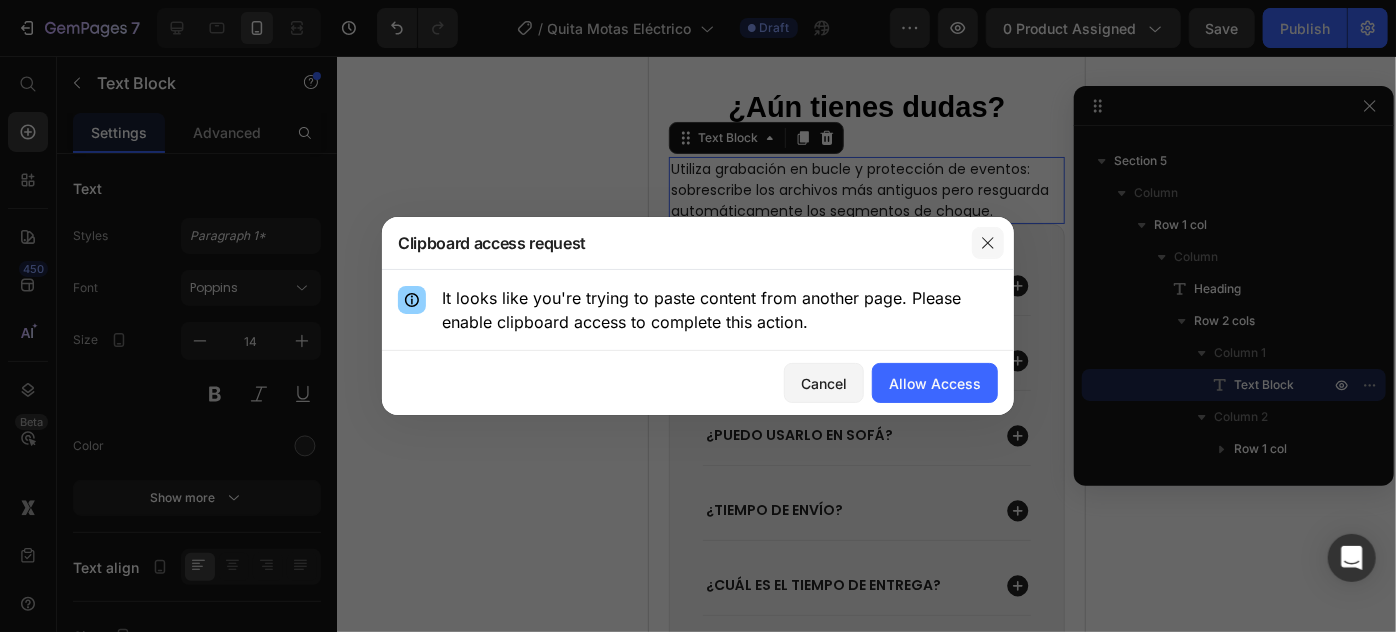 click 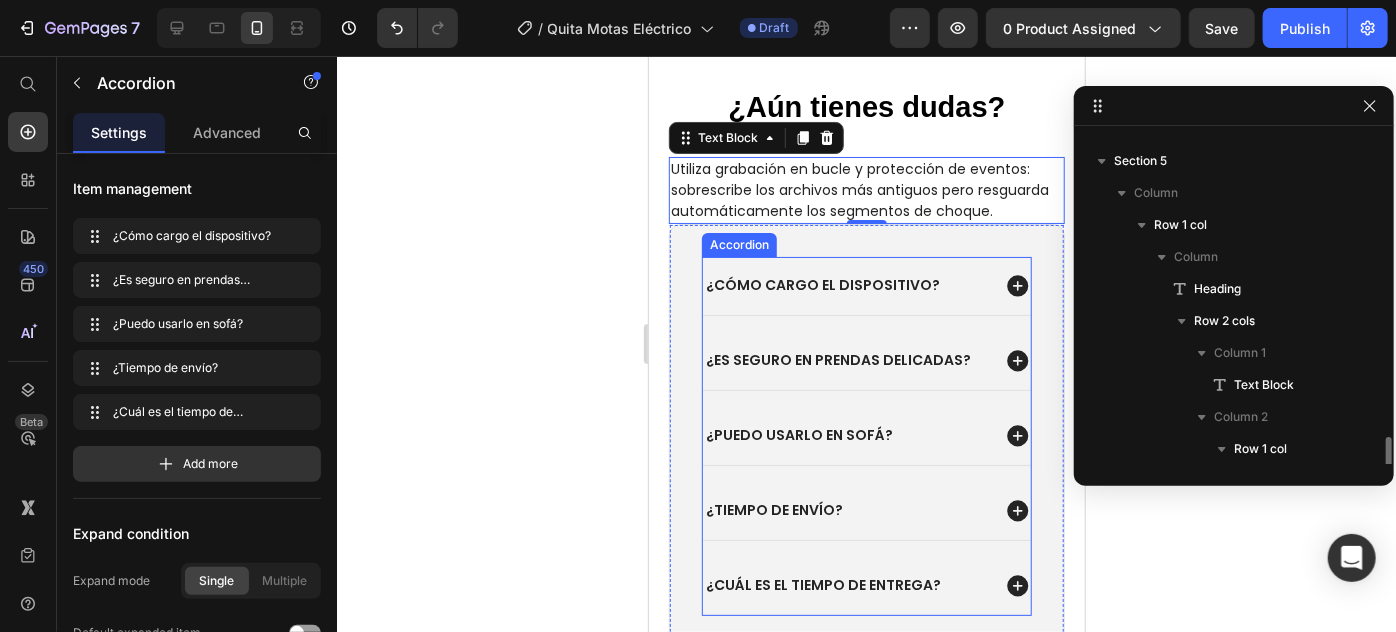 click on "¿Tiempo de envío?" at bounding box center [845, 509] 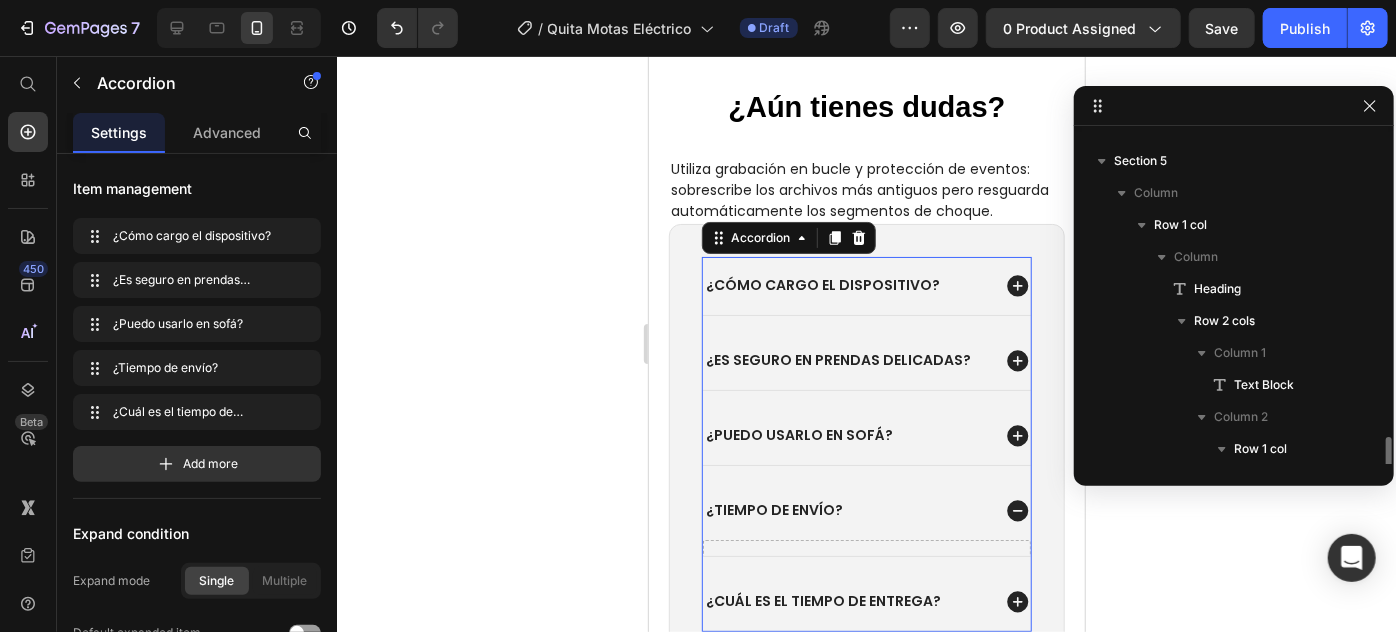 scroll, scrollTop: 877, scrollLeft: 0, axis: vertical 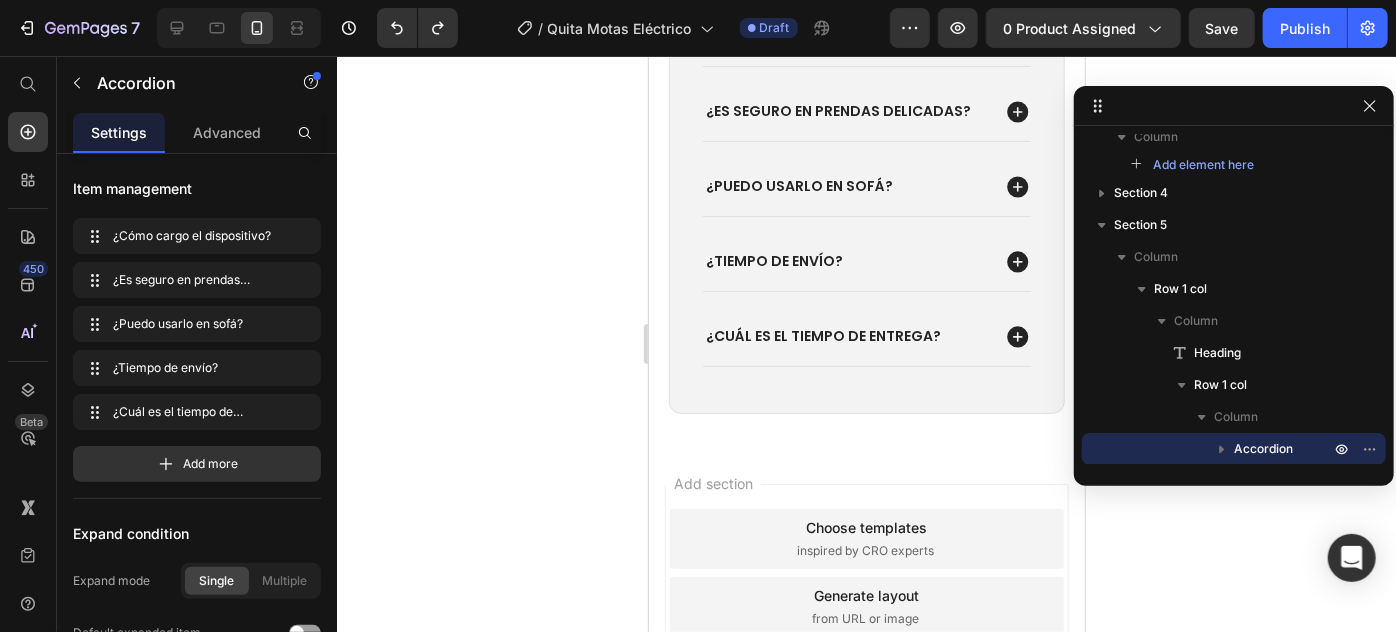 click on "¿Tiempo de envío?" at bounding box center (845, 260) 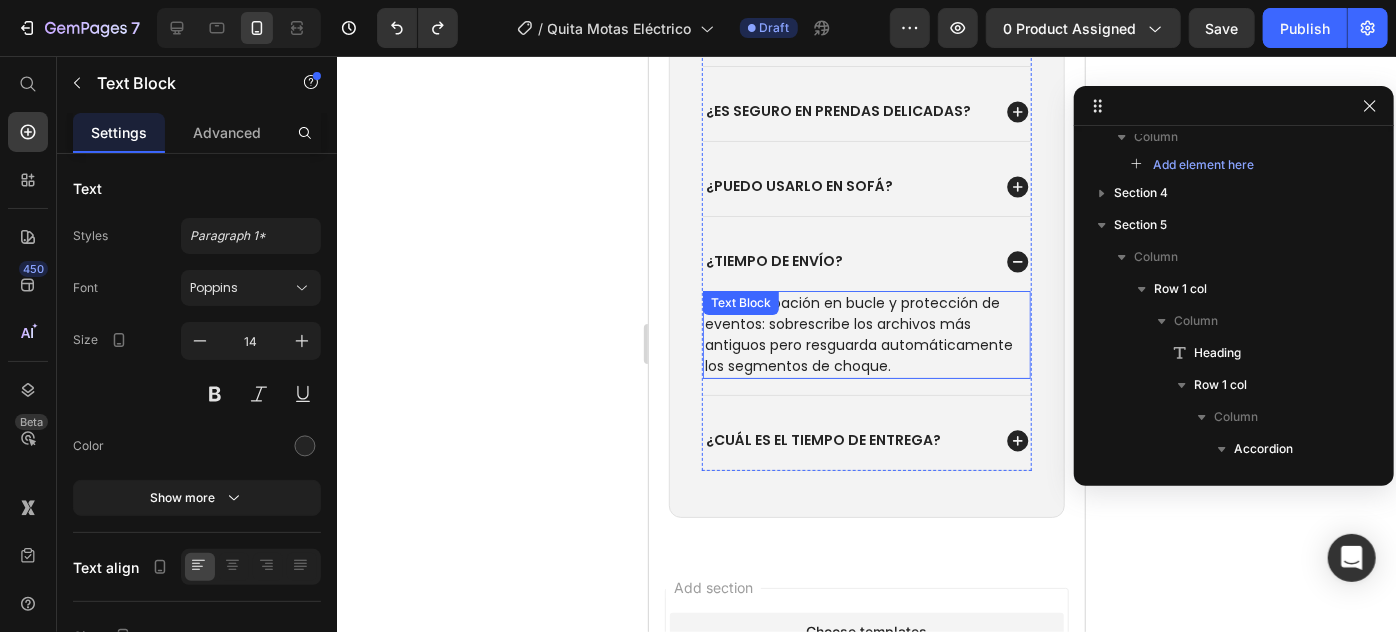 click on "Utiliza grabación en bucle y protección de eventos: sobrescribe los archivos más antiguos pero resguarda automáticamente los segmentos de choque." at bounding box center (866, 334) 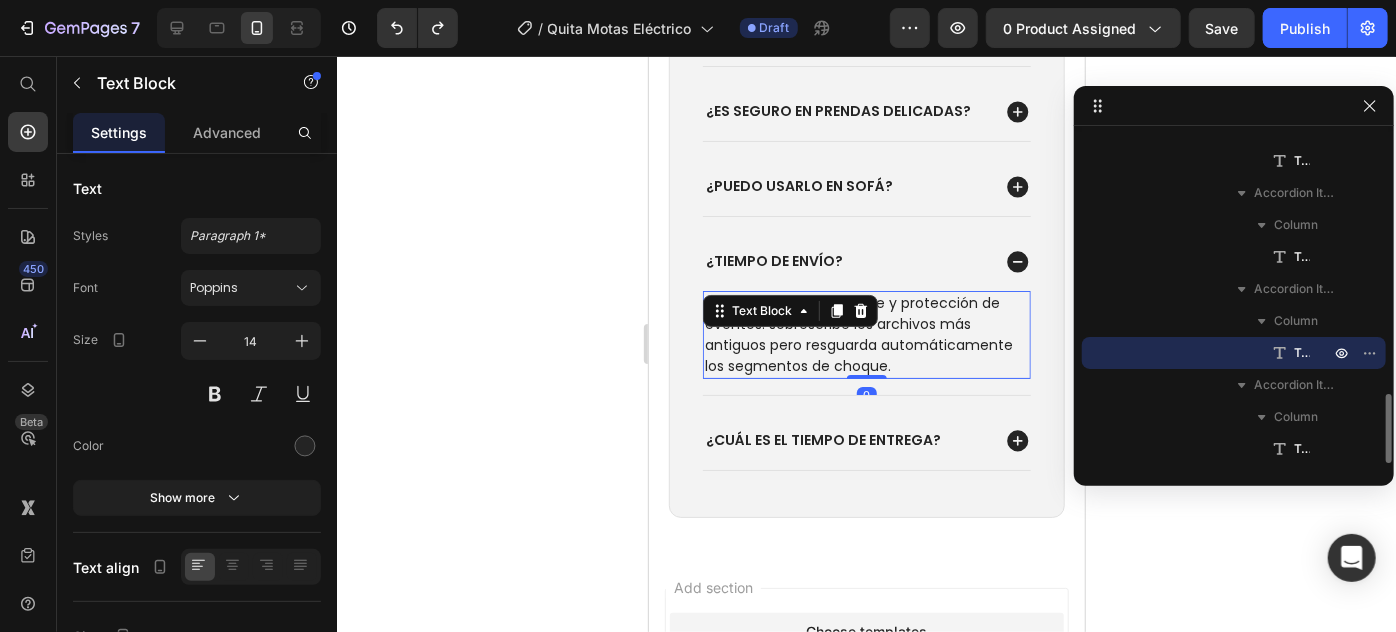 click on "Utiliza grabación en bucle y protección de eventos: sobrescribe los archivos más antiguos pero resguarda automáticamente los segmentos de choque." at bounding box center [866, 334] 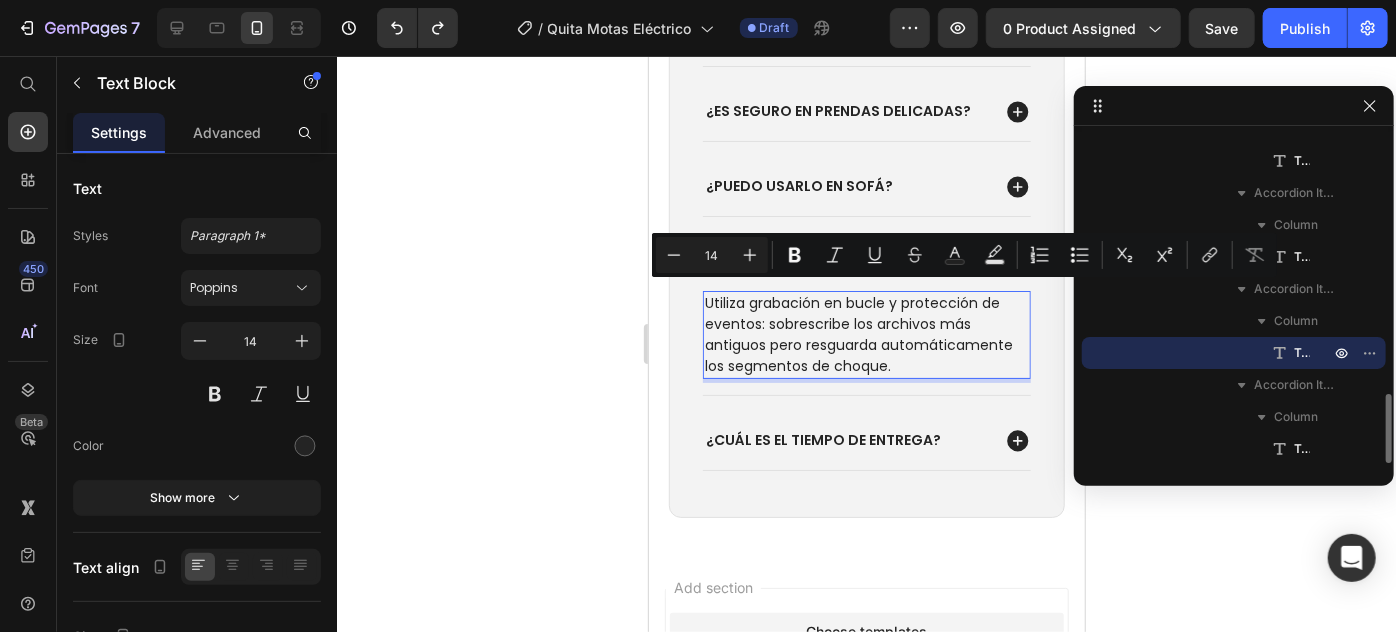 click on "Utiliza grabación en bucle y protección de eventos: sobrescribe los archivos más antiguos pero resguarda automáticamente los segmentos de choque. Text Block   0" at bounding box center (866, 342) 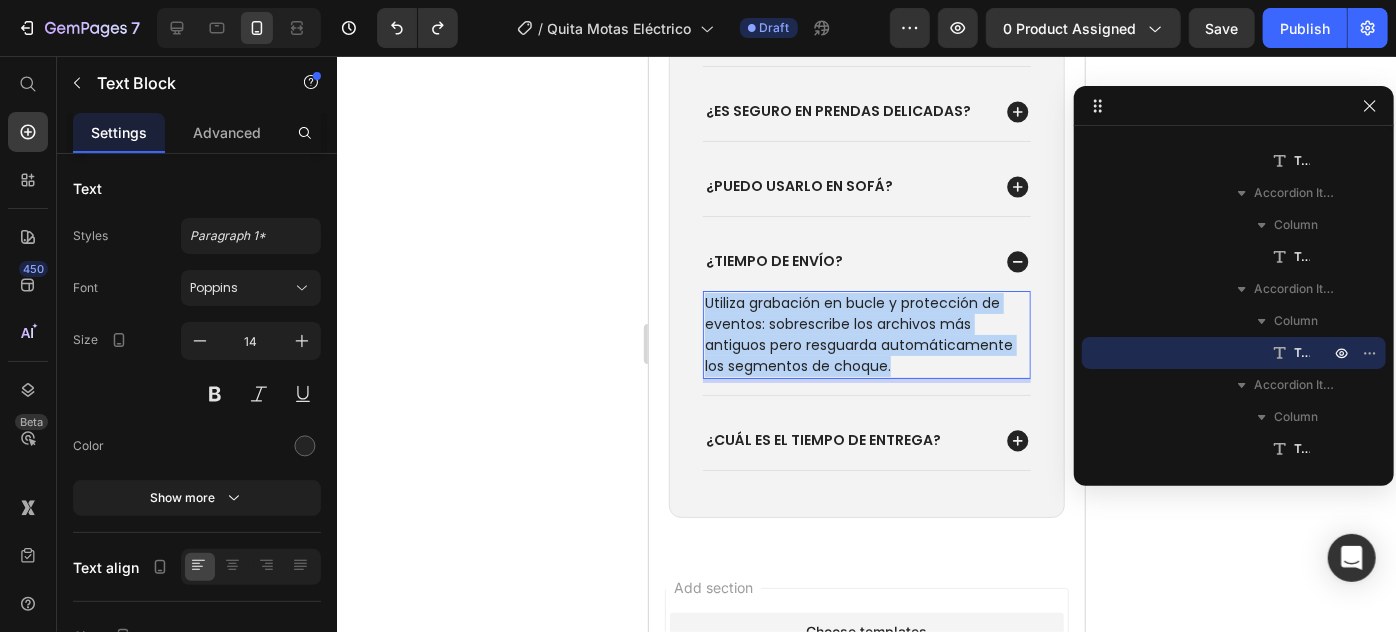 drag, startPoint x: 896, startPoint y: 338, endPoint x: 708, endPoint y: 274, distance: 198.59506 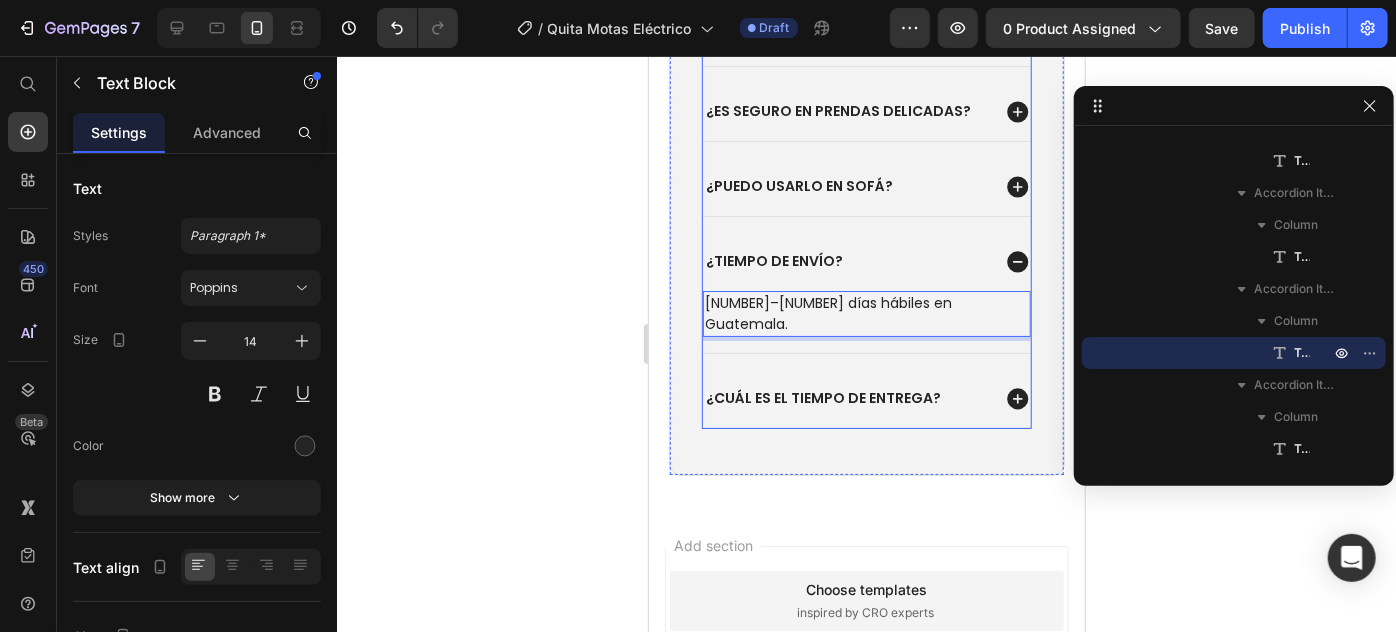 click on "¿Cuál es el tiempo de entrega?" at bounding box center [822, 397] 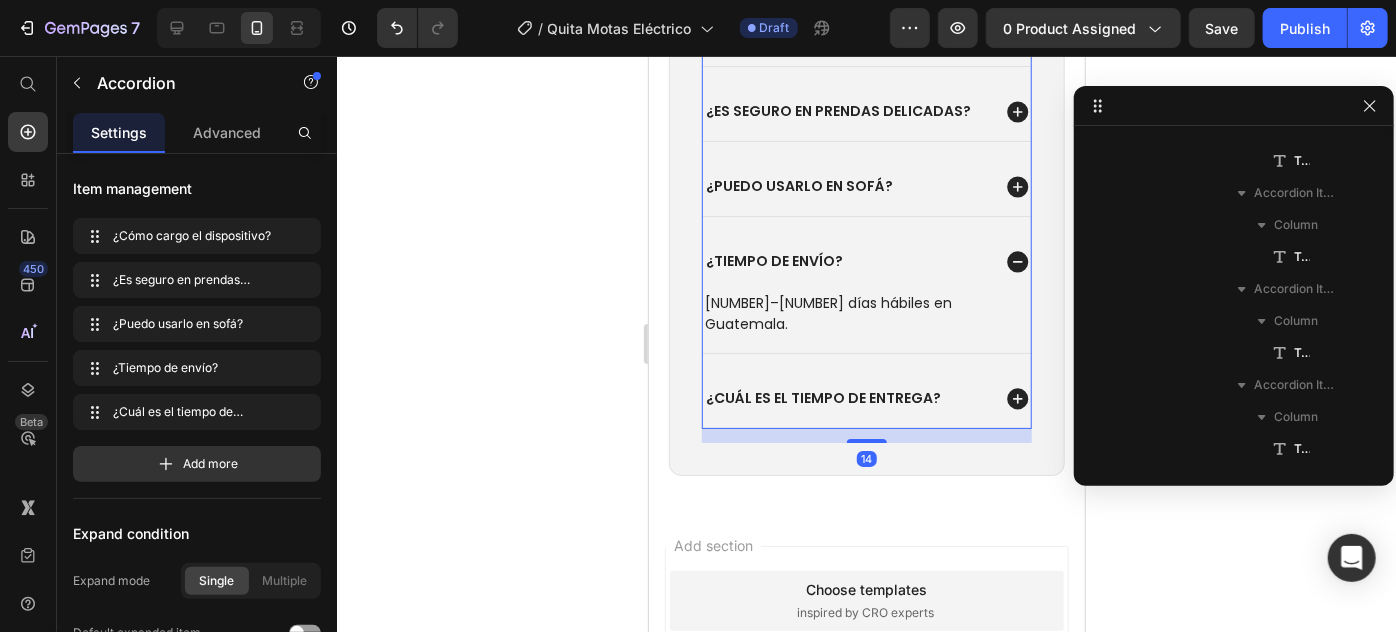 scroll, scrollTop: 914, scrollLeft: 0, axis: vertical 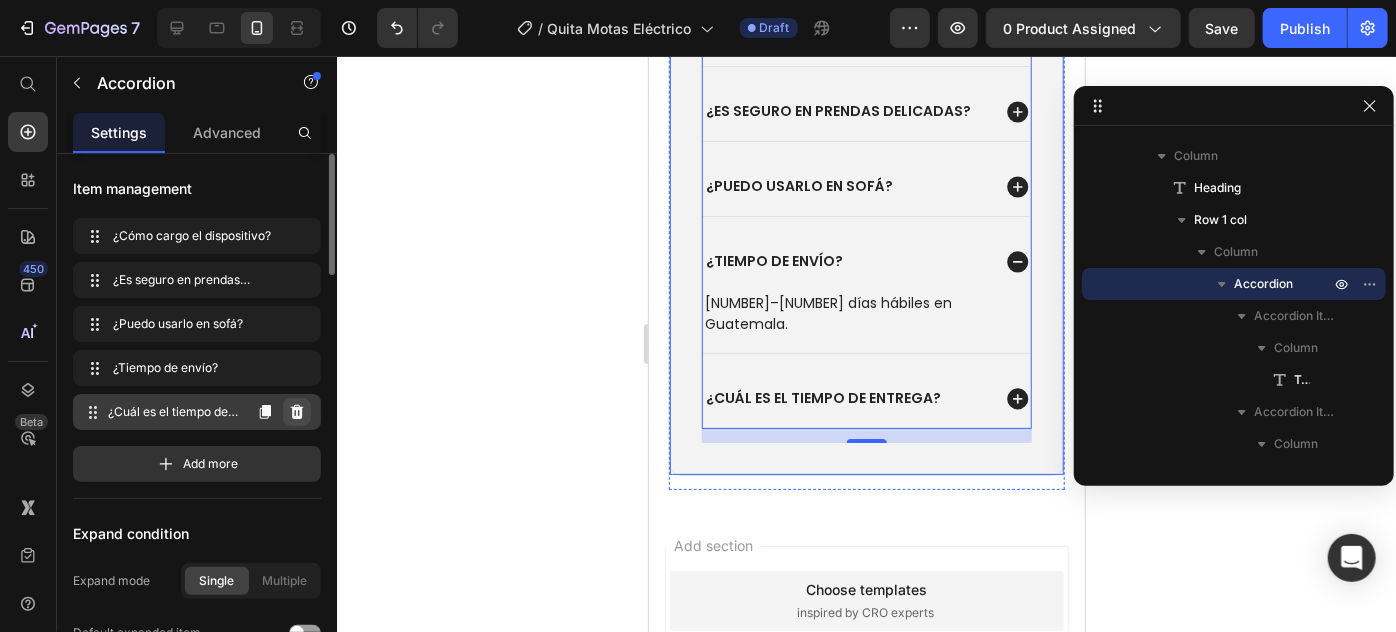 click 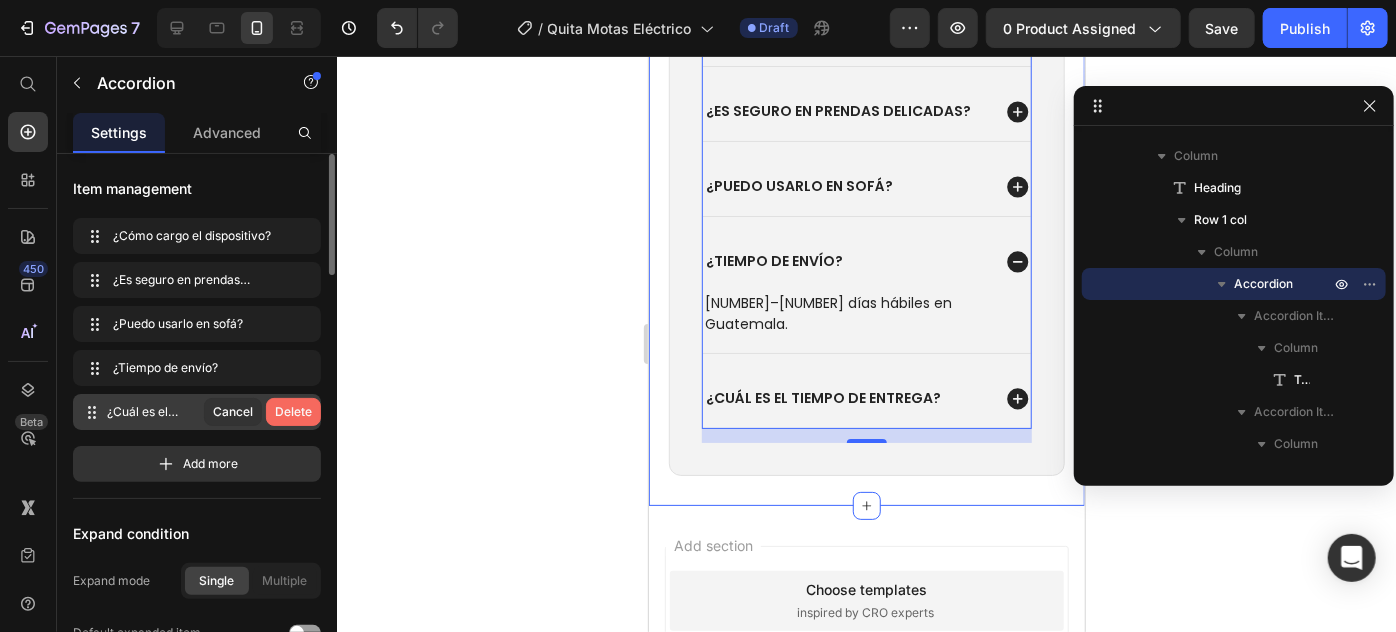 click on "Delete" at bounding box center [293, 412] 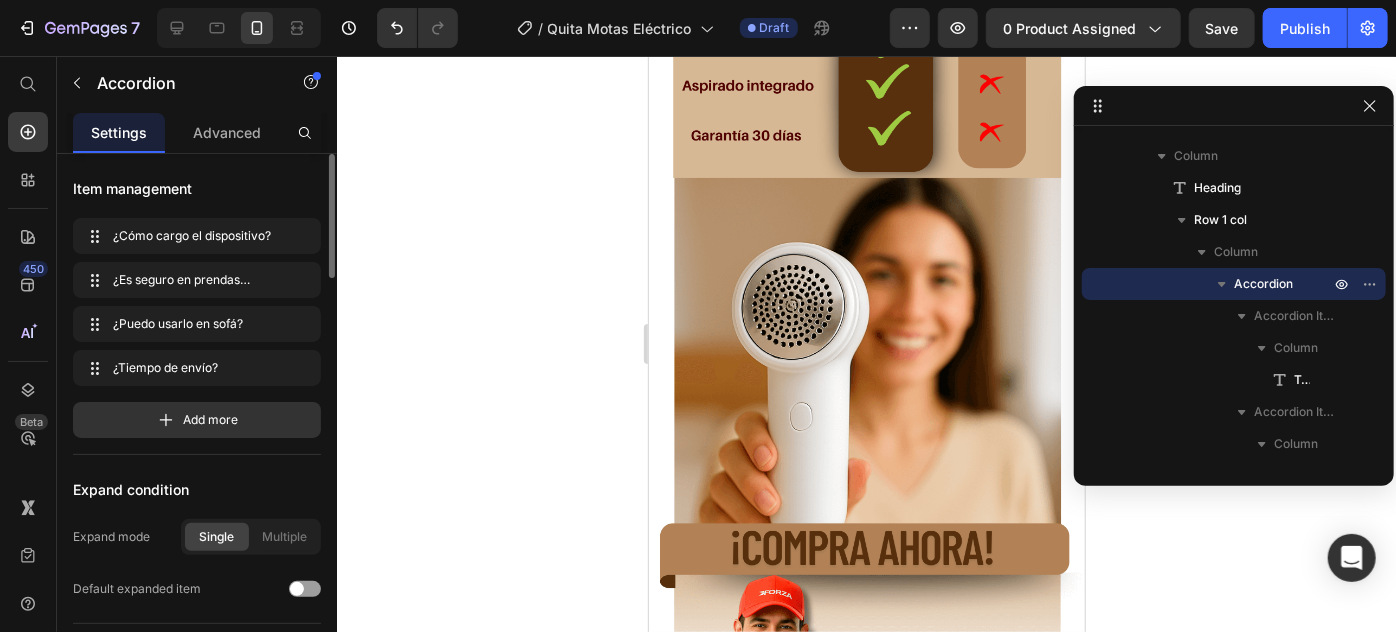 scroll, scrollTop: 3924, scrollLeft: 0, axis: vertical 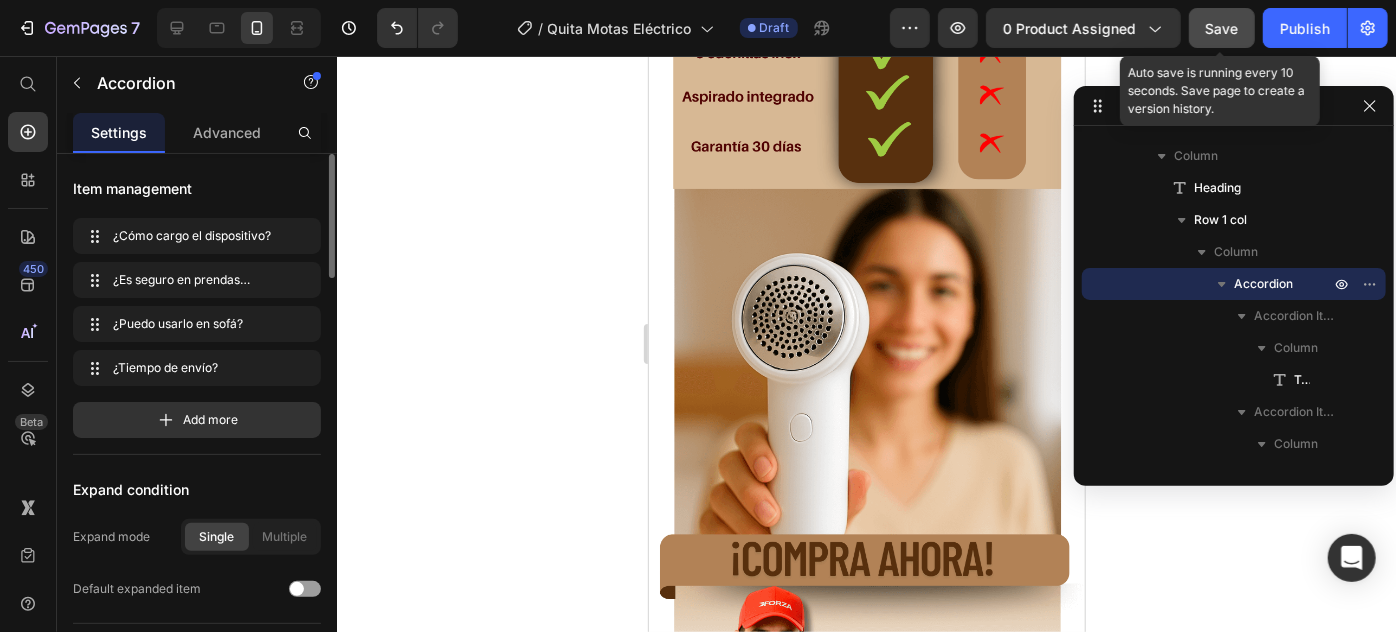 click on "Save" at bounding box center [1222, 28] 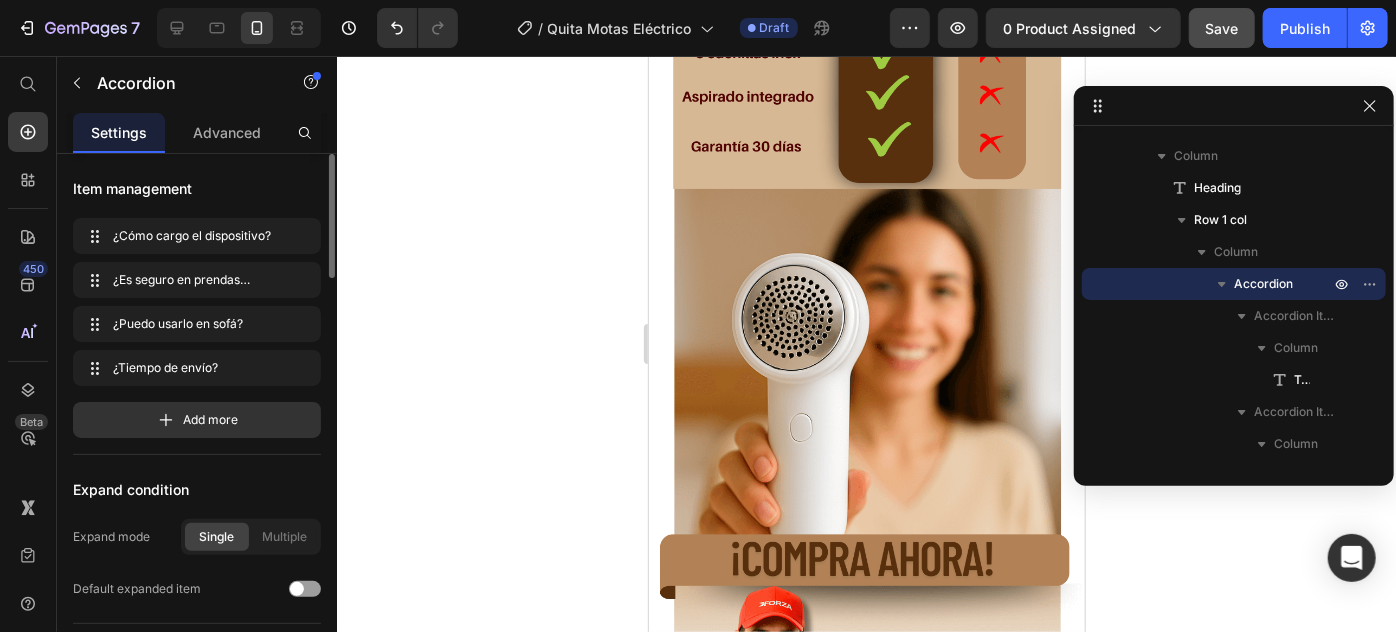 scroll, scrollTop: 1005, scrollLeft: 0, axis: vertical 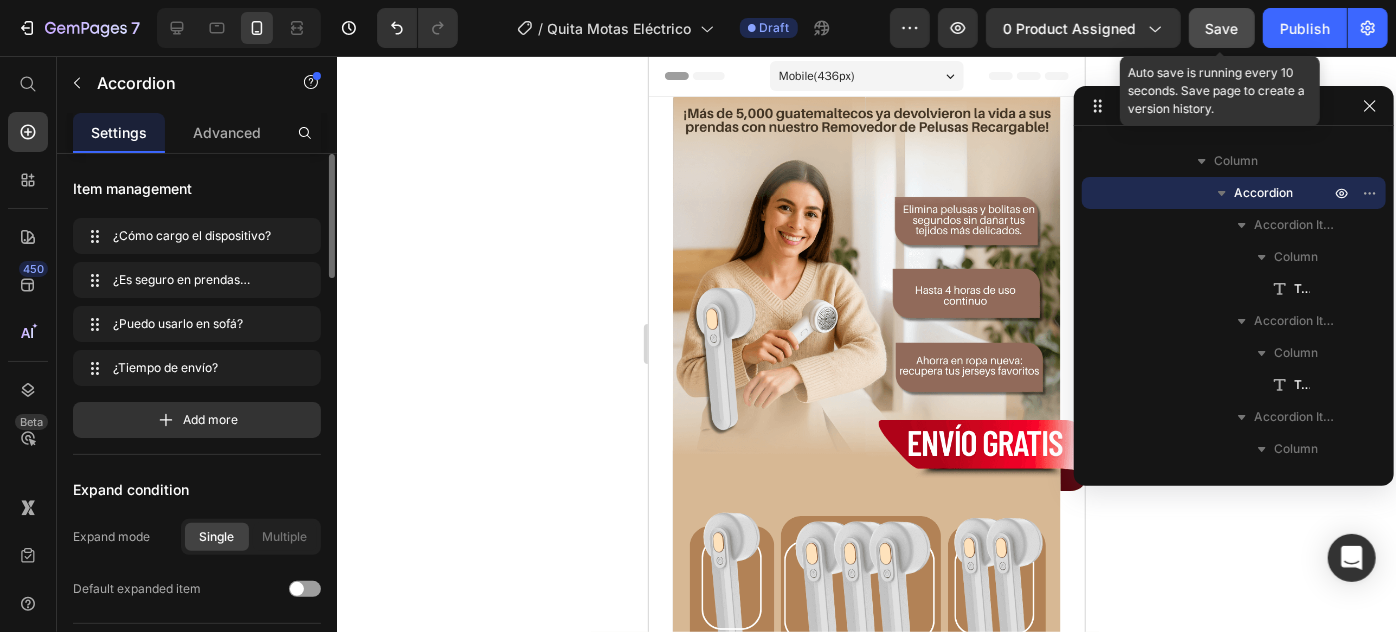 click on "Save" at bounding box center (1222, 28) 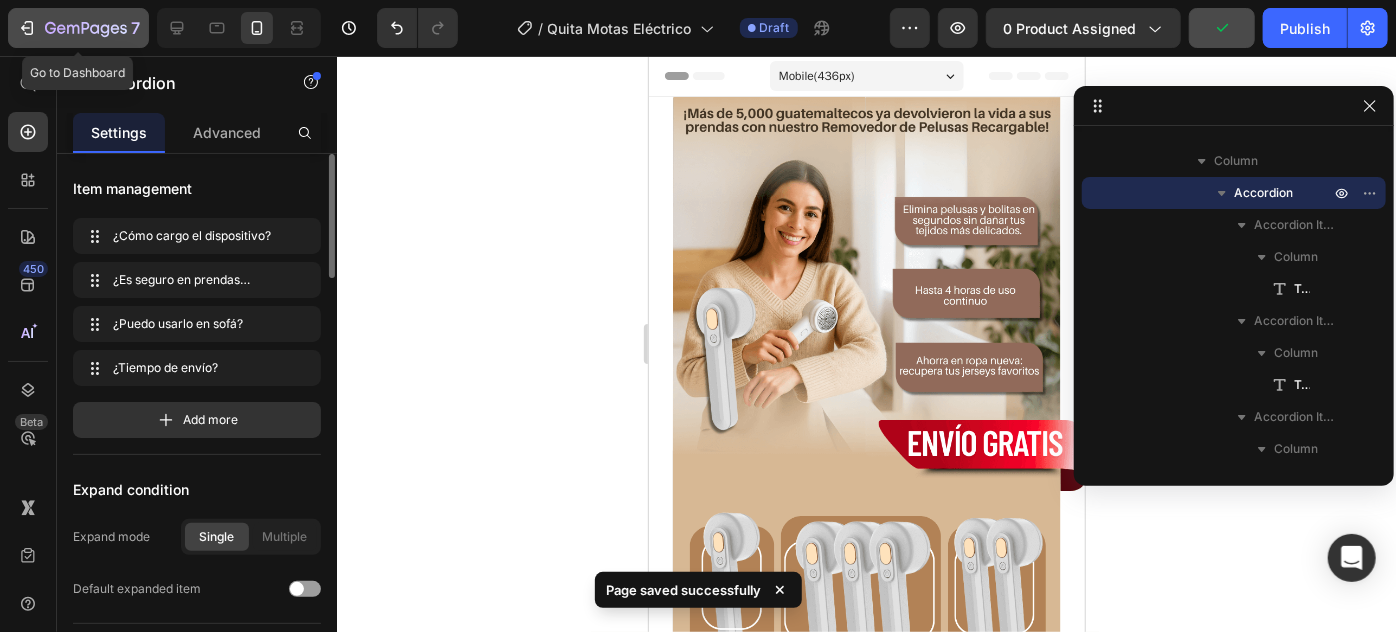 click 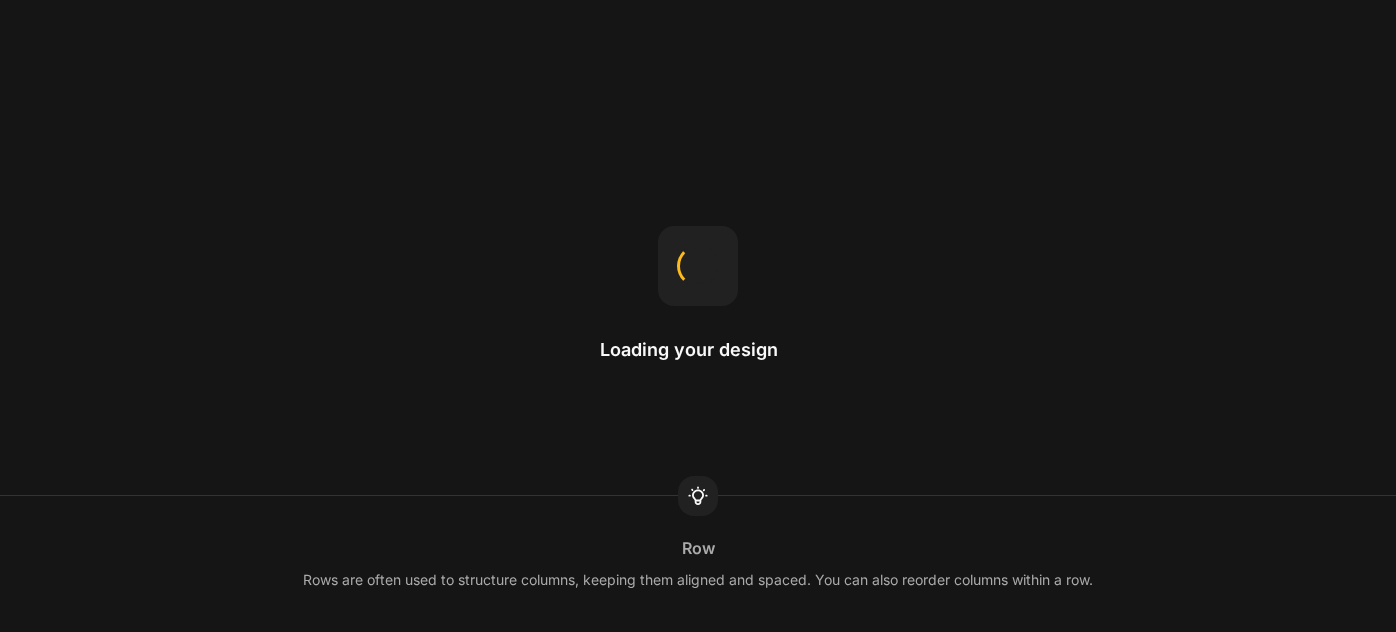 scroll, scrollTop: 0, scrollLeft: 0, axis: both 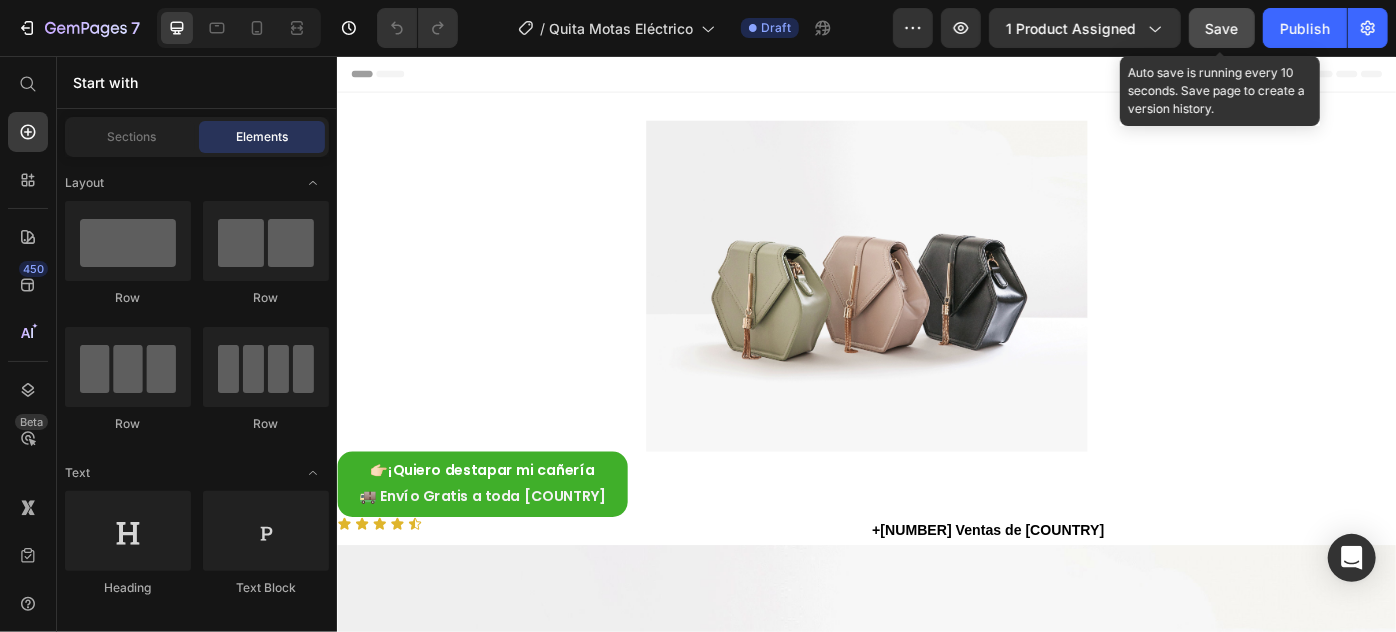 click on "Save" 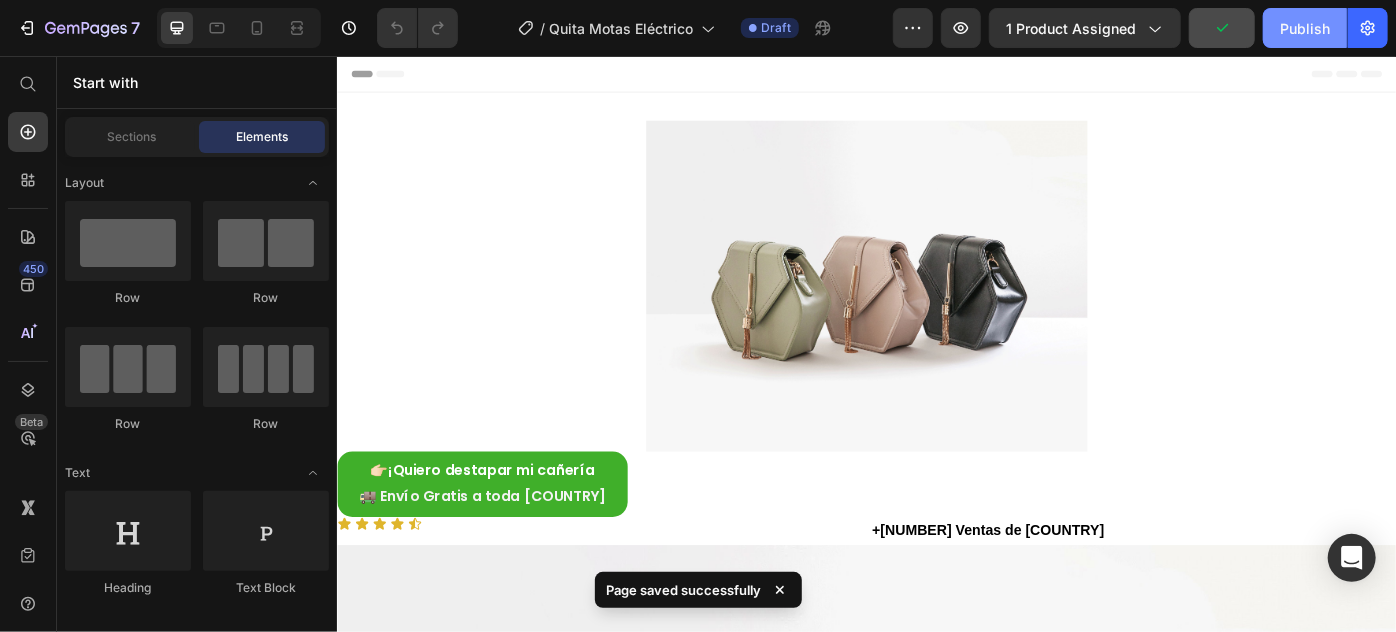 click on "Publish" 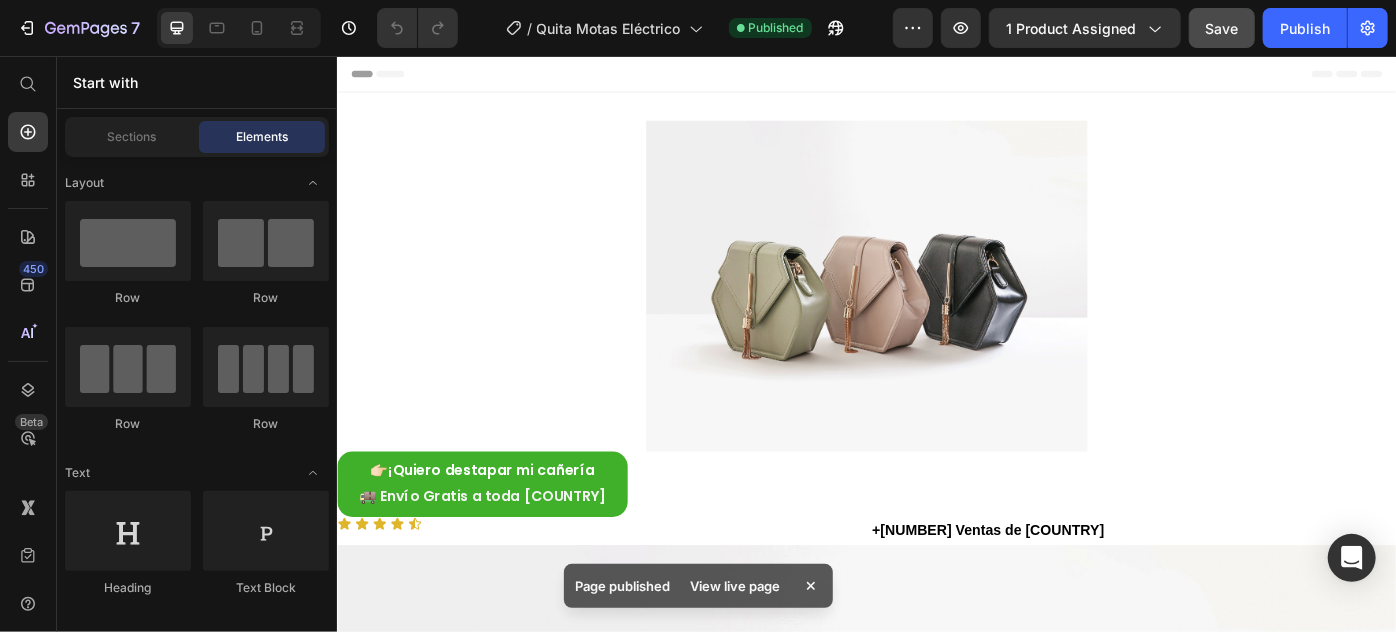 type 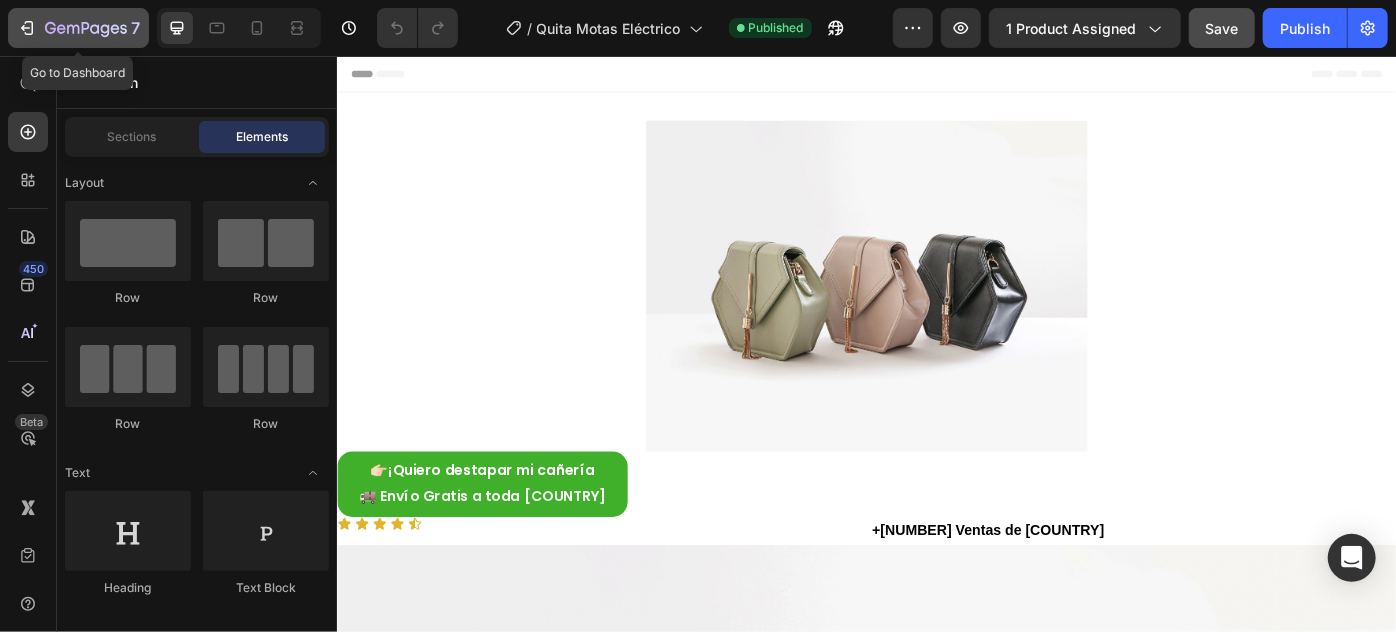 click 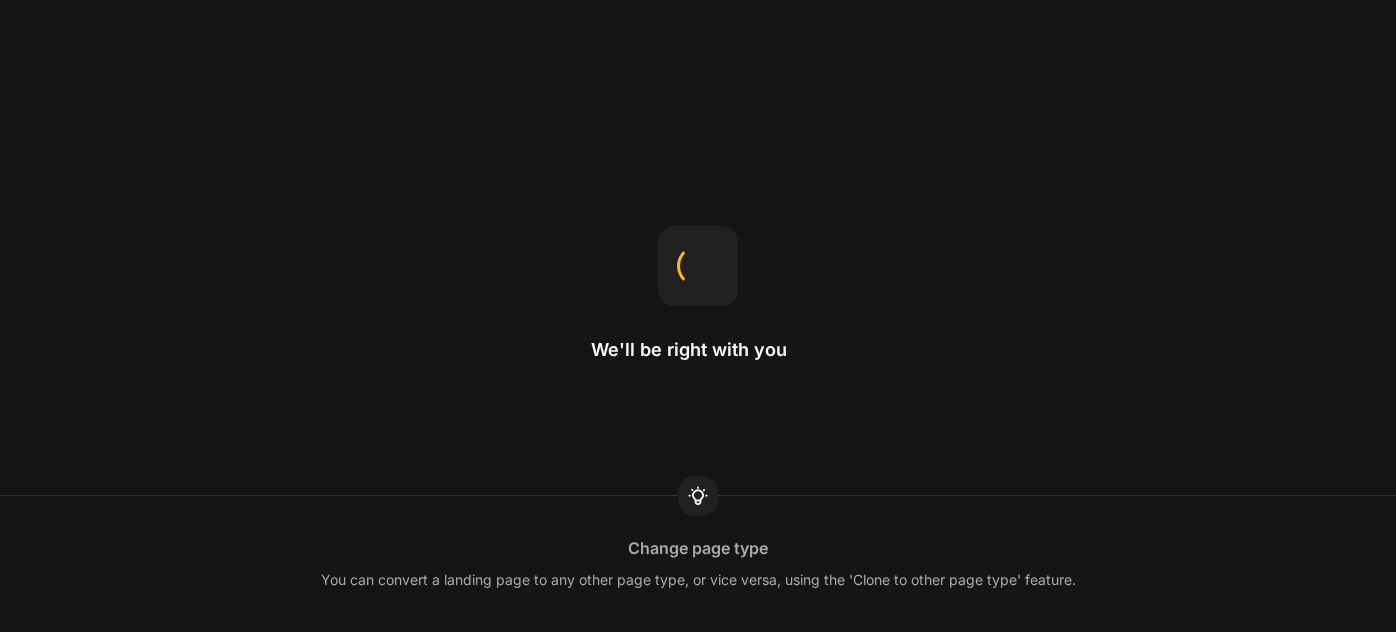 scroll, scrollTop: 0, scrollLeft: 0, axis: both 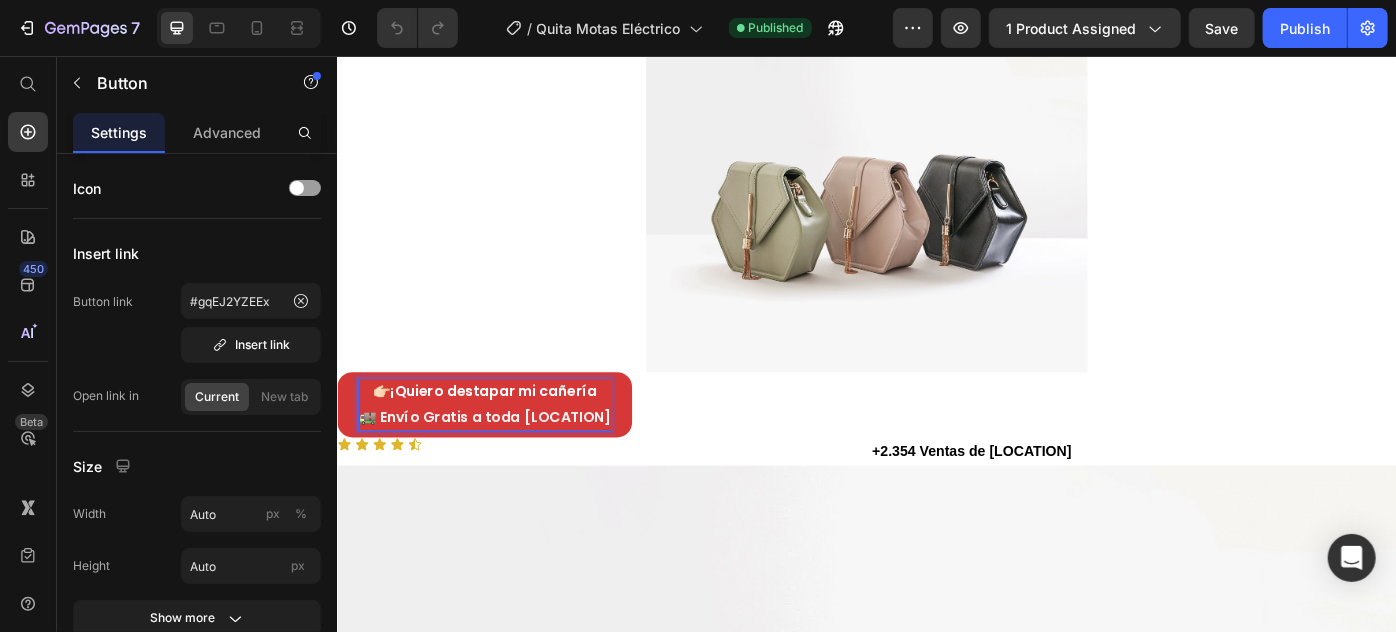 drag, startPoint x: 564, startPoint y: 434, endPoint x: 603, endPoint y: 424, distance: 40.261642 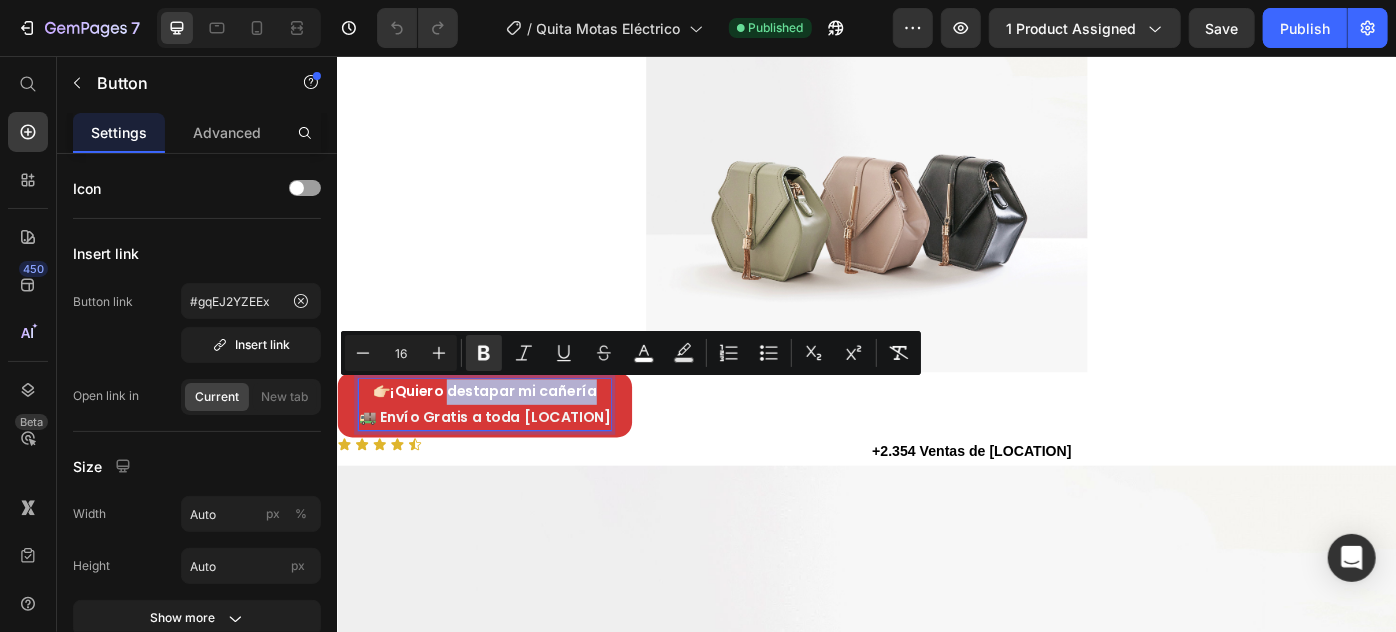 drag, startPoint x: 628, startPoint y: 425, endPoint x: 461, endPoint y: 436, distance: 167.36188 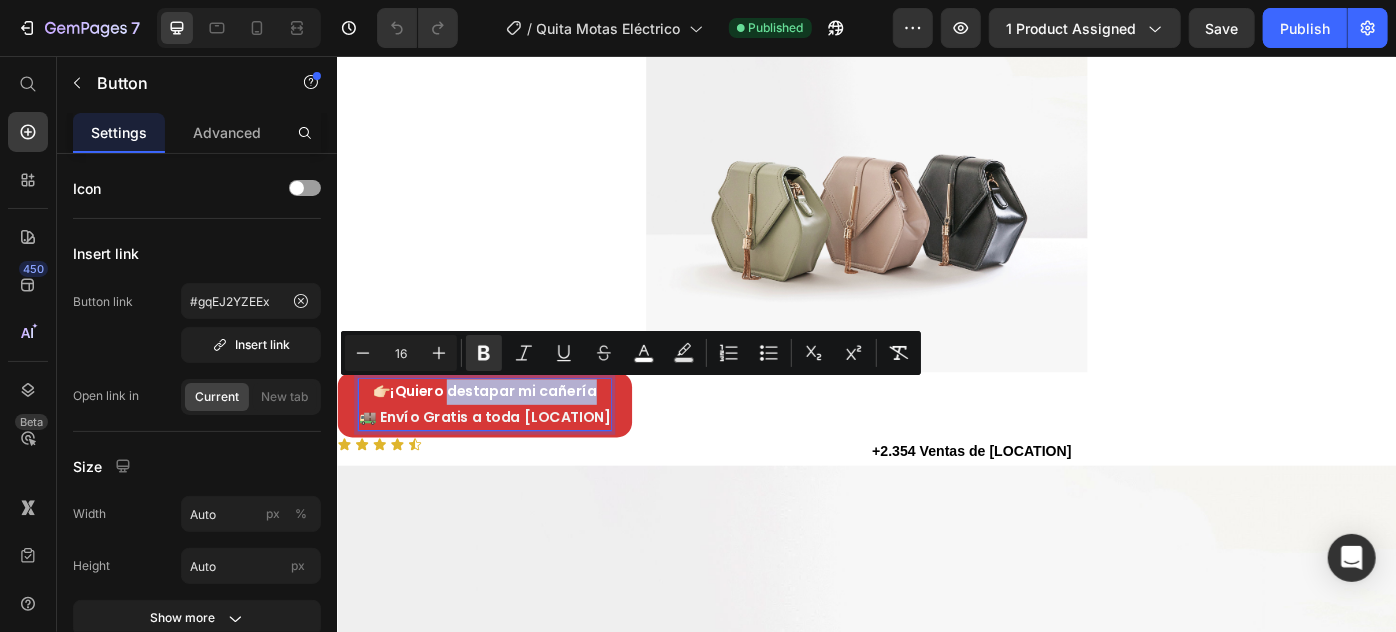 click on "👉🏻 ¡Quiero destapar mi cañería 🚚 Envío Gratis a toda [COUNTRY]" at bounding box center (503, 450) 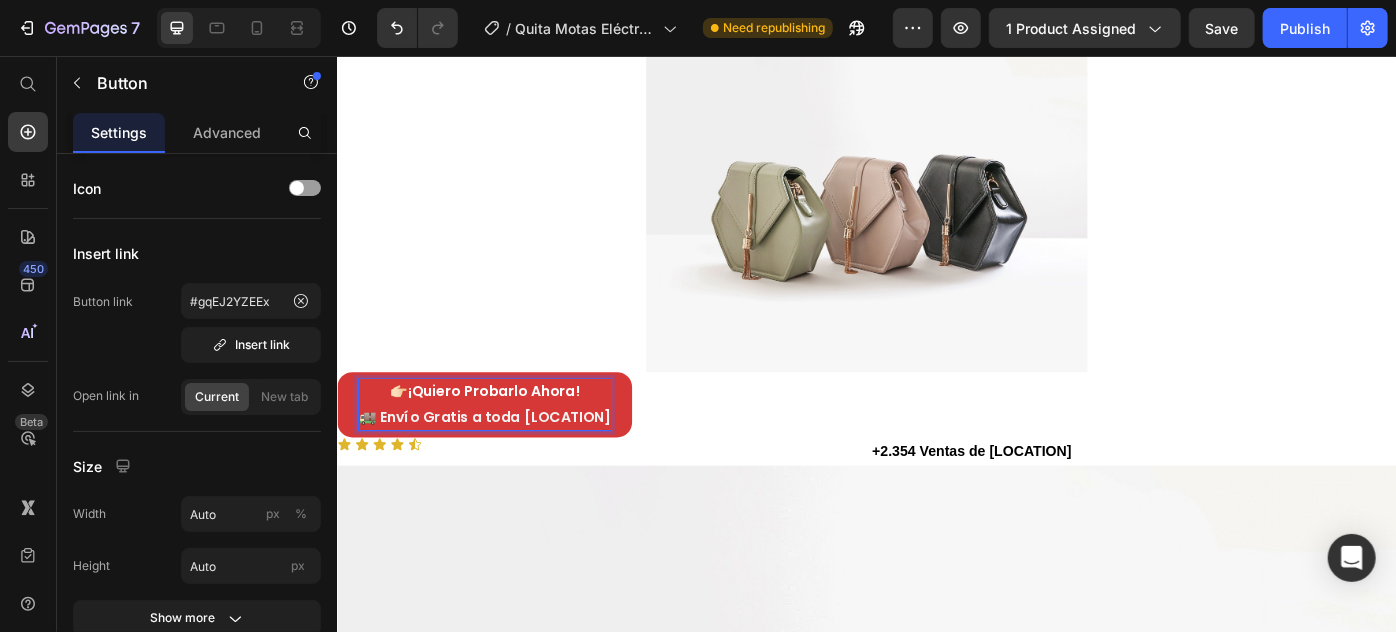 click on "¡Quiero Probarlo Ahora!" at bounding box center [513, 434] 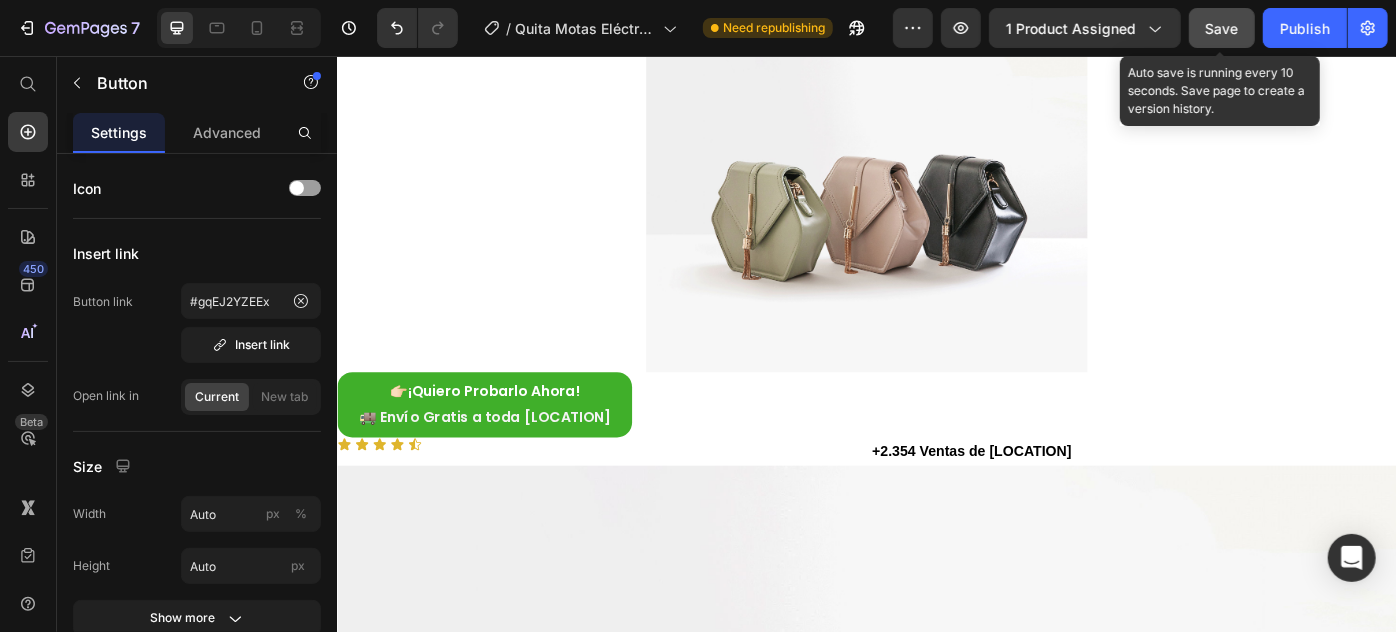 click on "Save" at bounding box center (1222, 28) 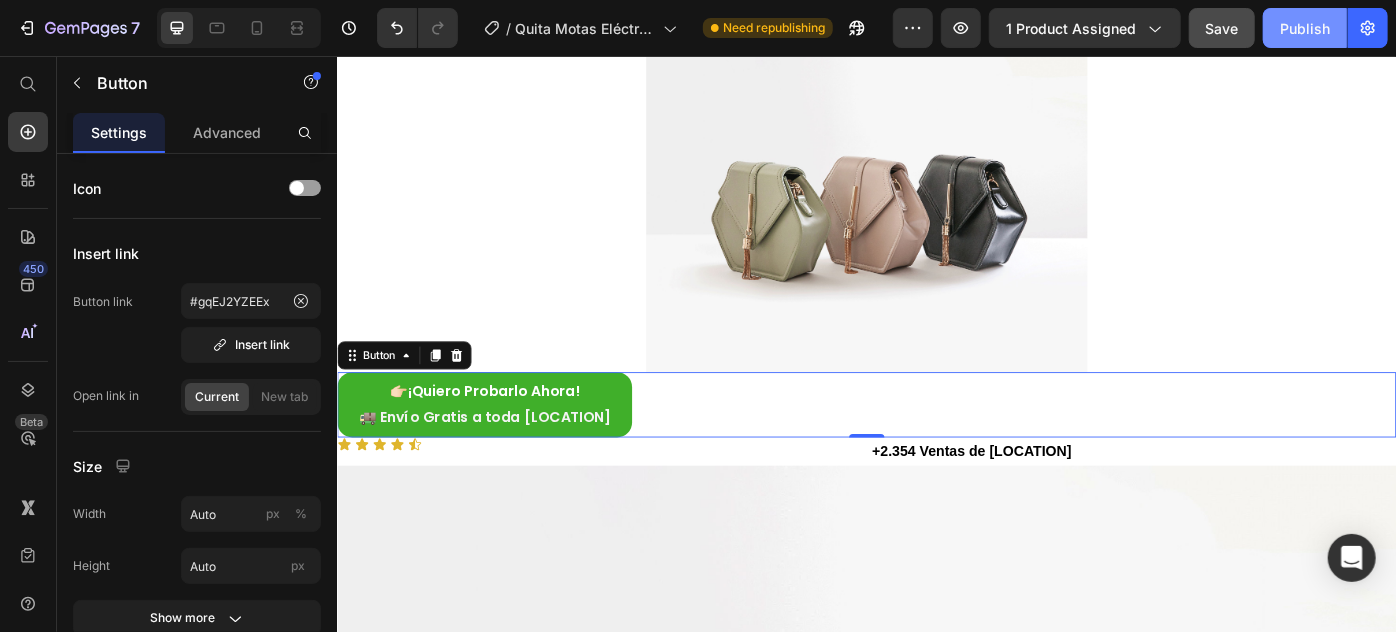 click on "Publish" at bounding box center (1305, 28) 